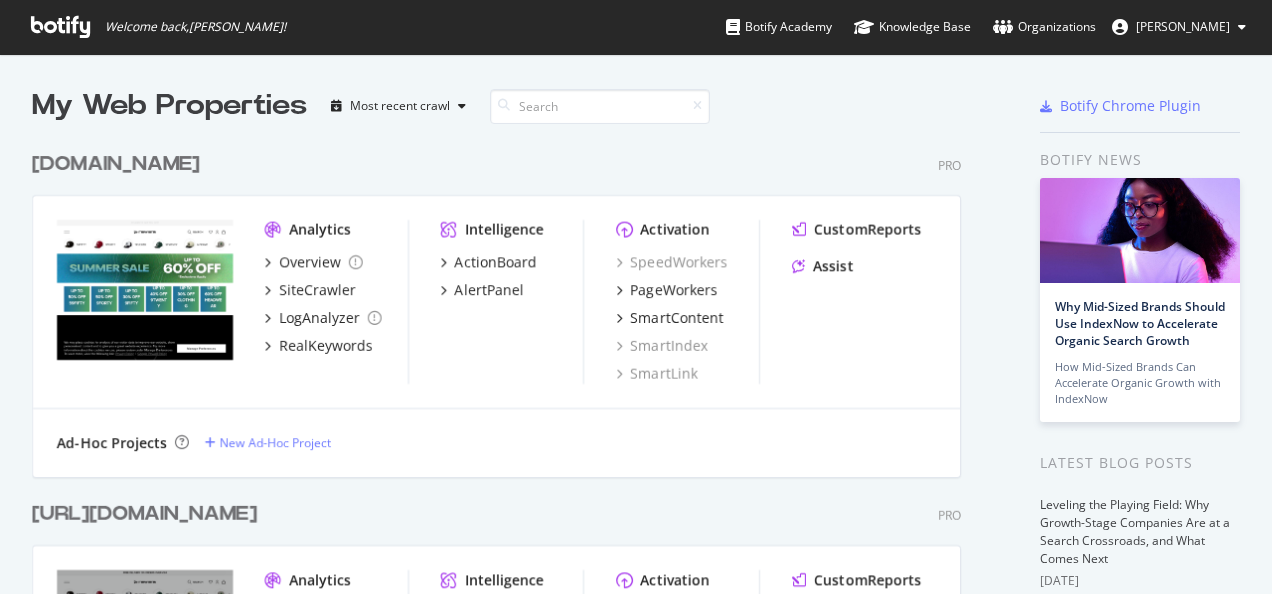 scroll, scrollTop: 0, scrollLeft: 0, axis: both 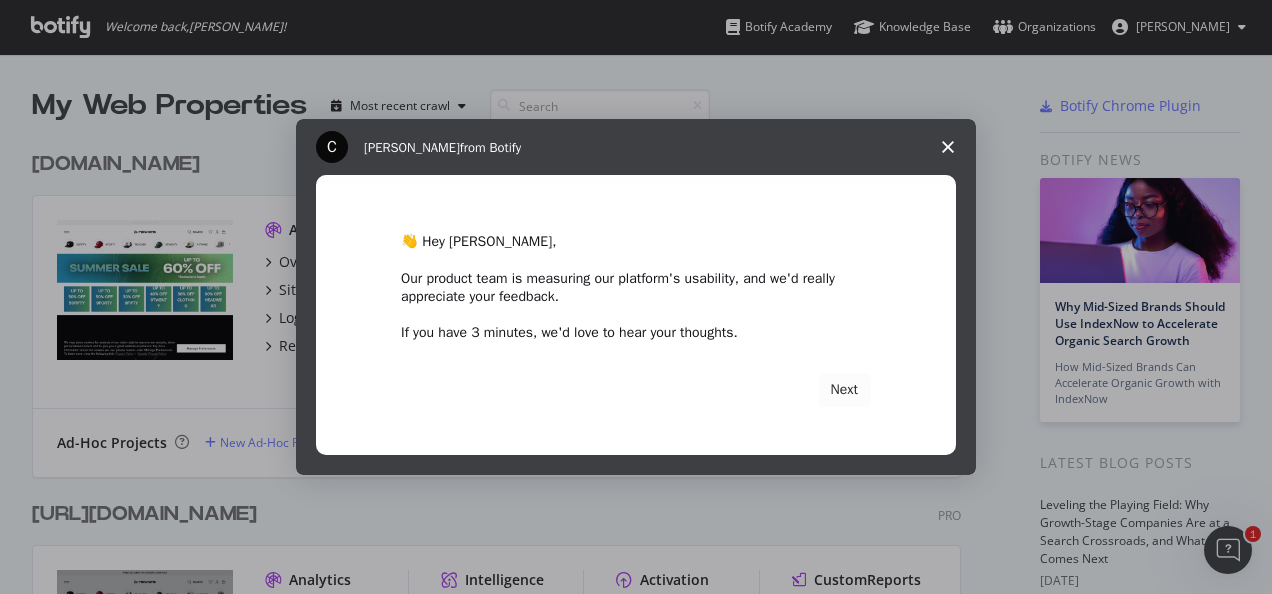click at bounding box center (948, 147) 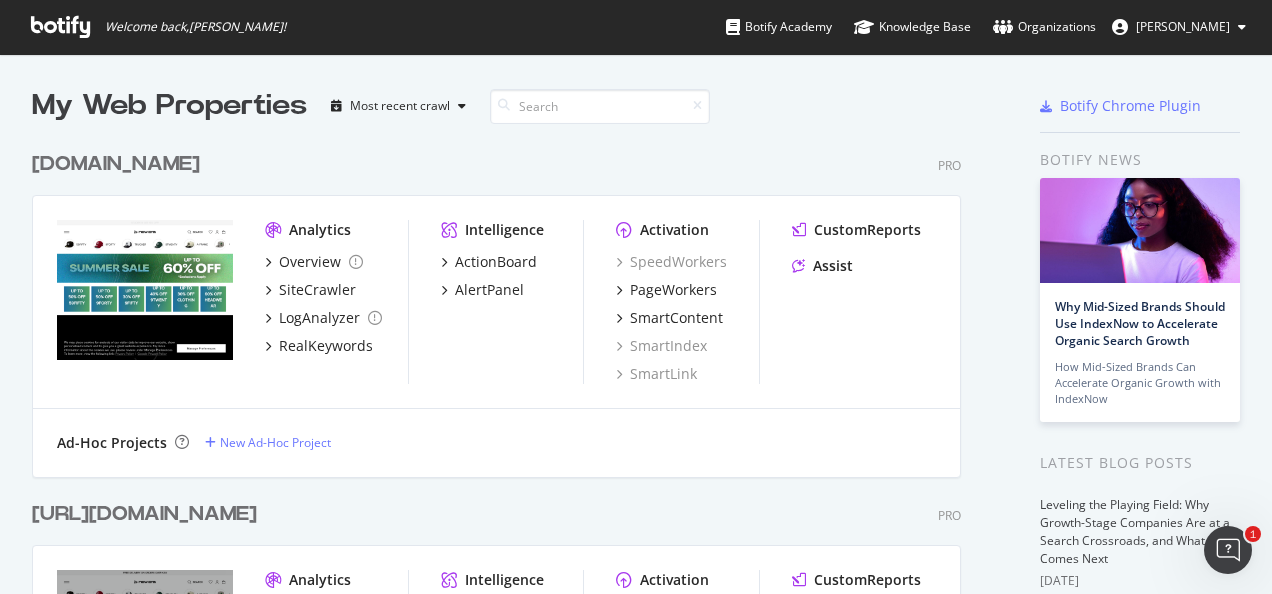 click on "[DOMAIN_NAME]" at bounding box center [116, 164] 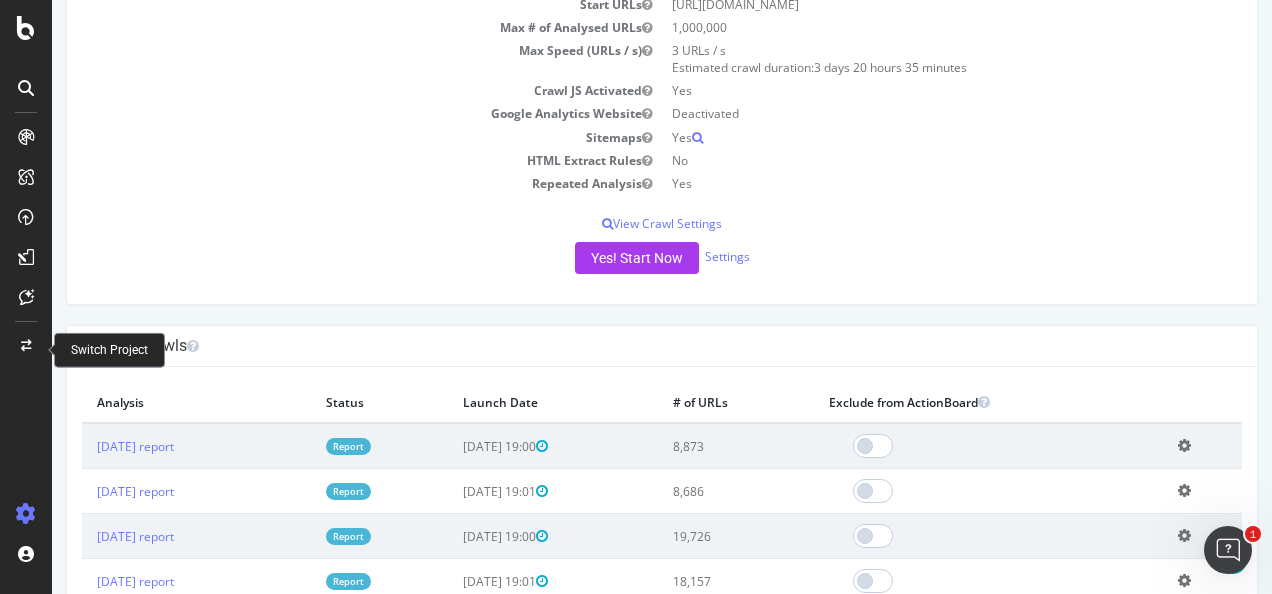 scroll, scrollTop: 0, scrollLeft: 0, axis: both 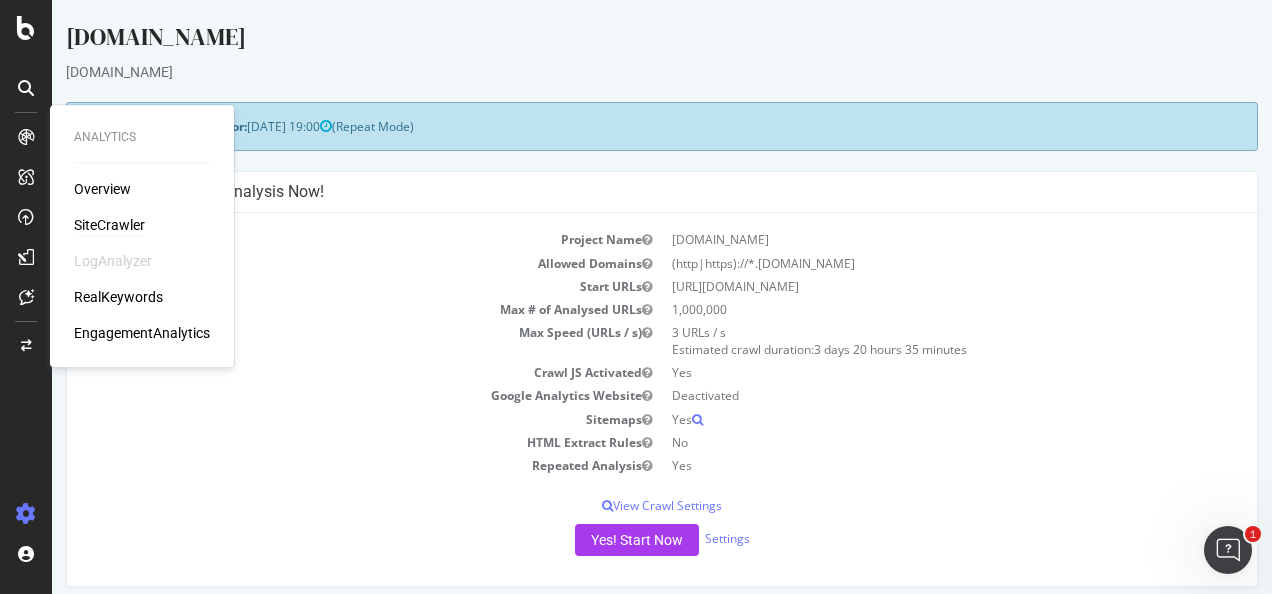 click on "SiteCrawler" at bounding box center (109, 225) 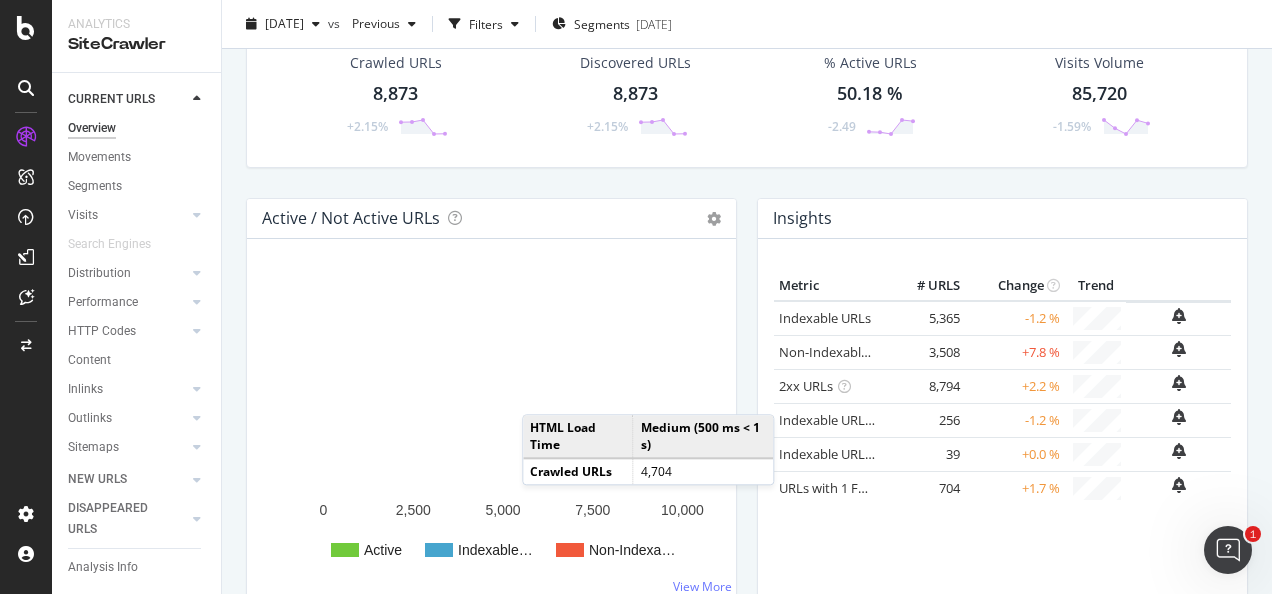 scroll, scrollTop: 0, scrollLeft: 0, axis: both 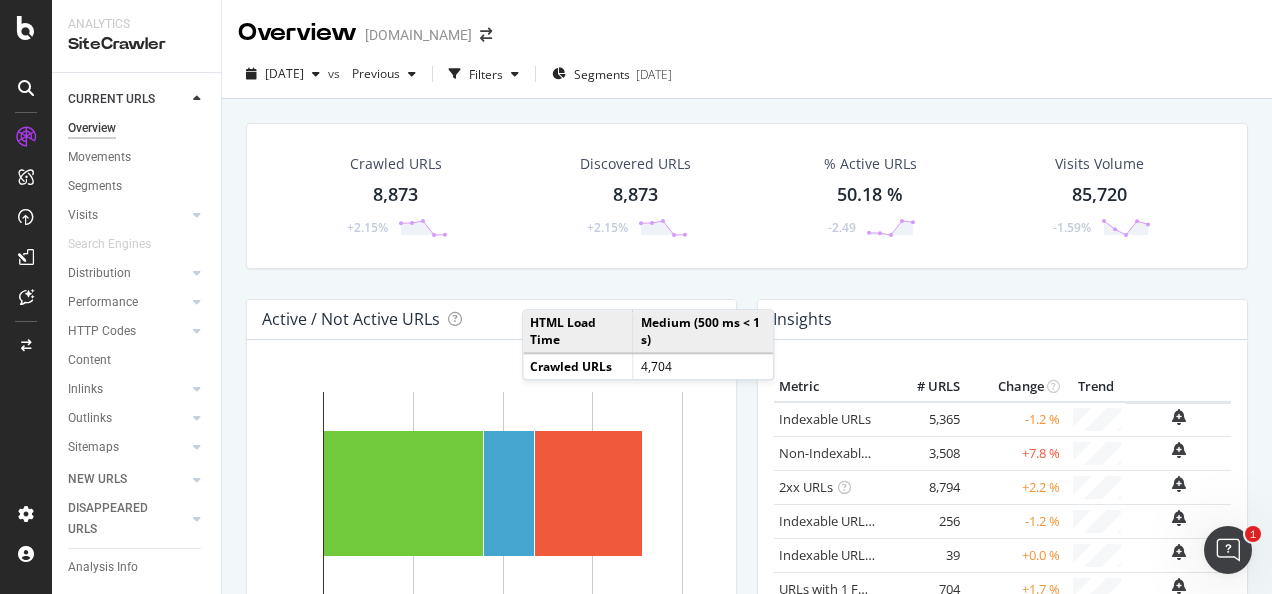 click on "8,873" at bounding box center (395, 195) 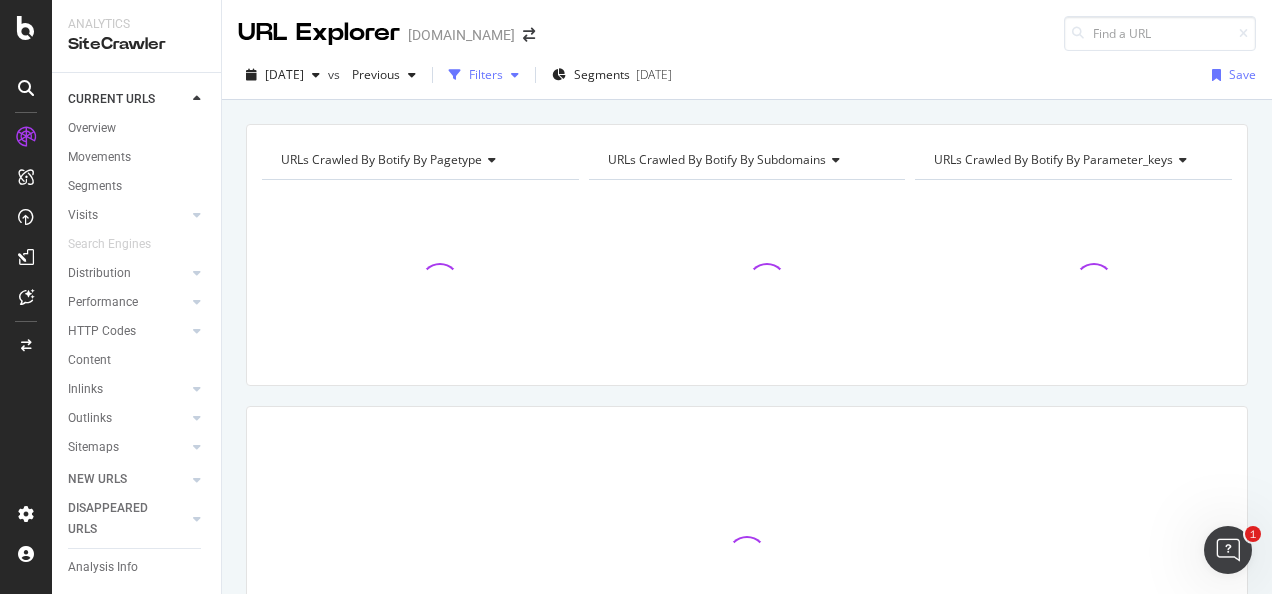 click on "Filters" at bounding box center (486, 74) 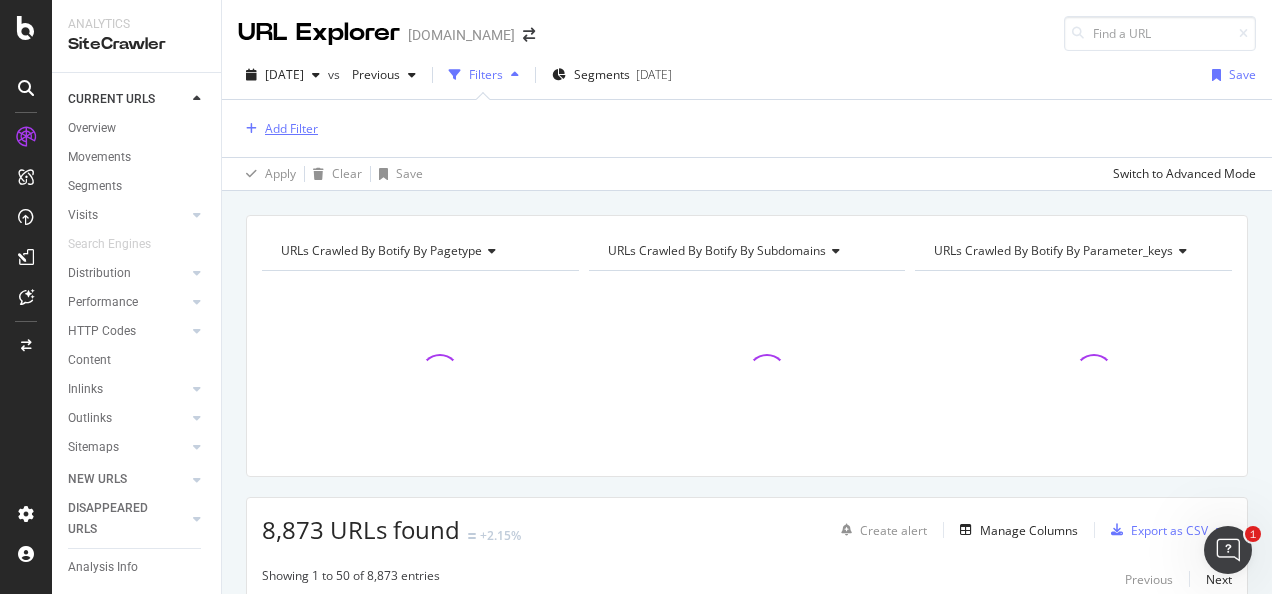 click on "Add Filter" at bounding box center (291, 128) 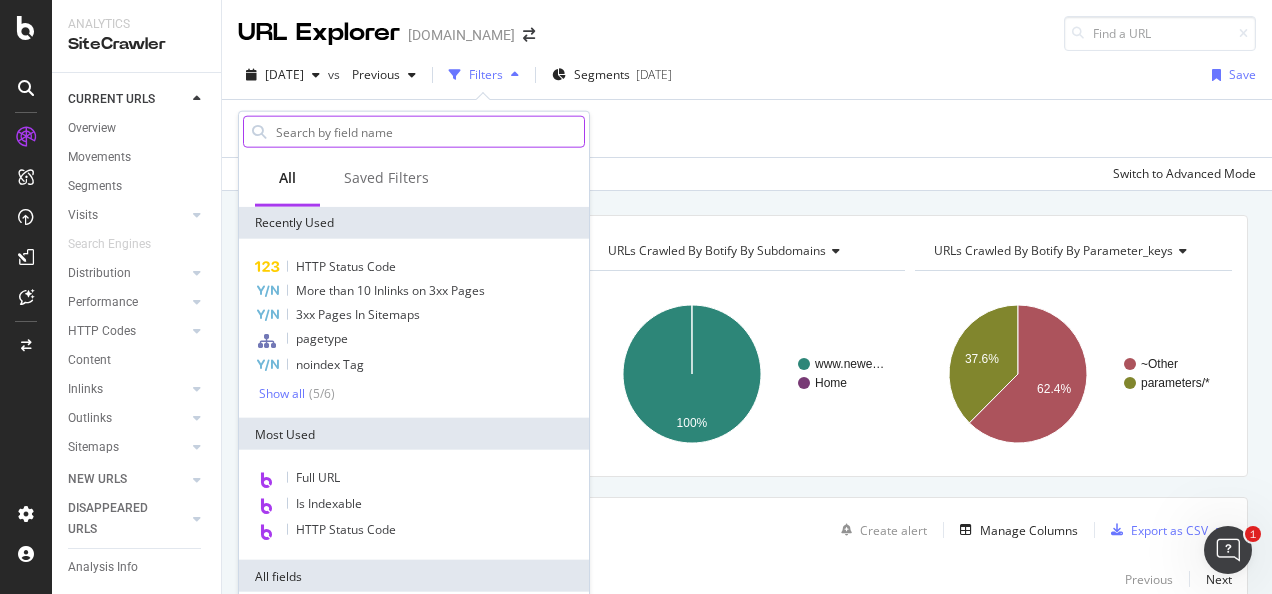 click at bounding box center [429, 132] 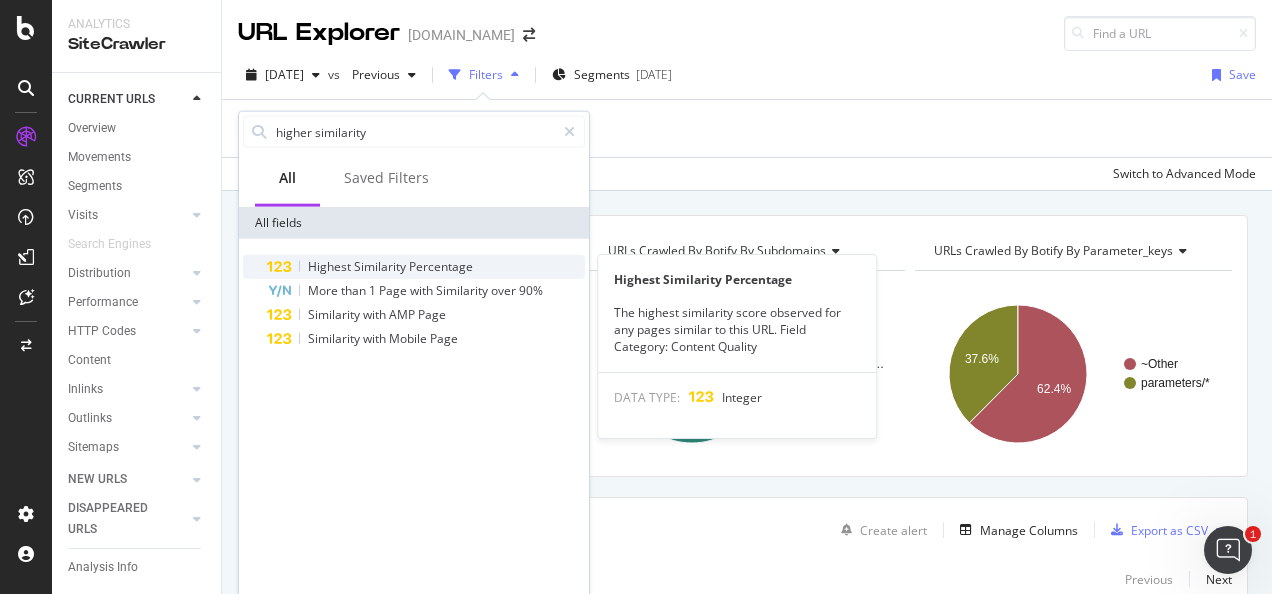 type on "higher similarity" 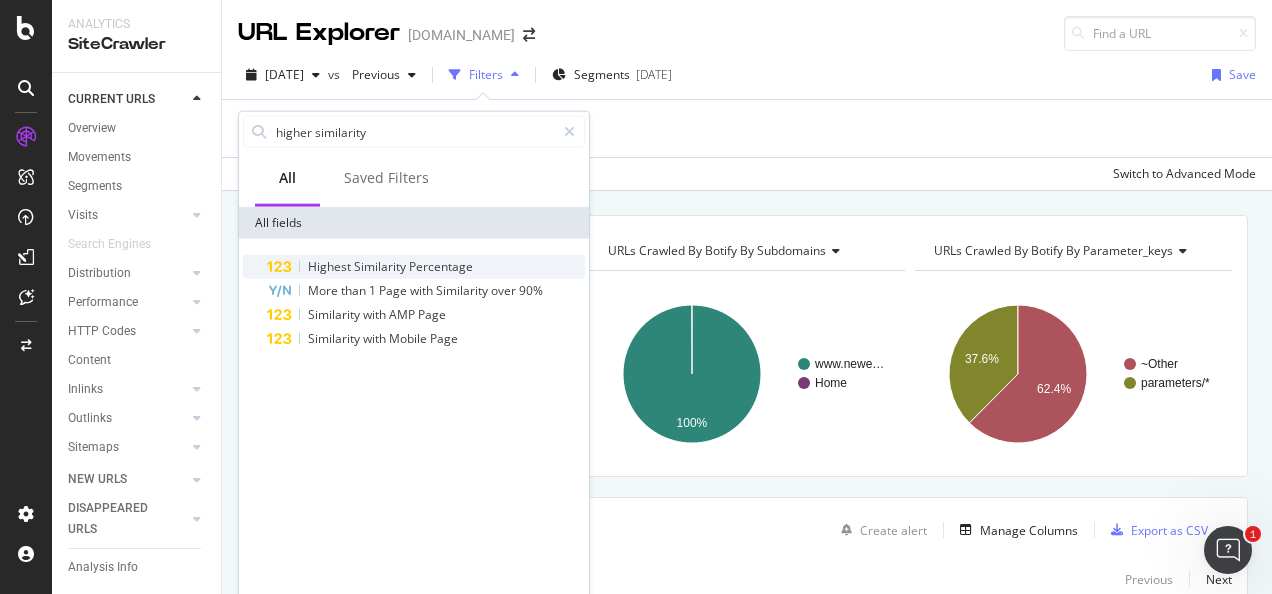 click on "Percentage" at bounding box center [441, 266] 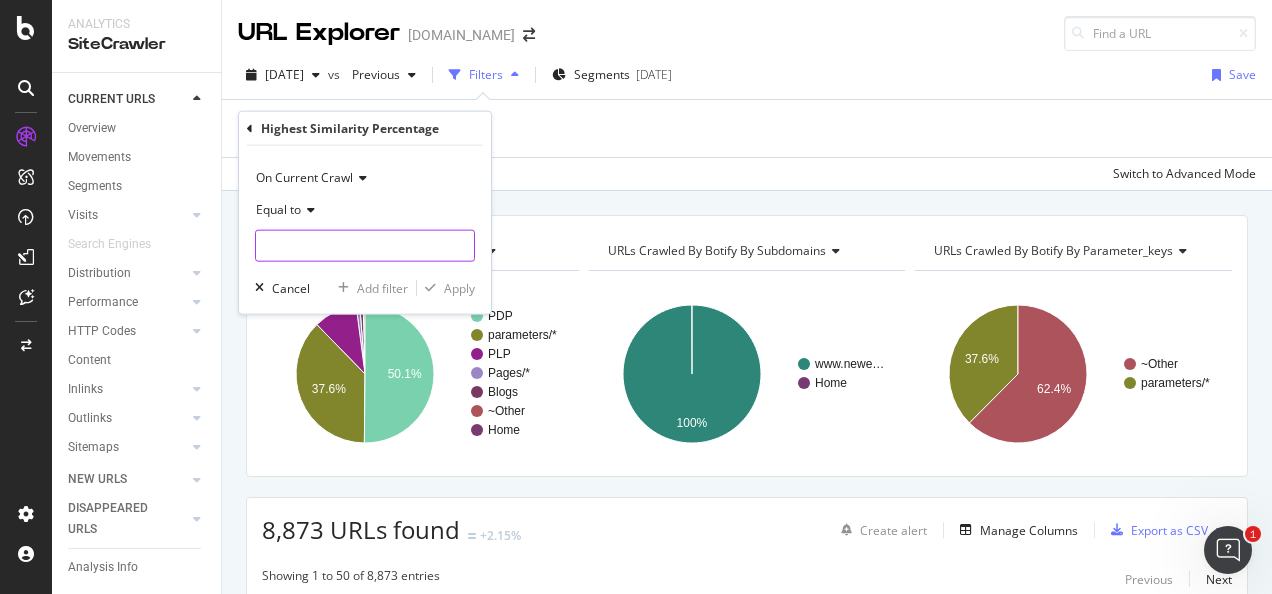 click at bounding box center [365, 246] 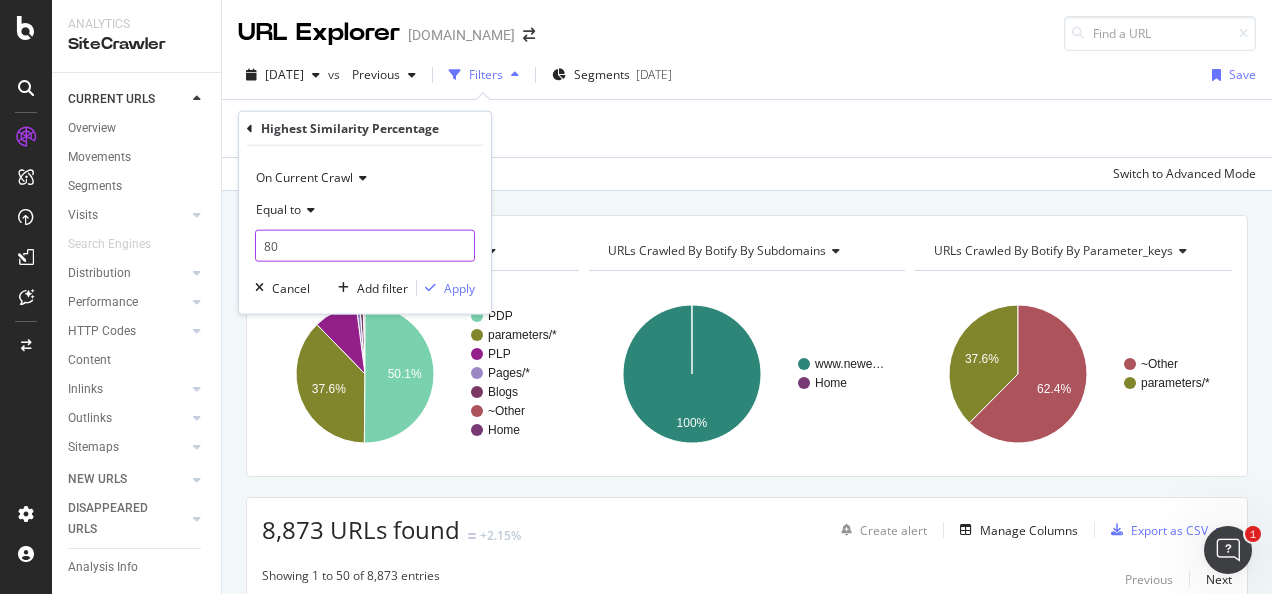 type on "8" 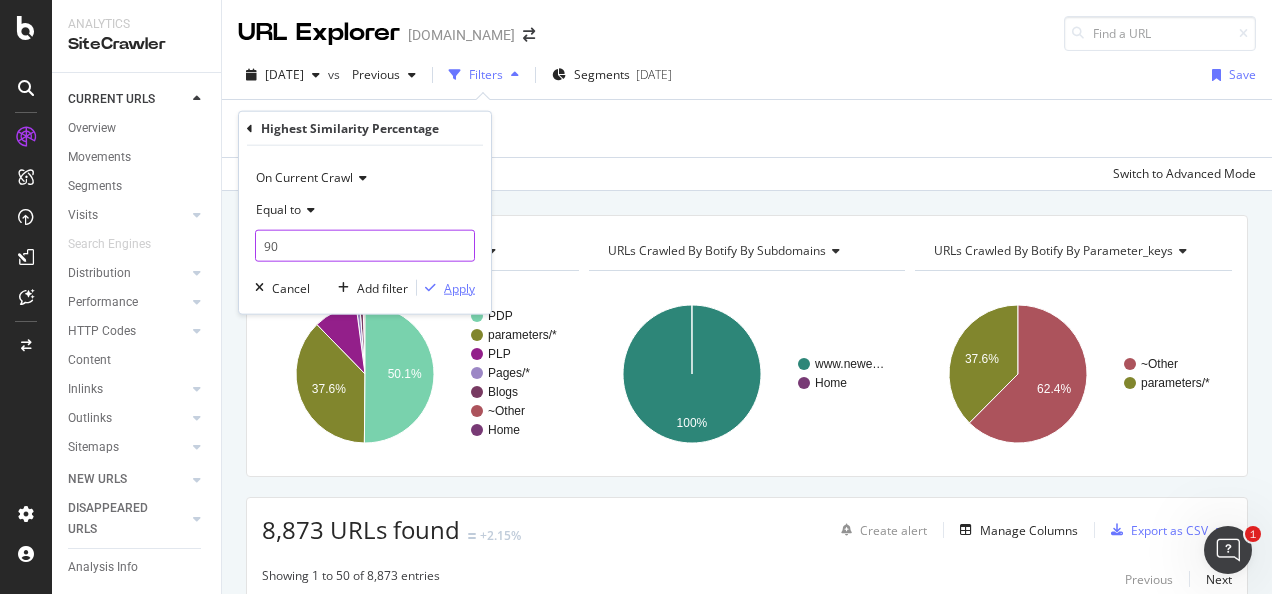 type on "90" 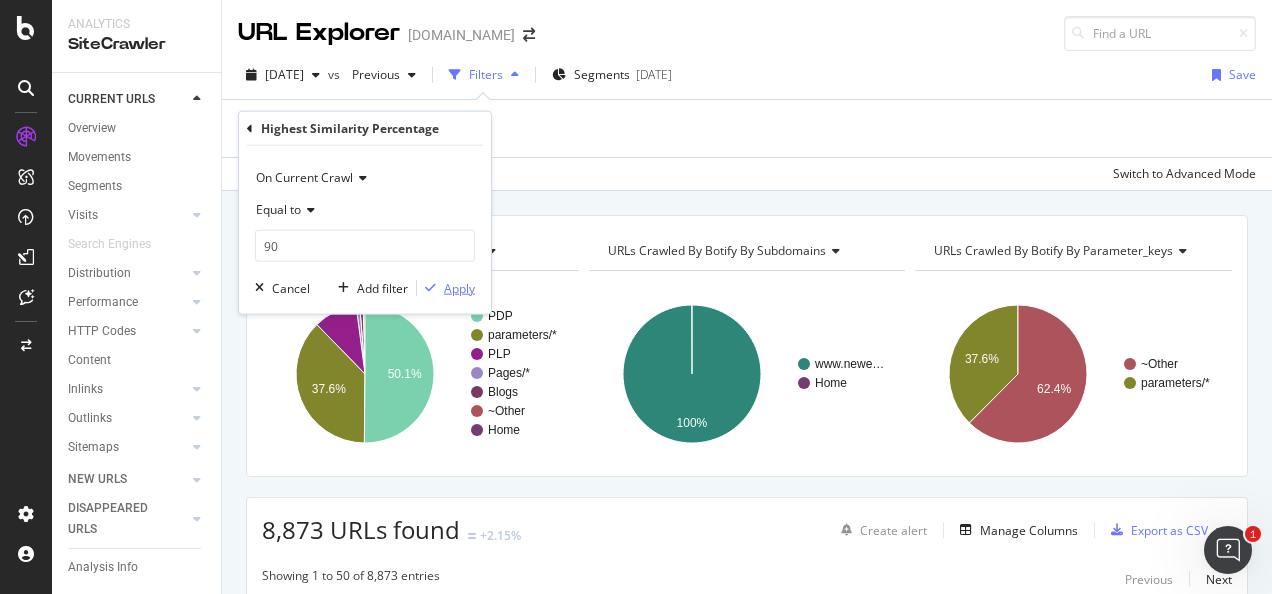 click at bounding box center [430, 288] 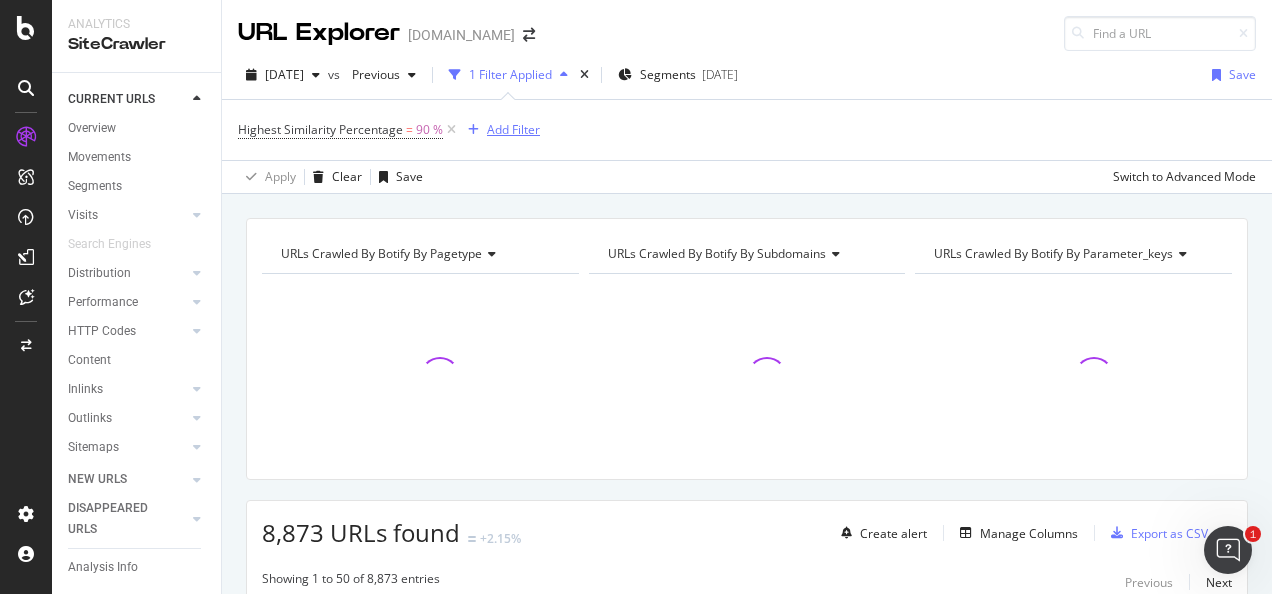 click on "Add Filter" at bounding box center (500, 130) 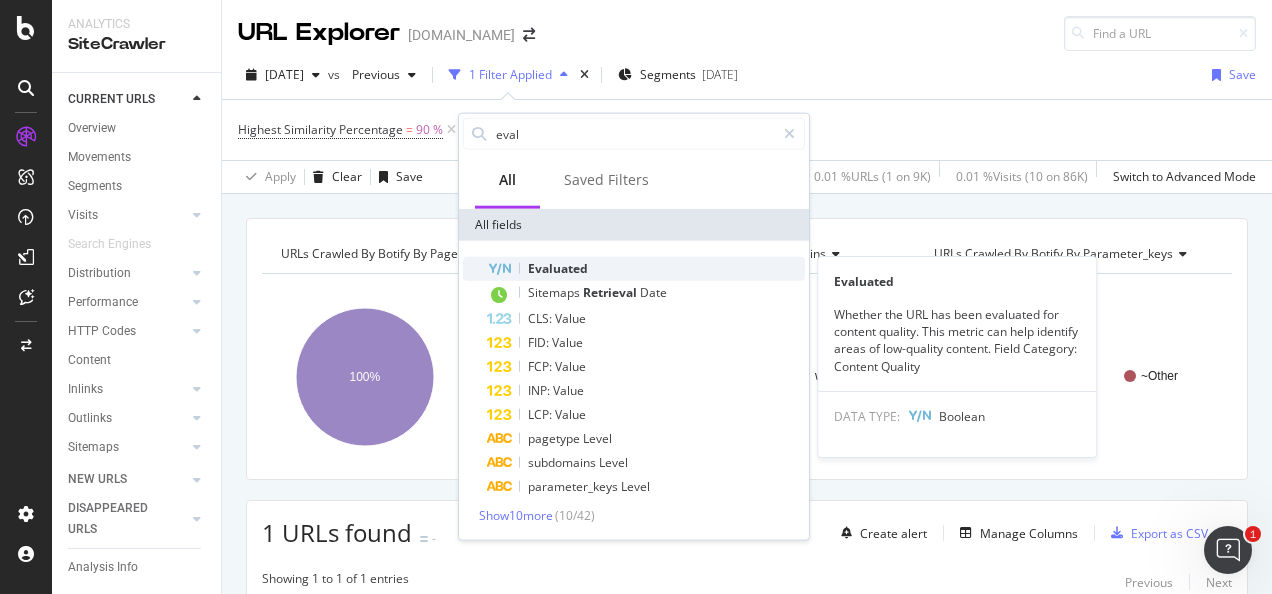 type on "eval" 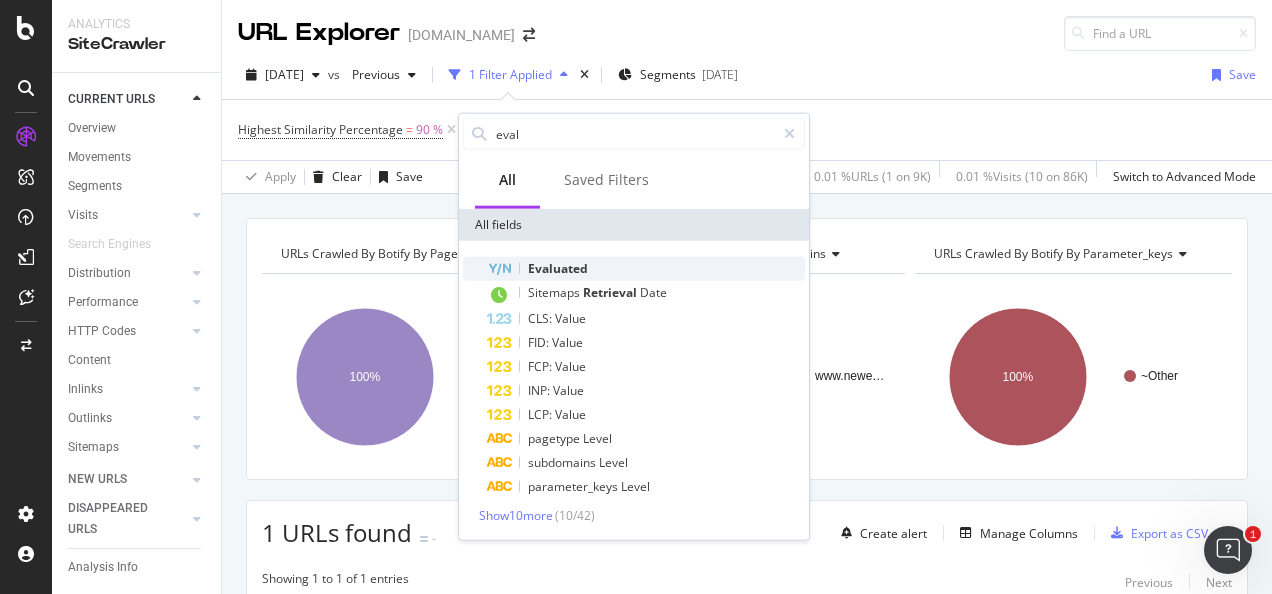 click on "Evaluated" at bounding box center (558, 268) 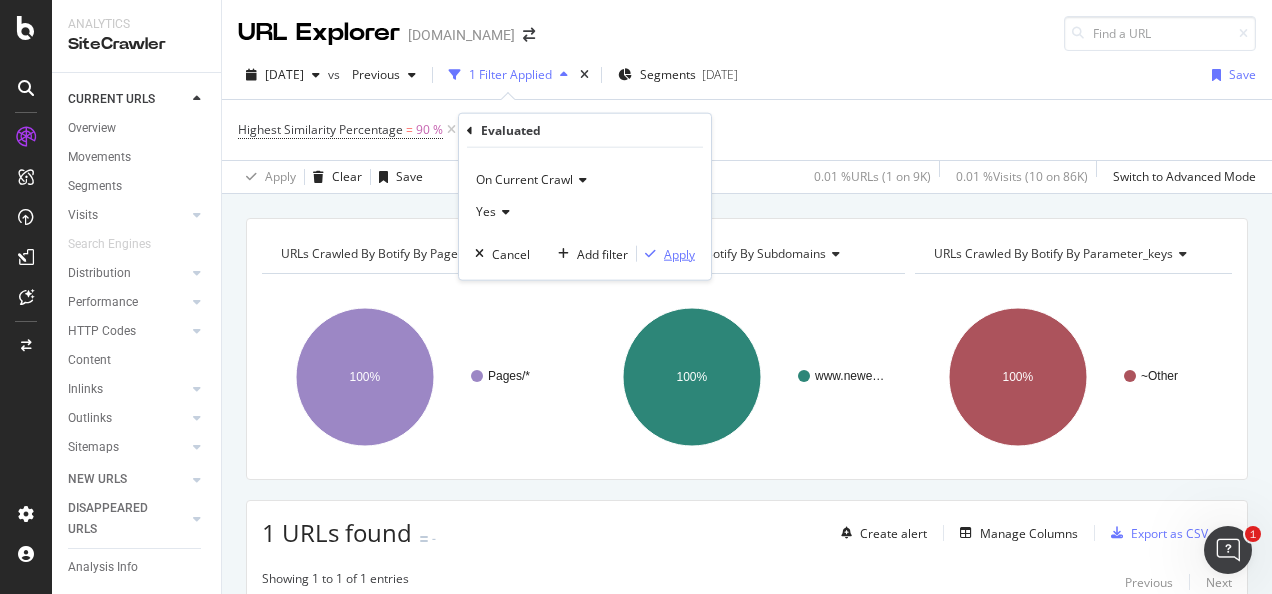 click on "Apply" at bounding box center (679, 253) 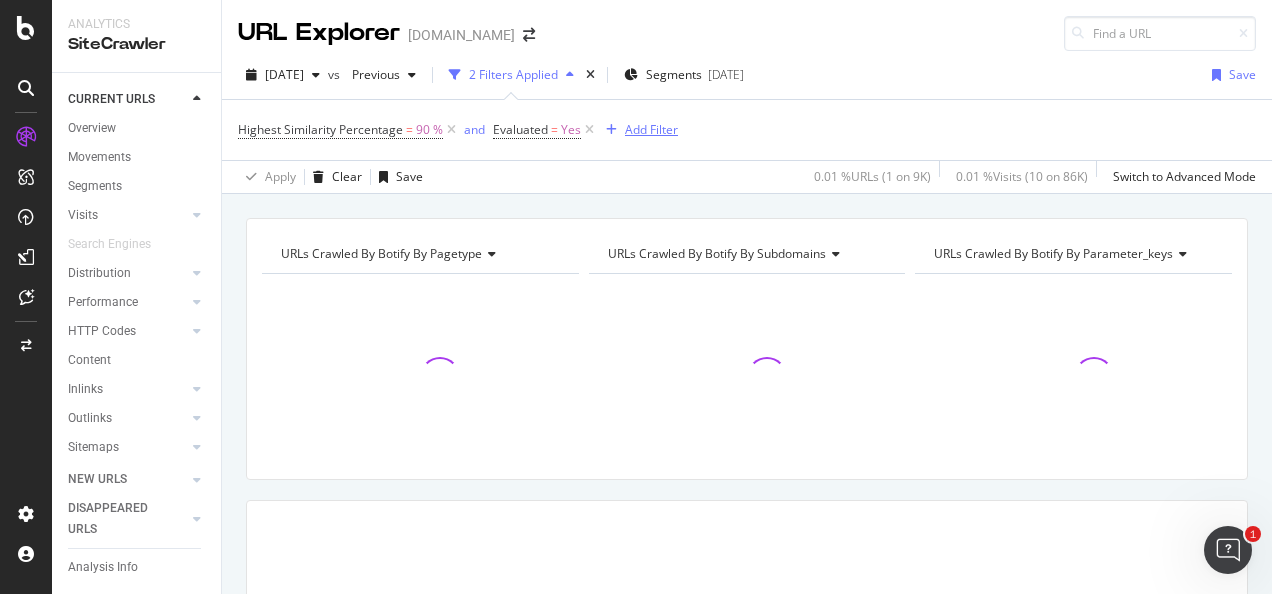 click on "Add Filter" at bounding box center (651, 129) 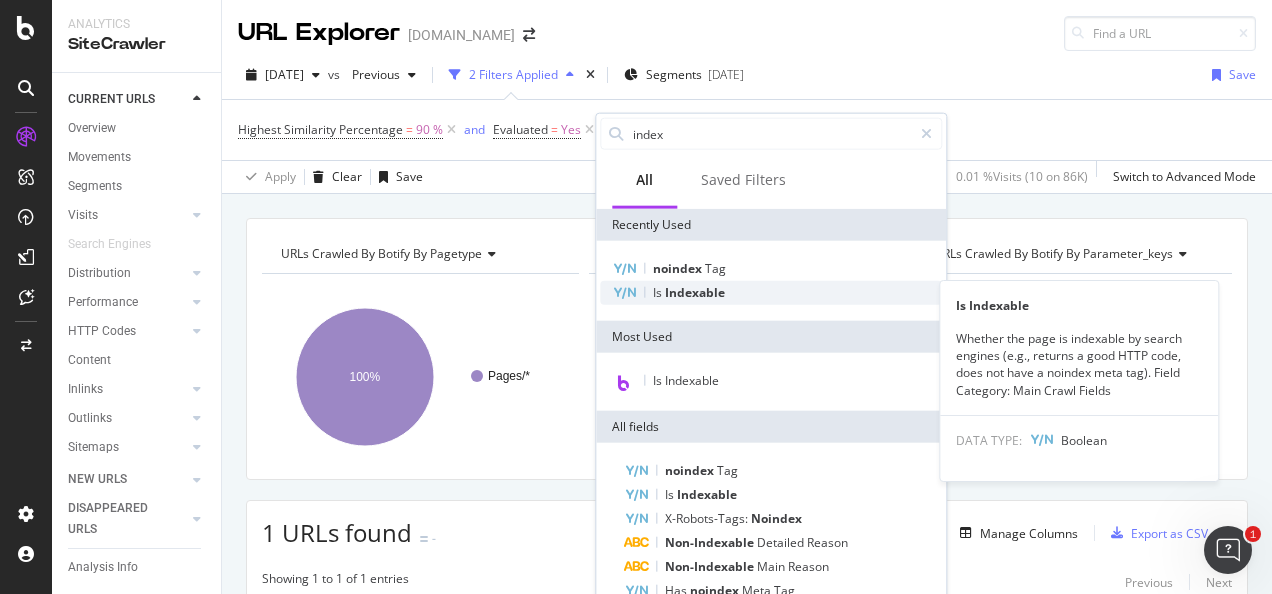 type on "index" 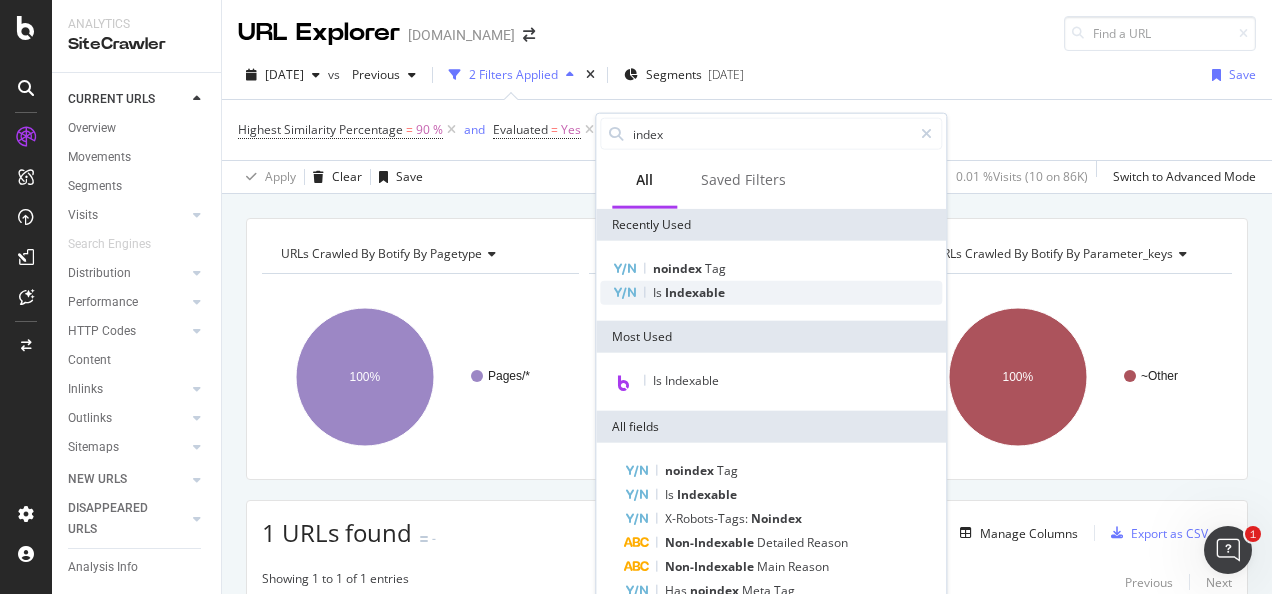 click on "Indexable" at bounding box center (695, 292) 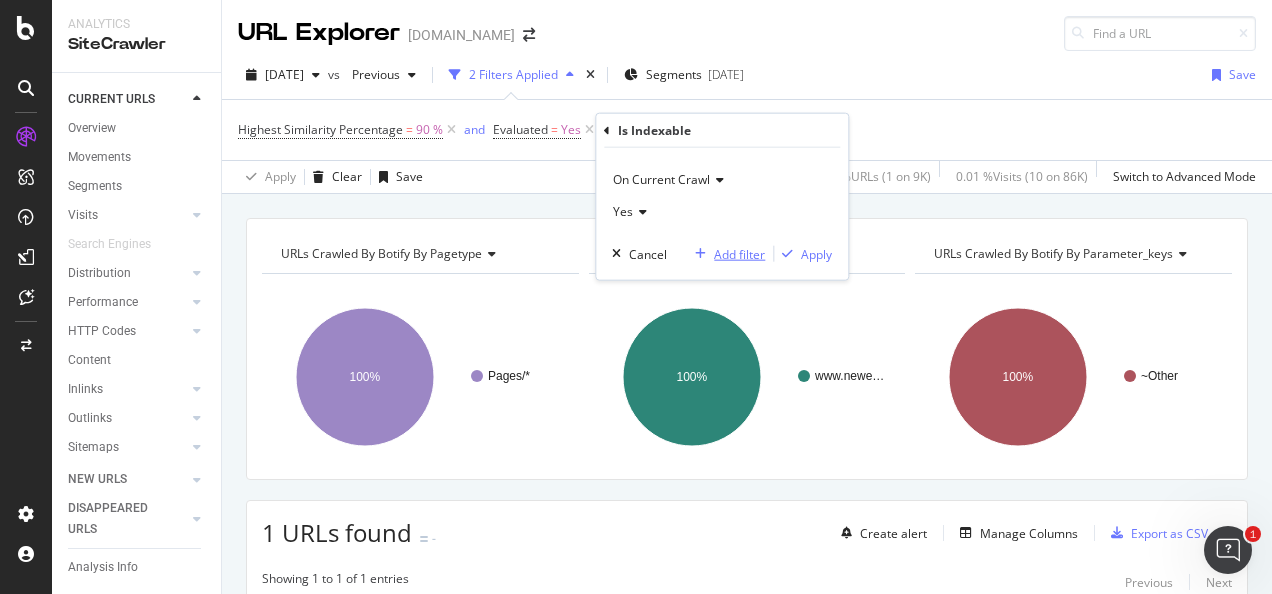 click on "Add filter" at bounding box center [739, 253] 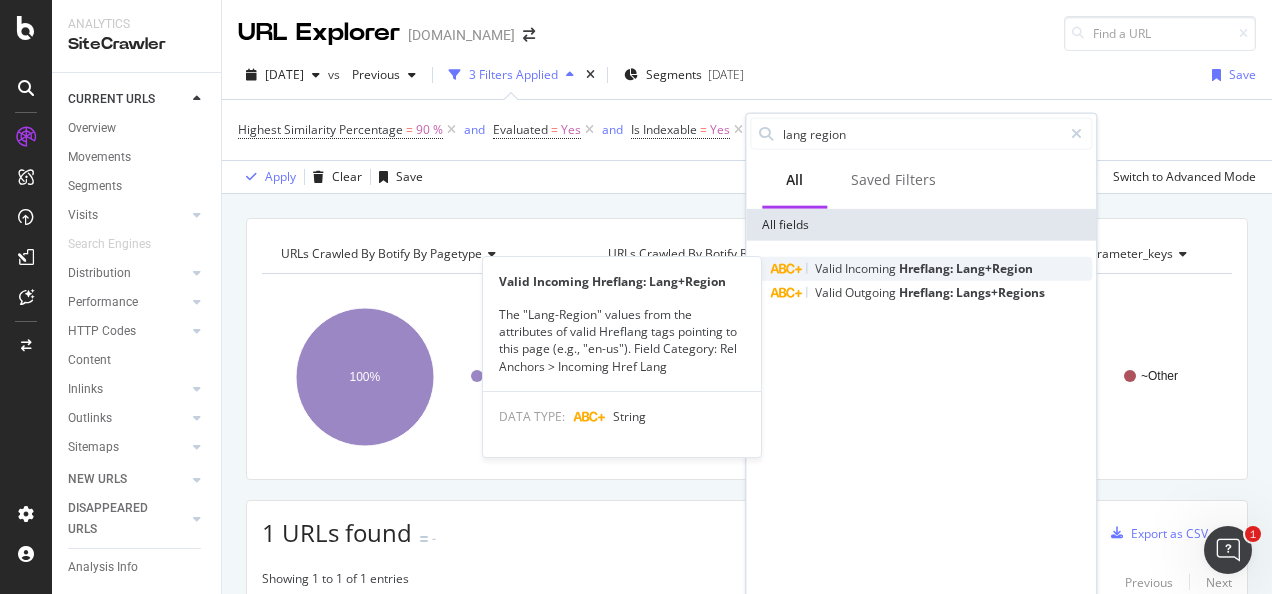 type on "lang region" 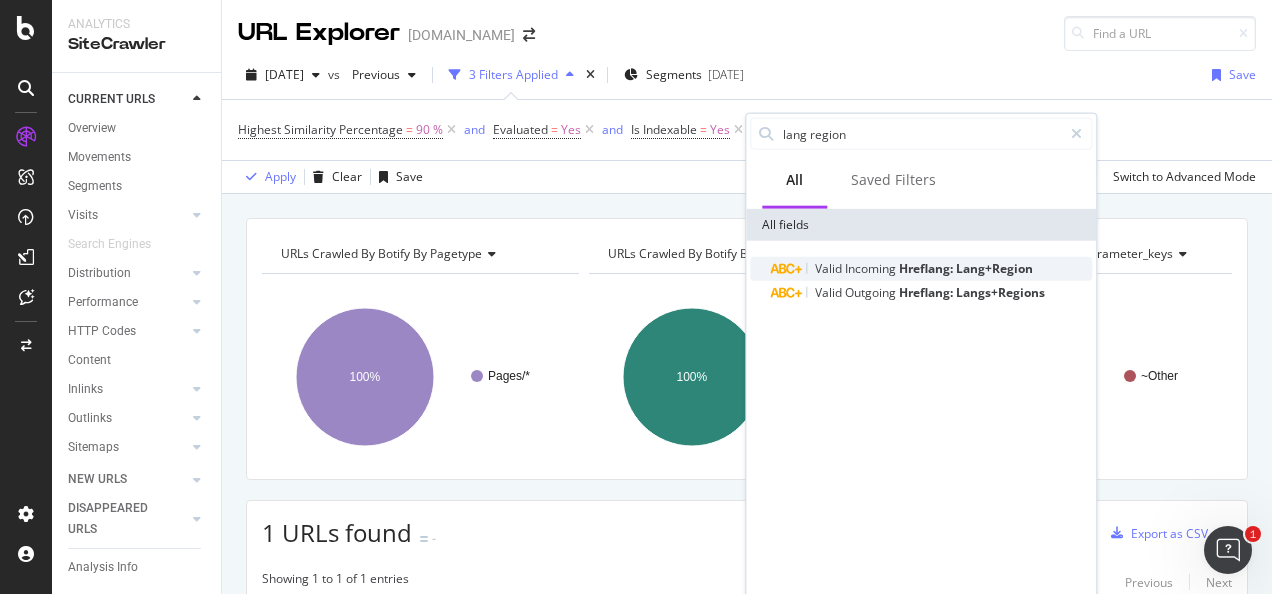 click on "Hreflang:" at bounding box center (927, 268) 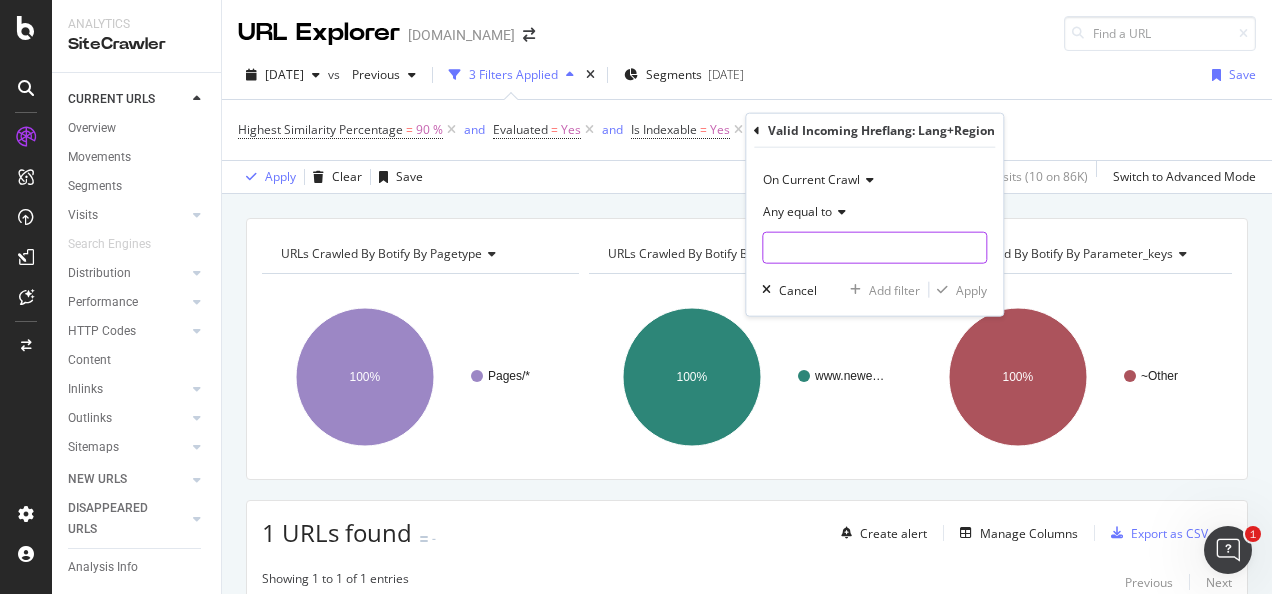 click at bounding box center [874, 248] 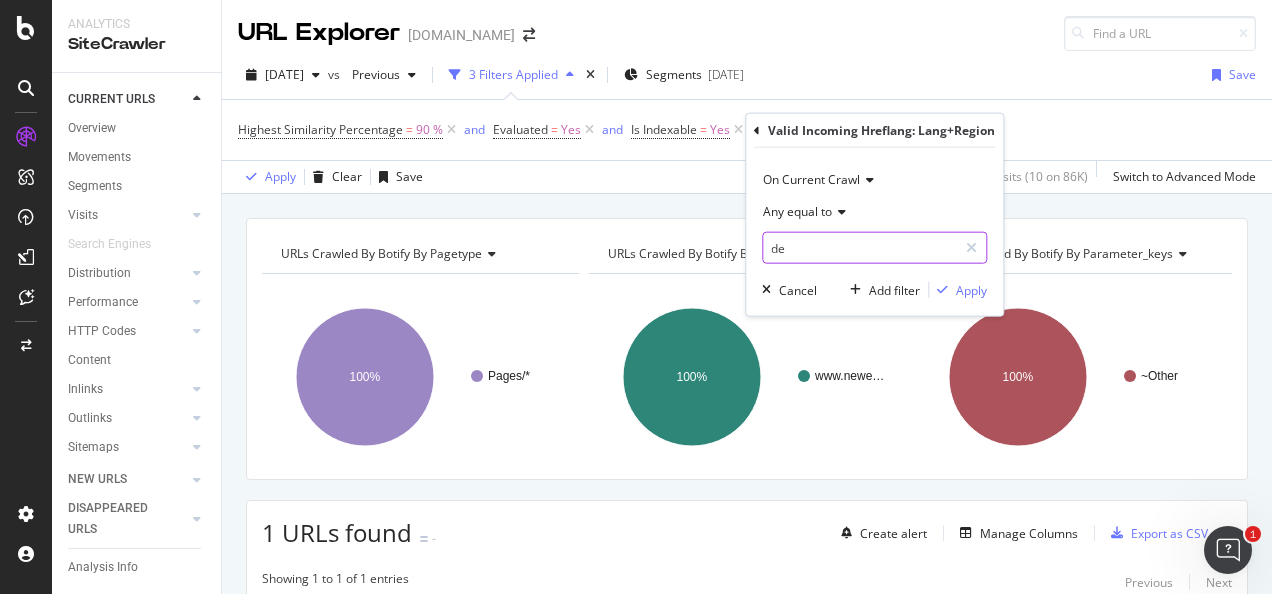 type on "de" 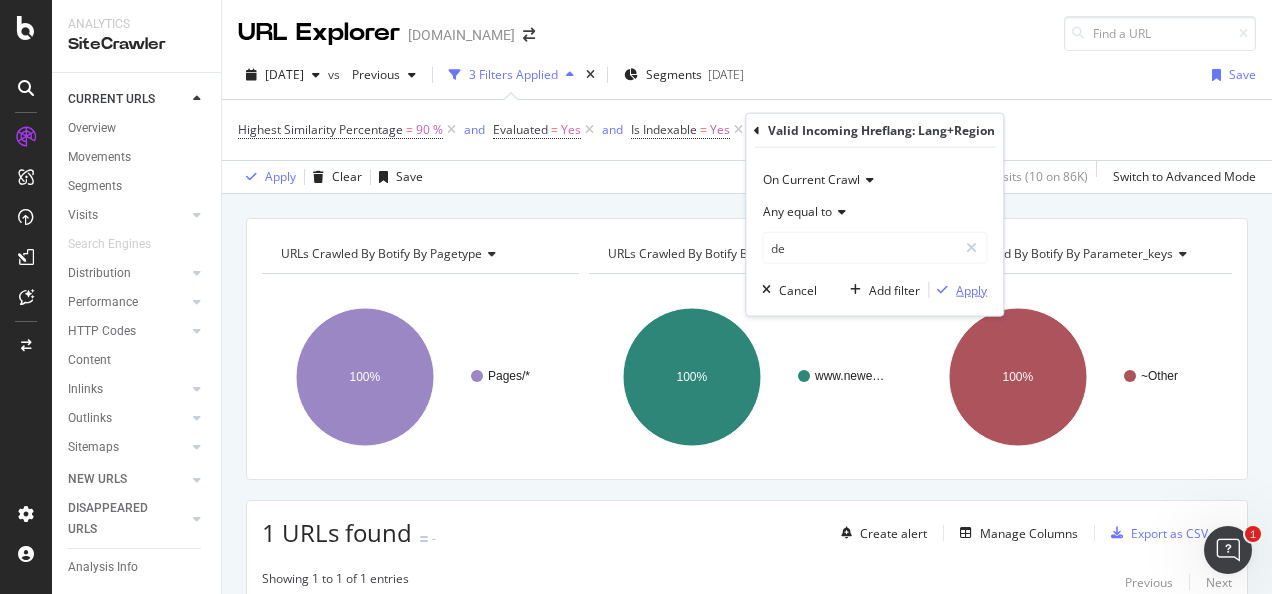 click on "Apply" at bounding box center [971, 289] 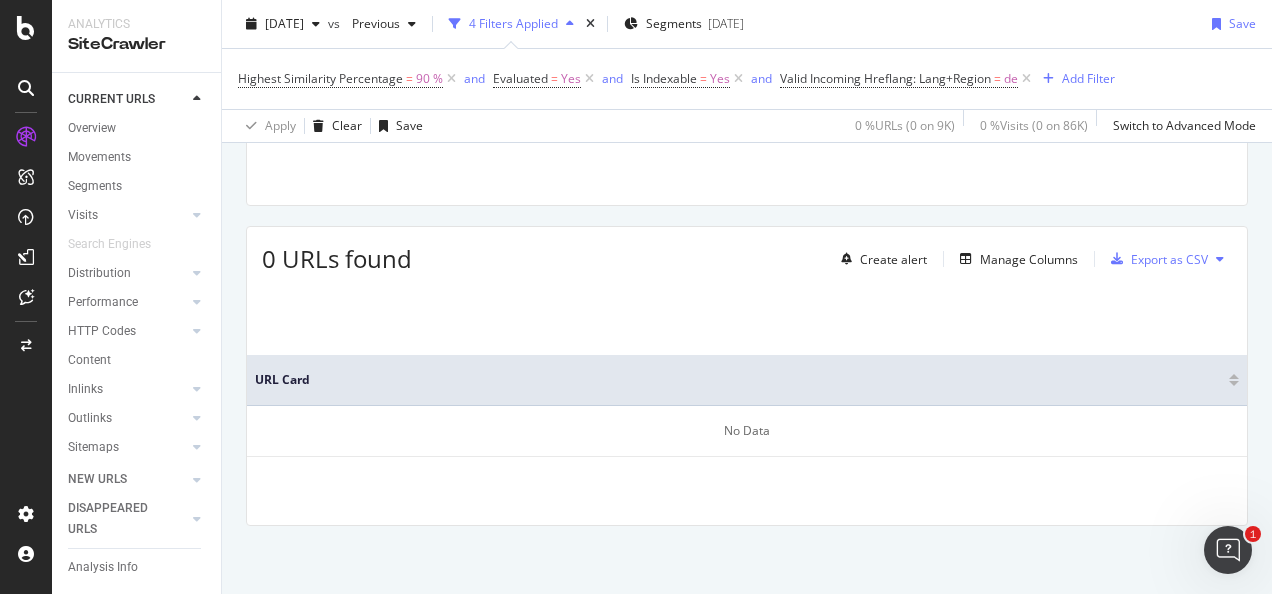 scroll, scrollTop: 0, scrollLeft: 0, axis: both 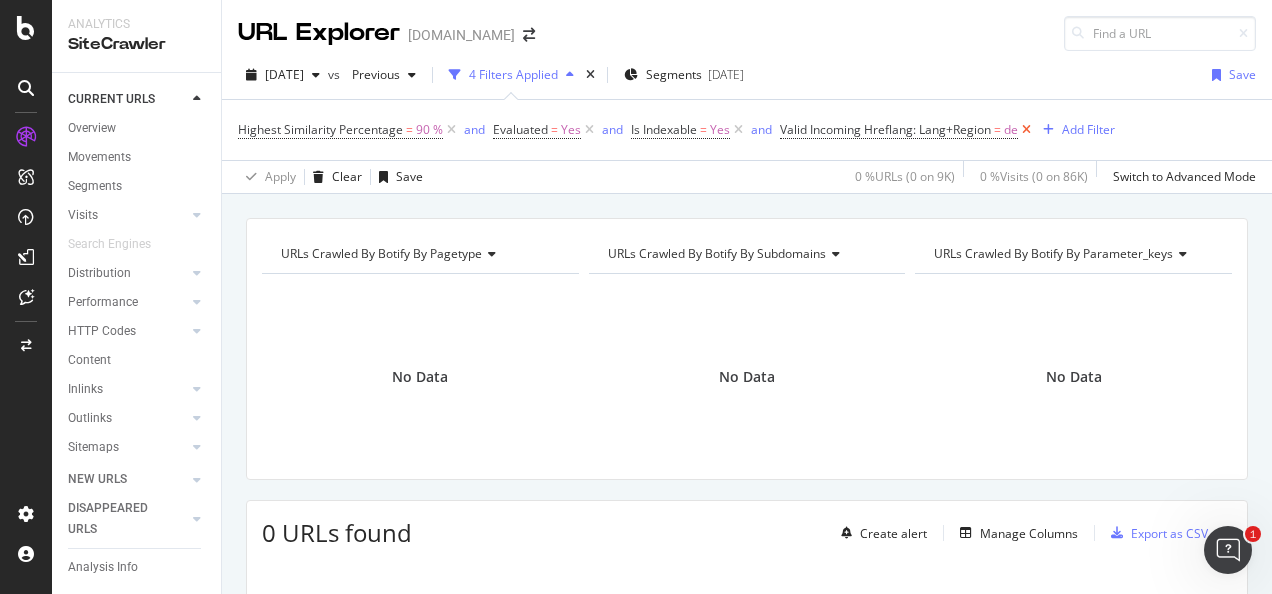 click at bounding box center [1026, 130] 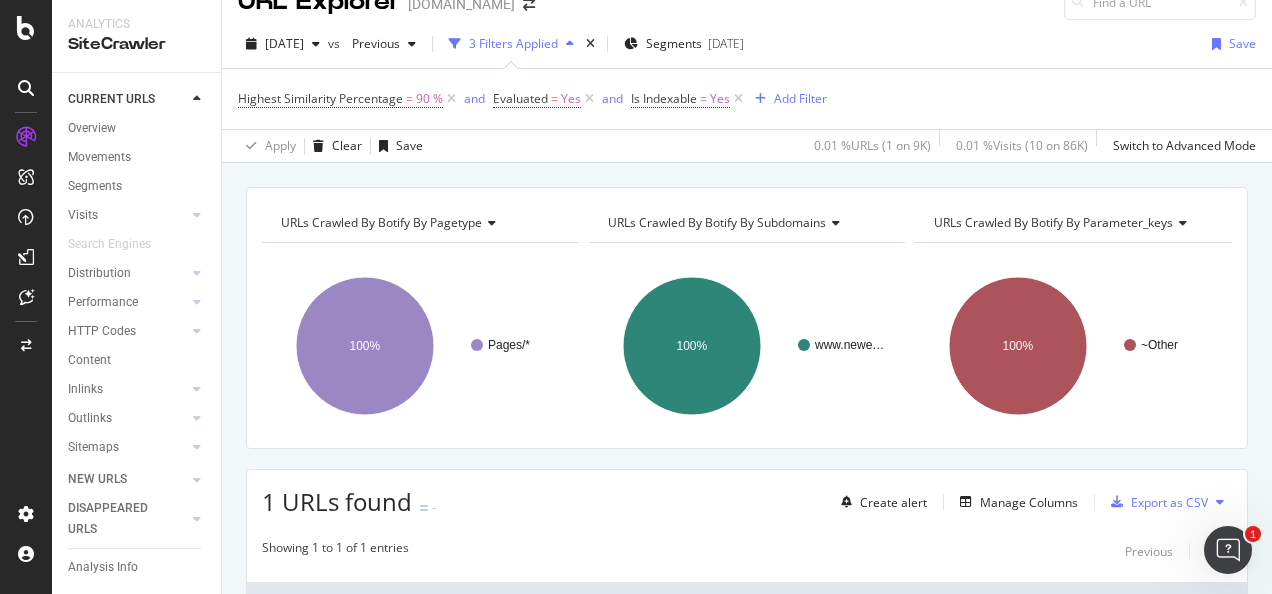 scroll, scrollTop: 0, scrollLeft: 0, axis: both 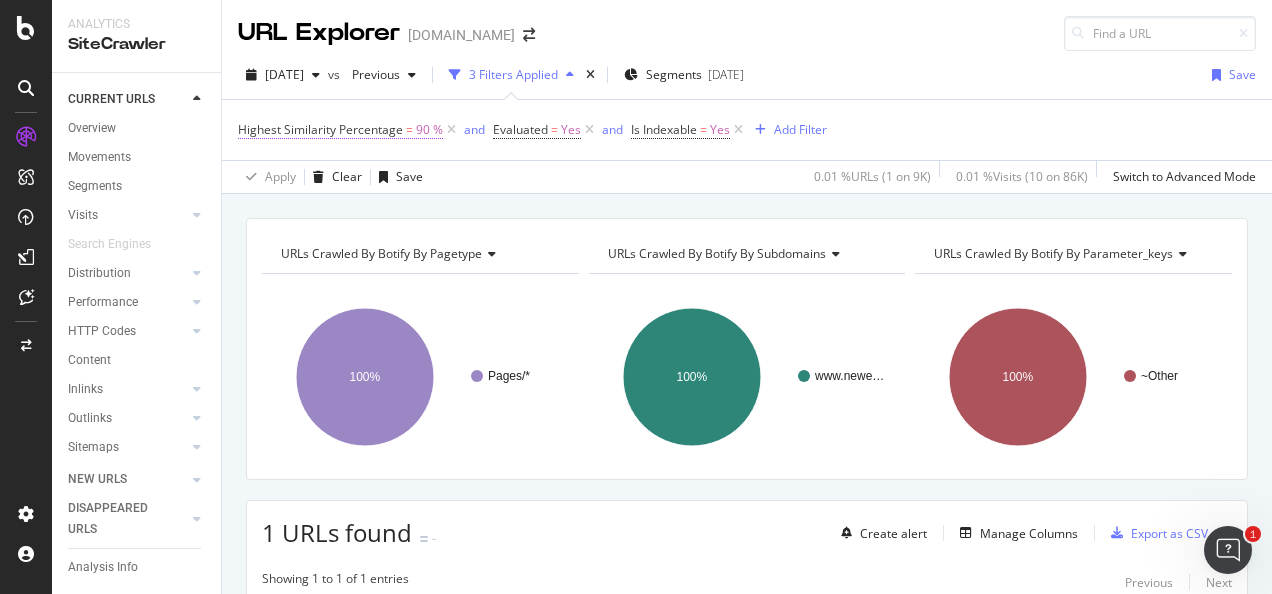 click on "90 %" at bounding box center (429, 130) 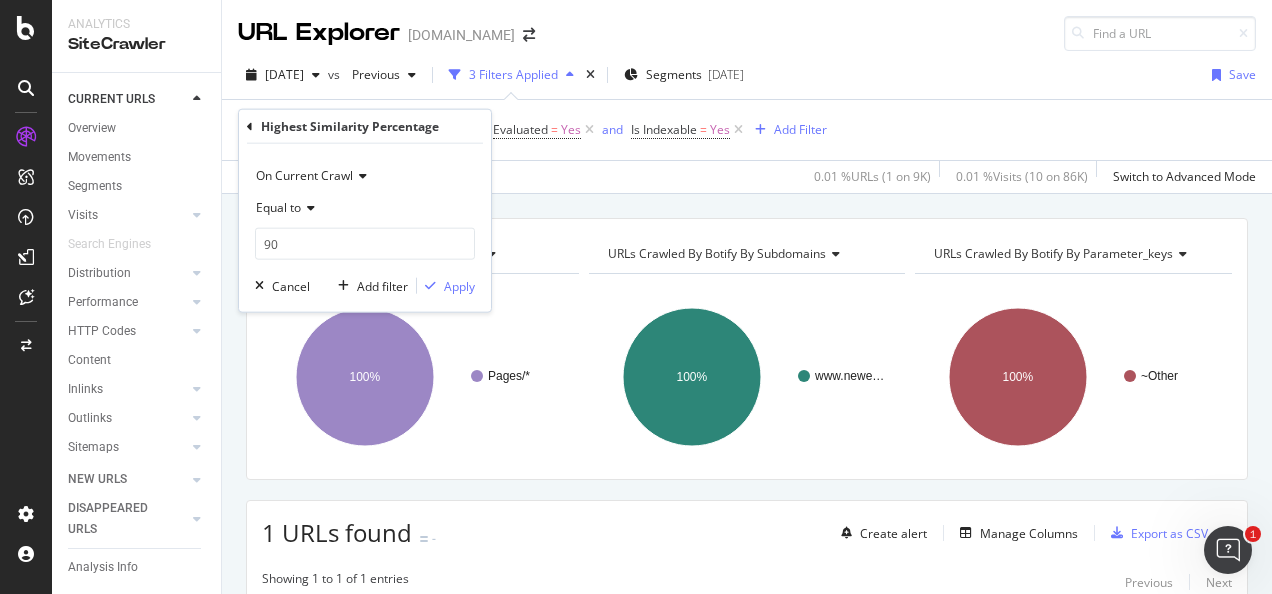 click on "Equal to" at bounding box center (278, 207) 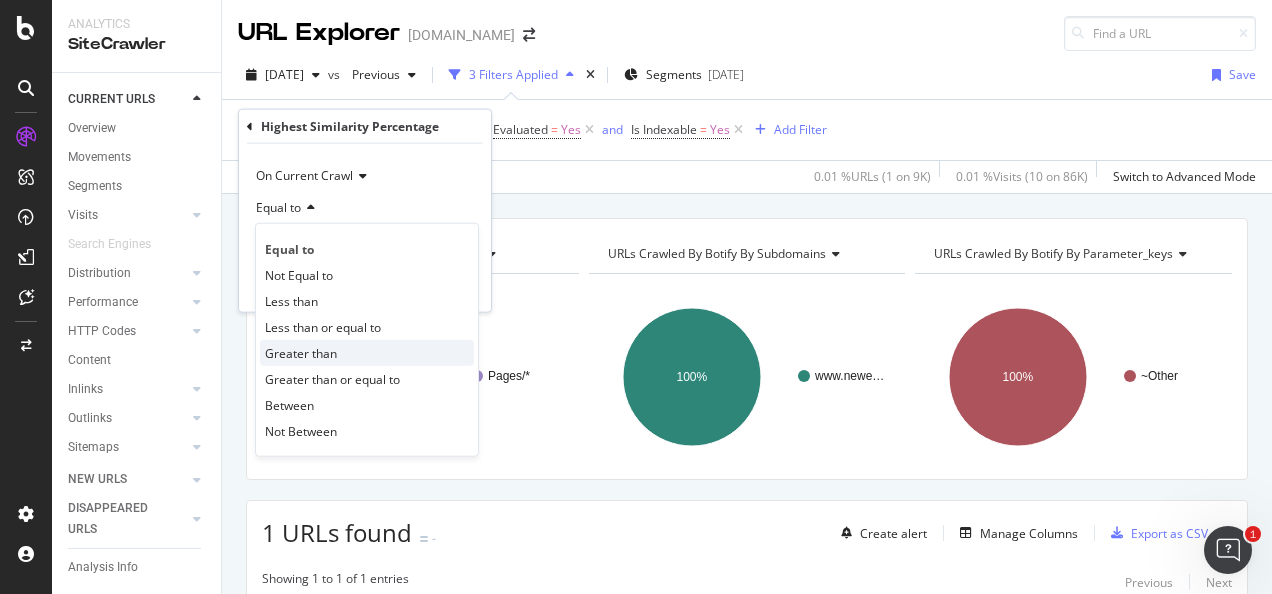 click on "Greater than" at bounding box center [301, 352] 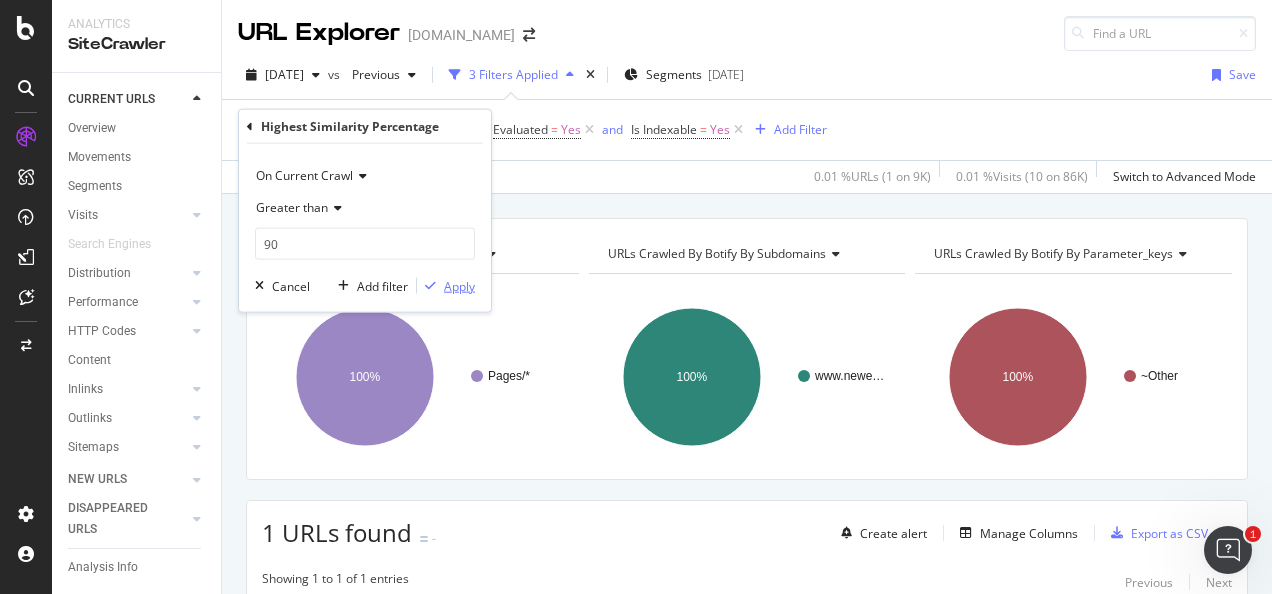 click on "Apply" at bounding box center [459, 285] 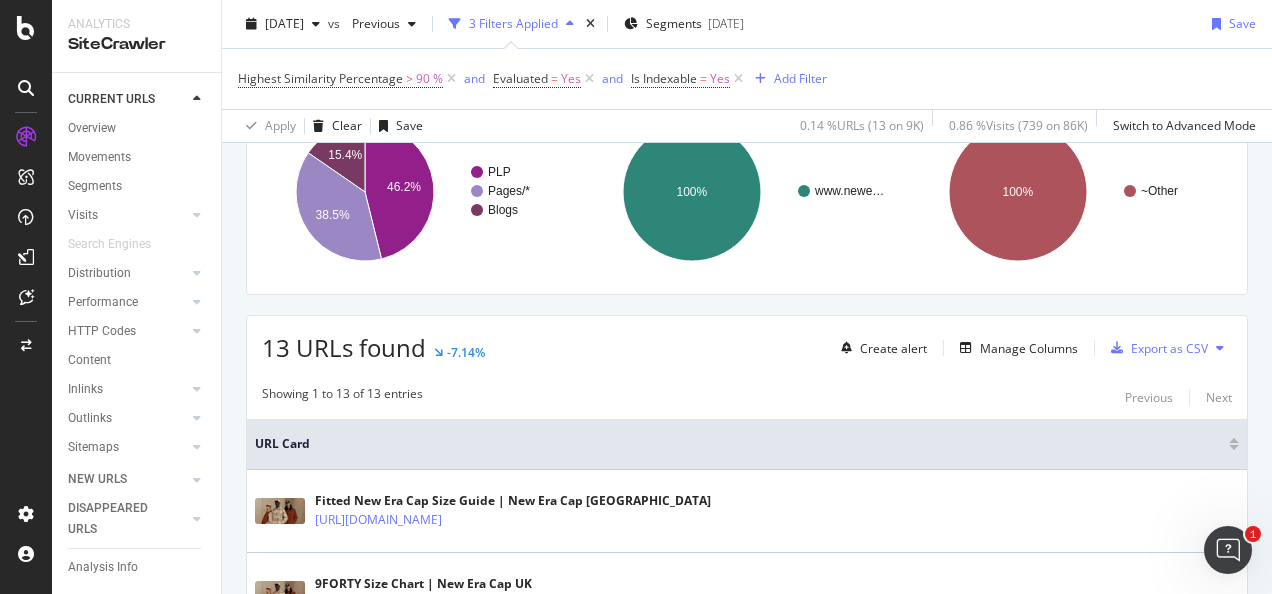 scroll, scrollTop: 0, scrollLeft: 0, axis: both 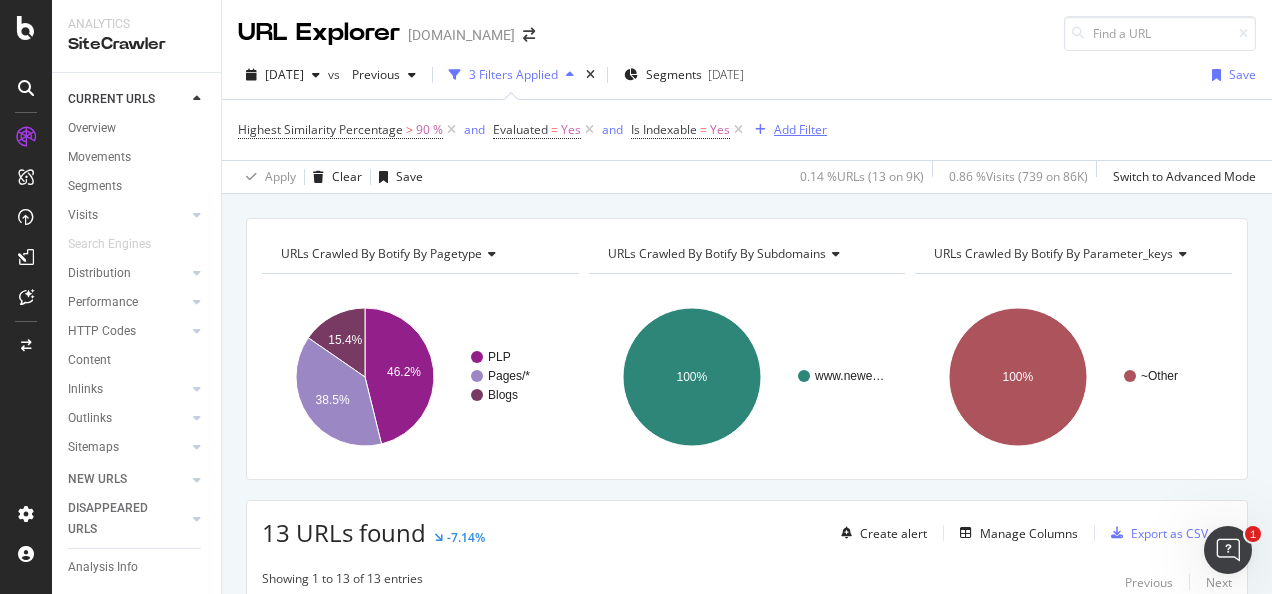 click on "Add Filter" at bounding box center (800, 129) 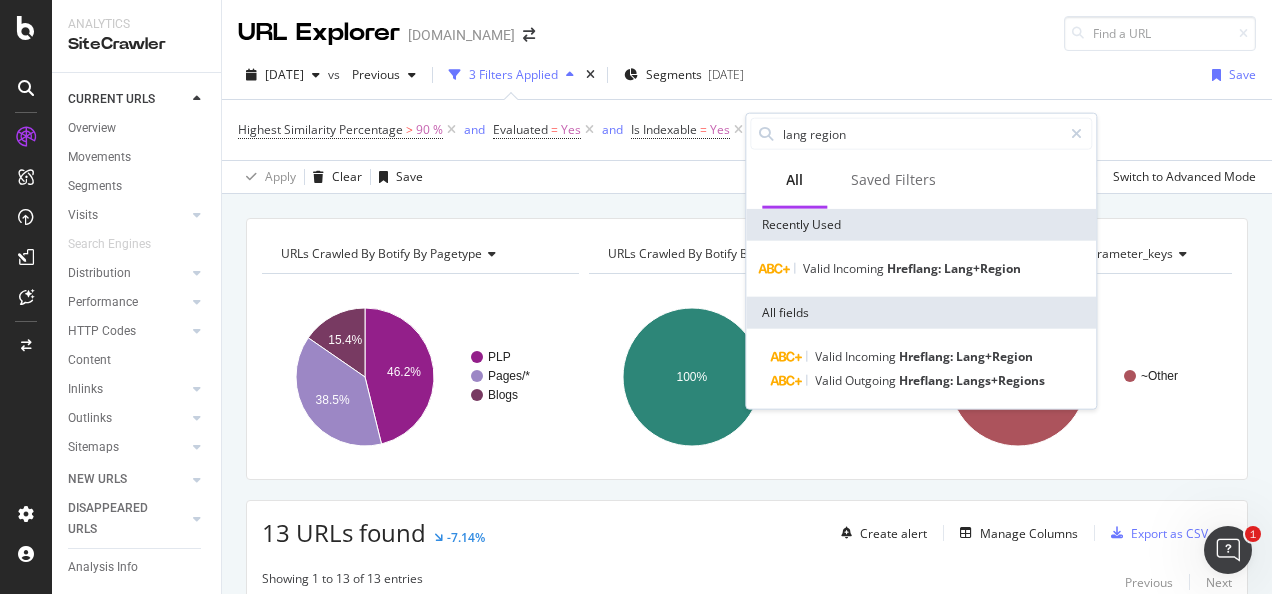 click on "lang region" at bounding box center (921, 134) 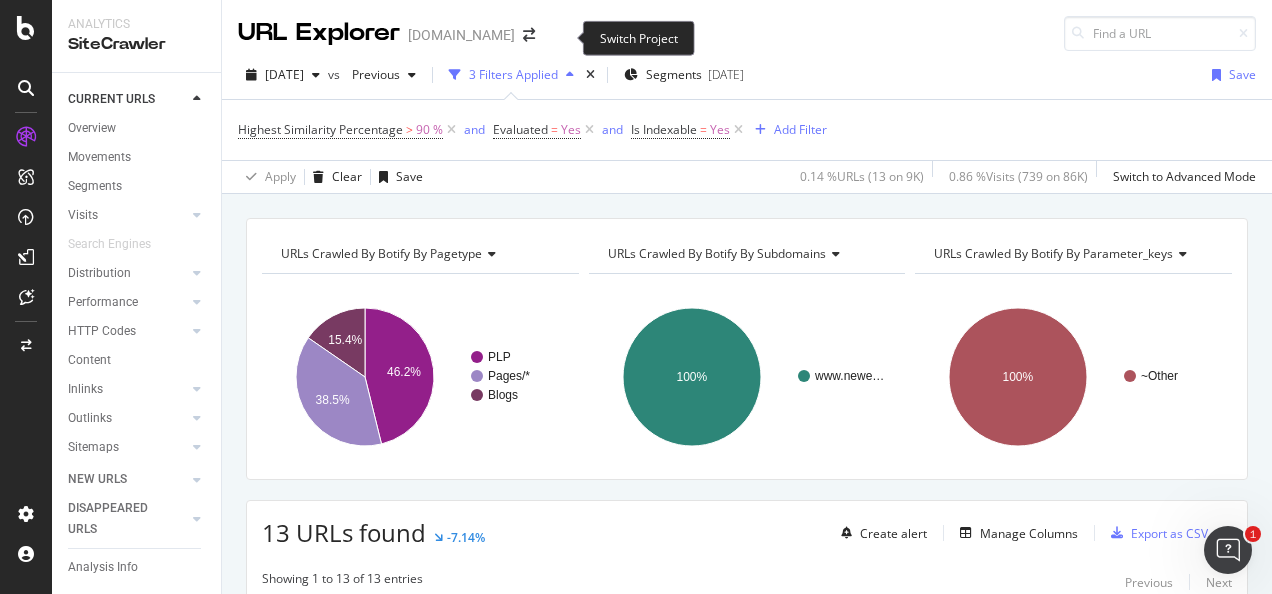 click at bounding box center (529, 35) 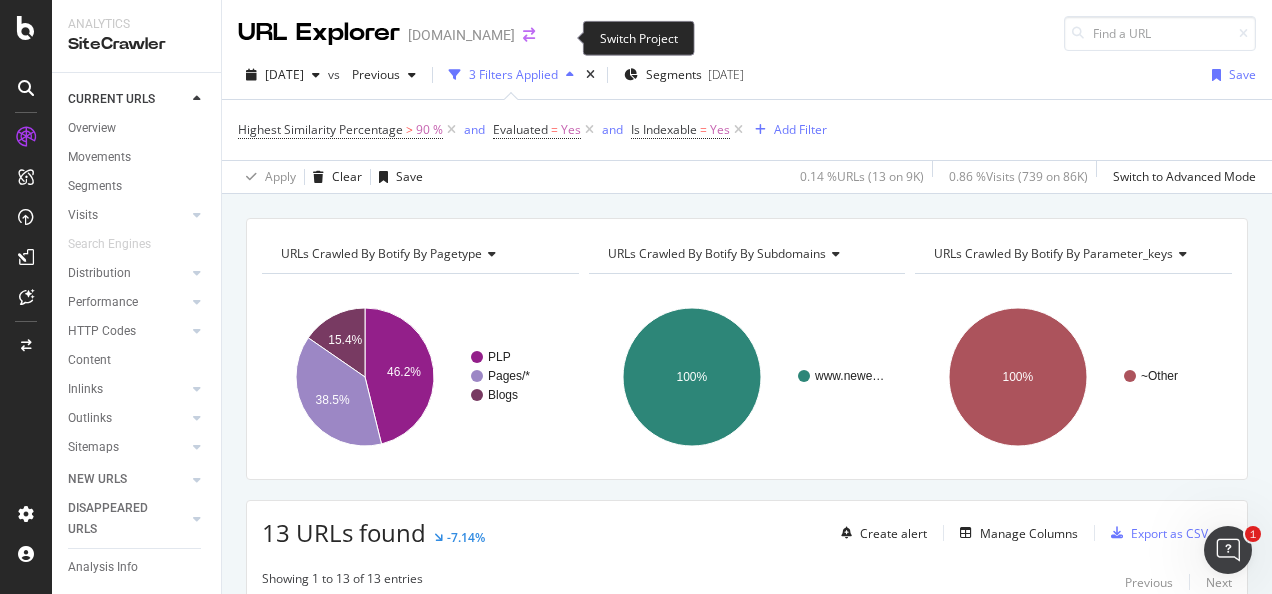 click at bounding box center [529, 35] 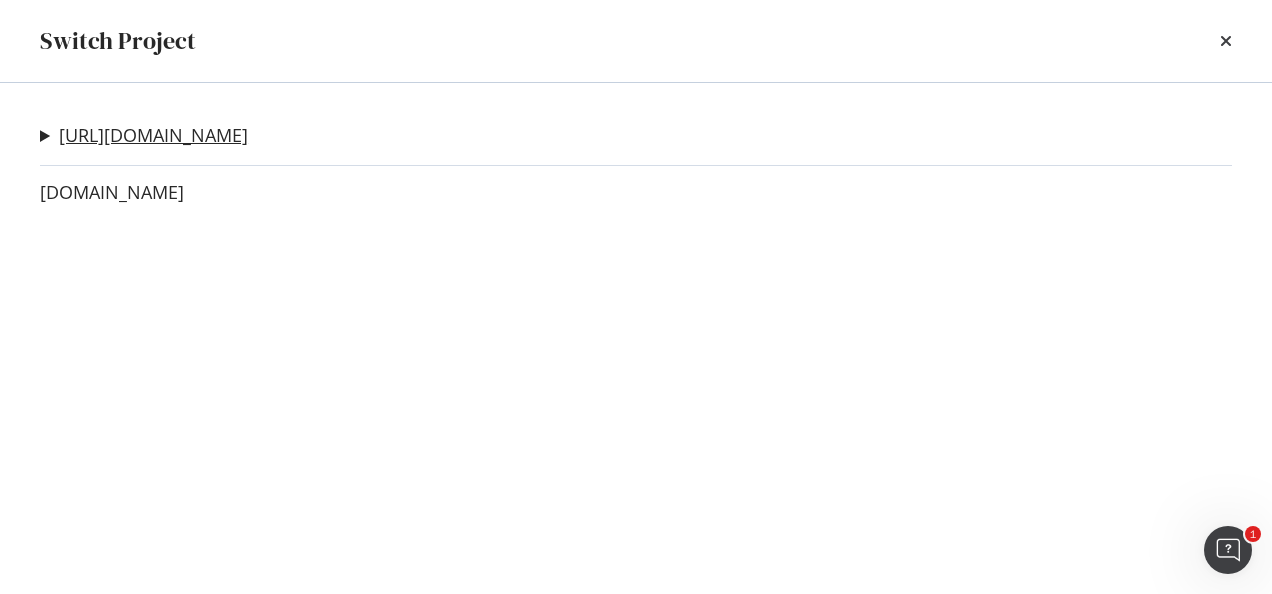 click on "[URL][DOMAIN_NAME]" at bounding box center [153, 135] 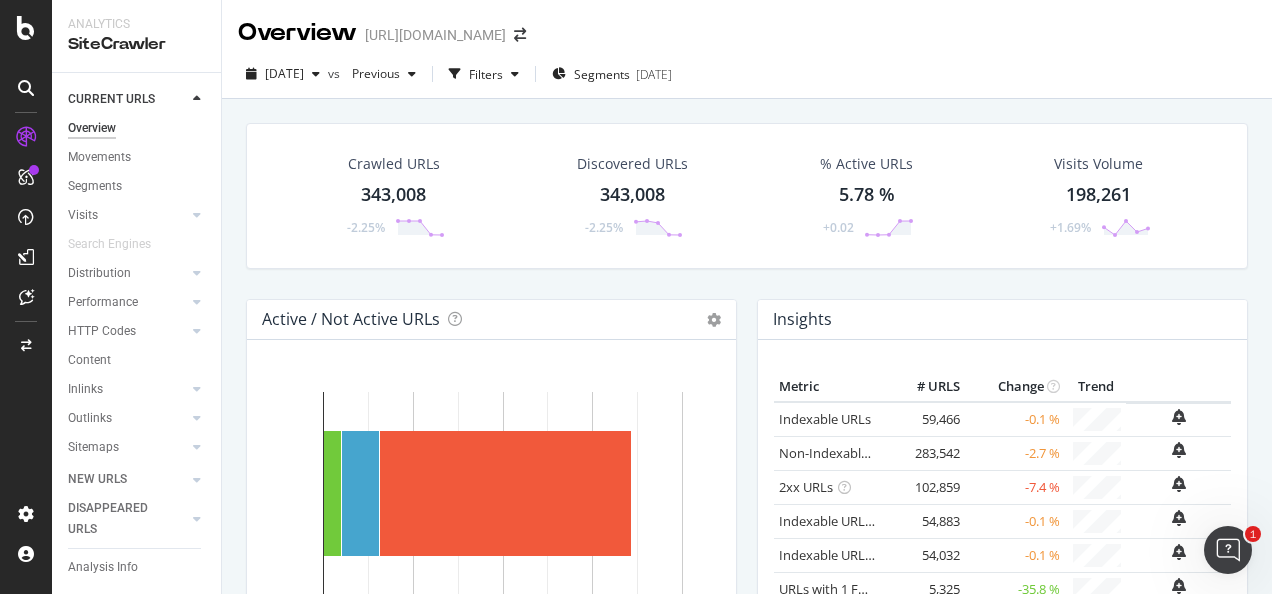 click on "343,008" at bounding box center [393, 195] 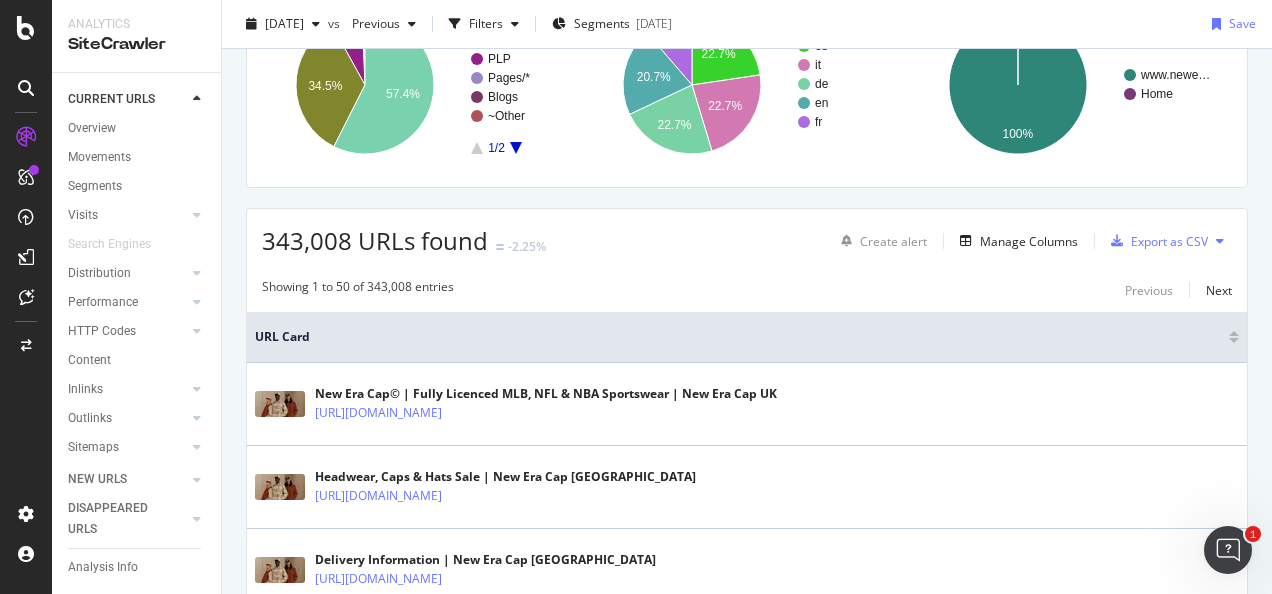 scroll, scrollTop: 0, scrollLeft: 0, axis: both 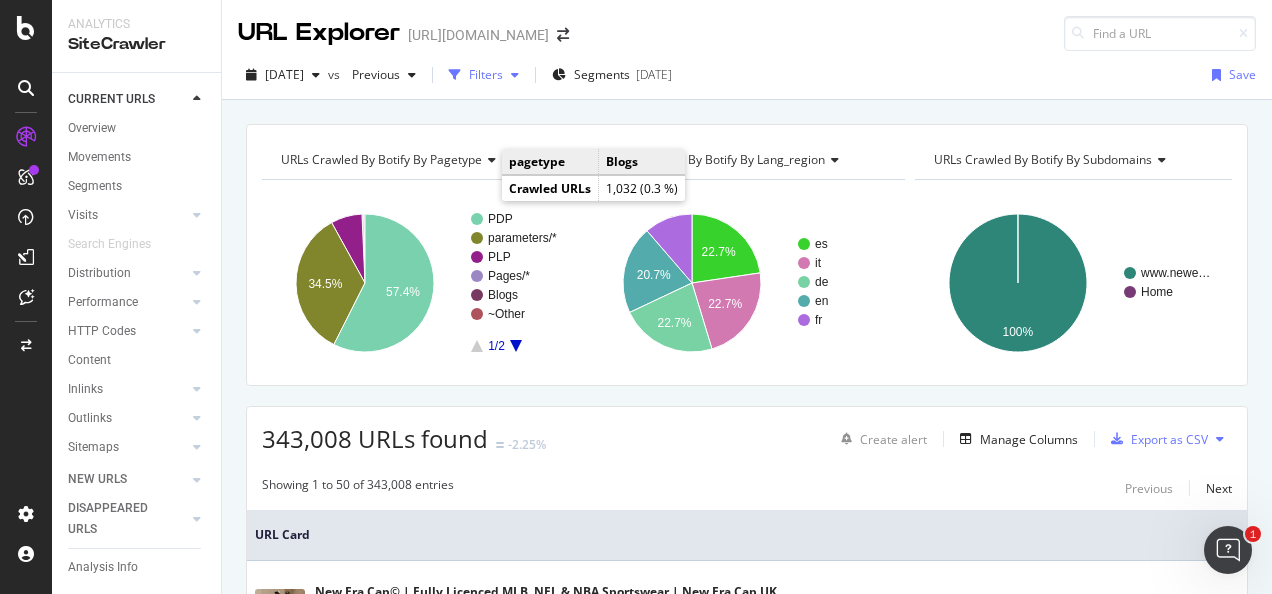 click on "Filters" at bounding box center [484, 75] 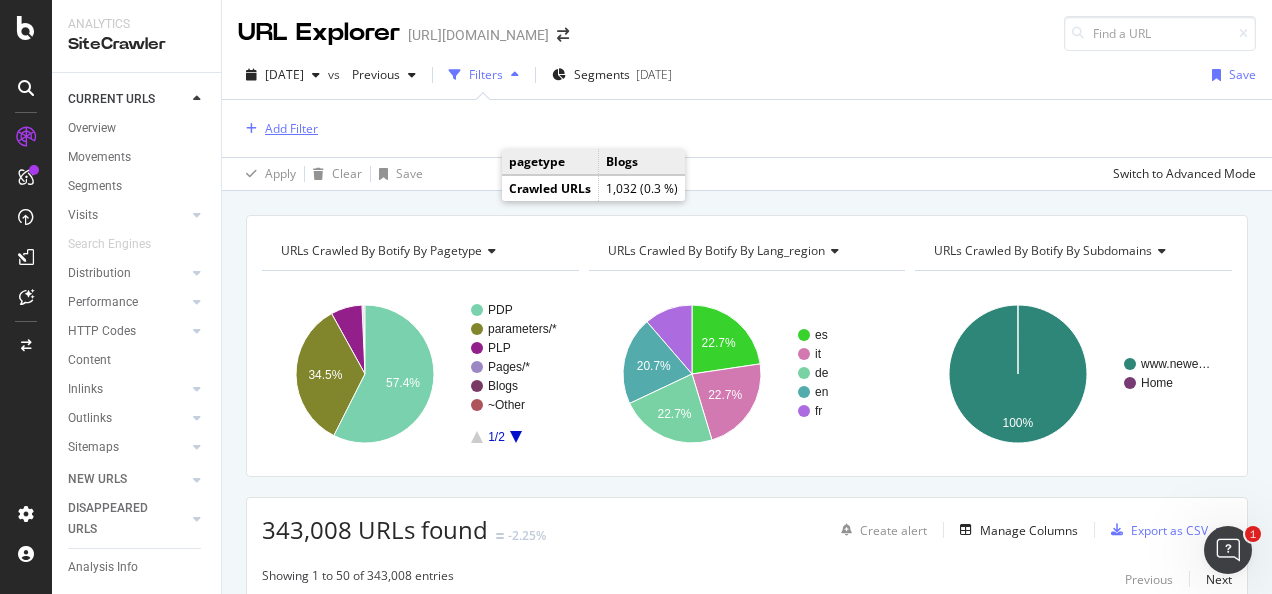 click on "Add Filter" at bounding box center (291, 128) 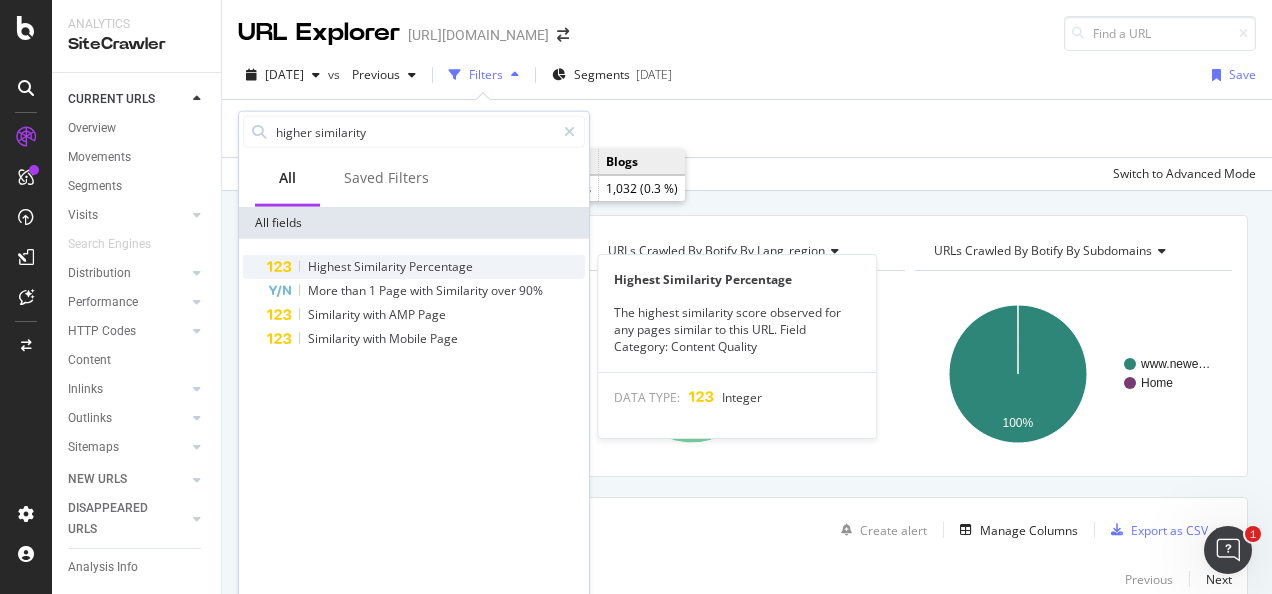 type on "higher similarity" 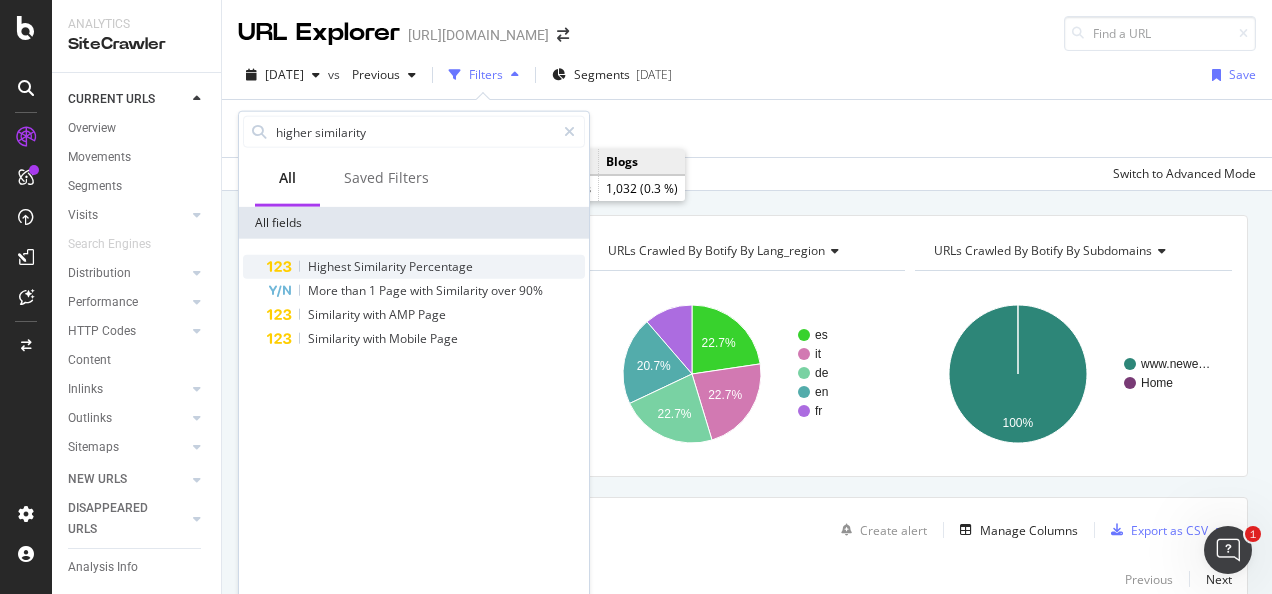 click on "Similarity" at bounding box center (381, 266) 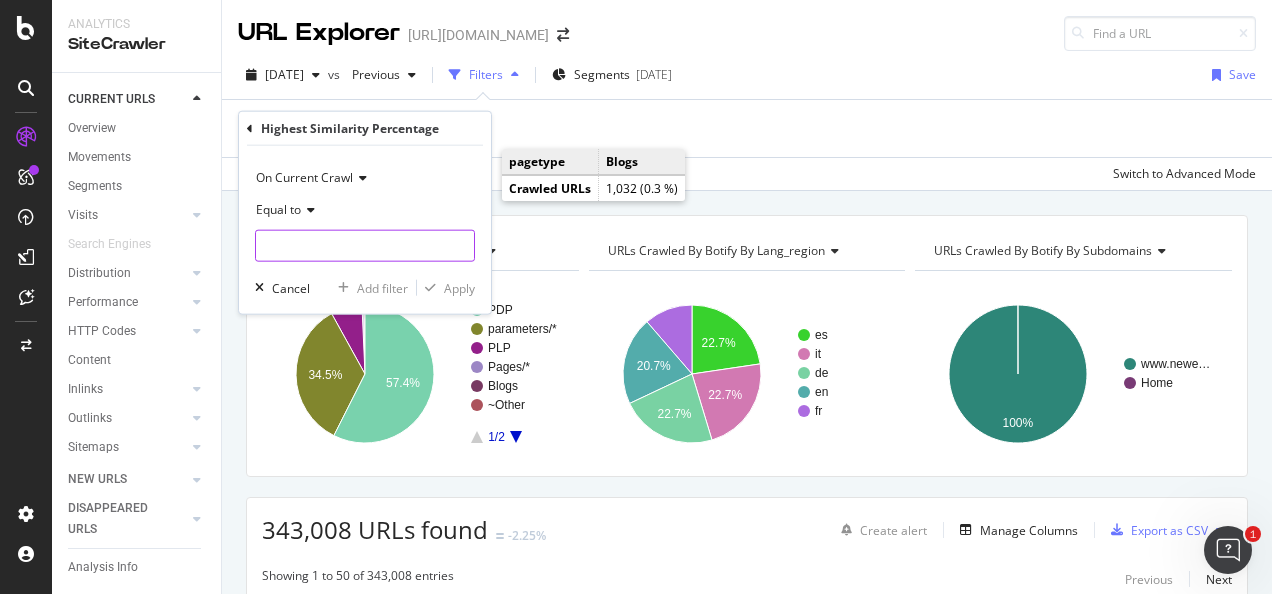 click at bounding box center (365, 246) 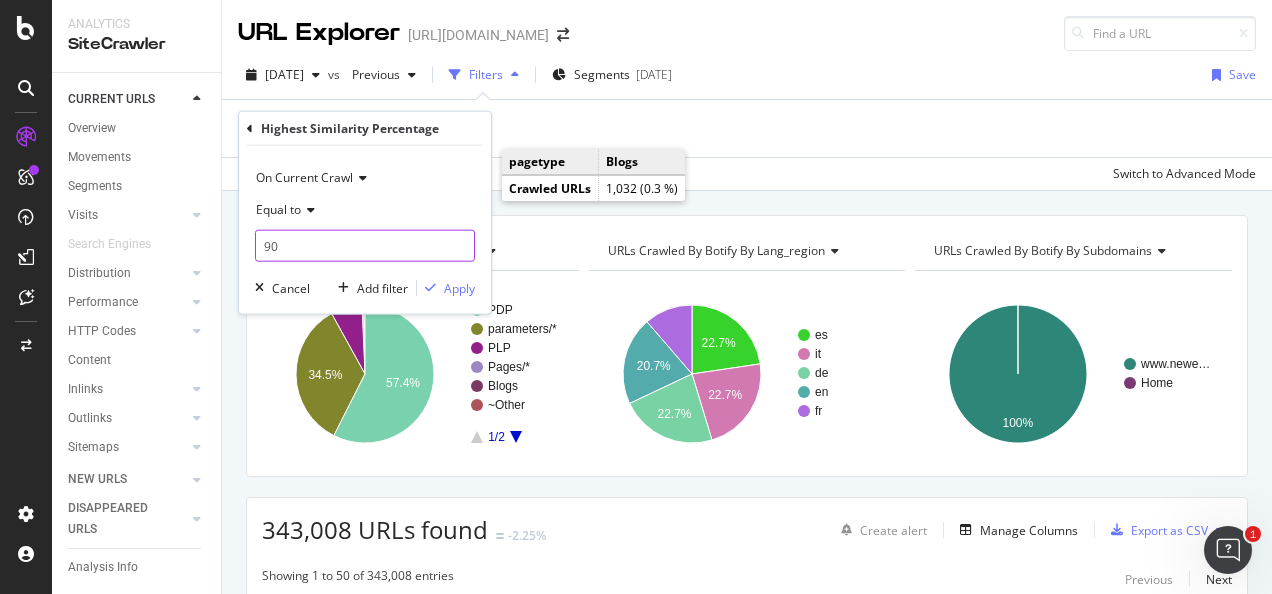 type on "90" 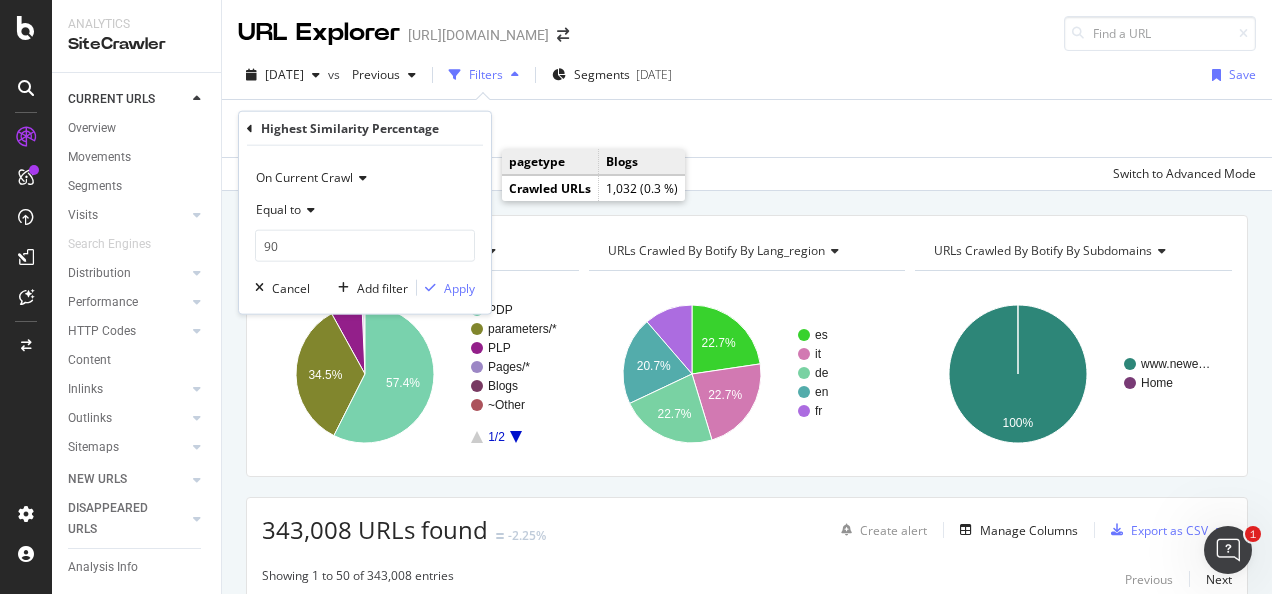 click on "Equal to" at bounding box center (278, 209) 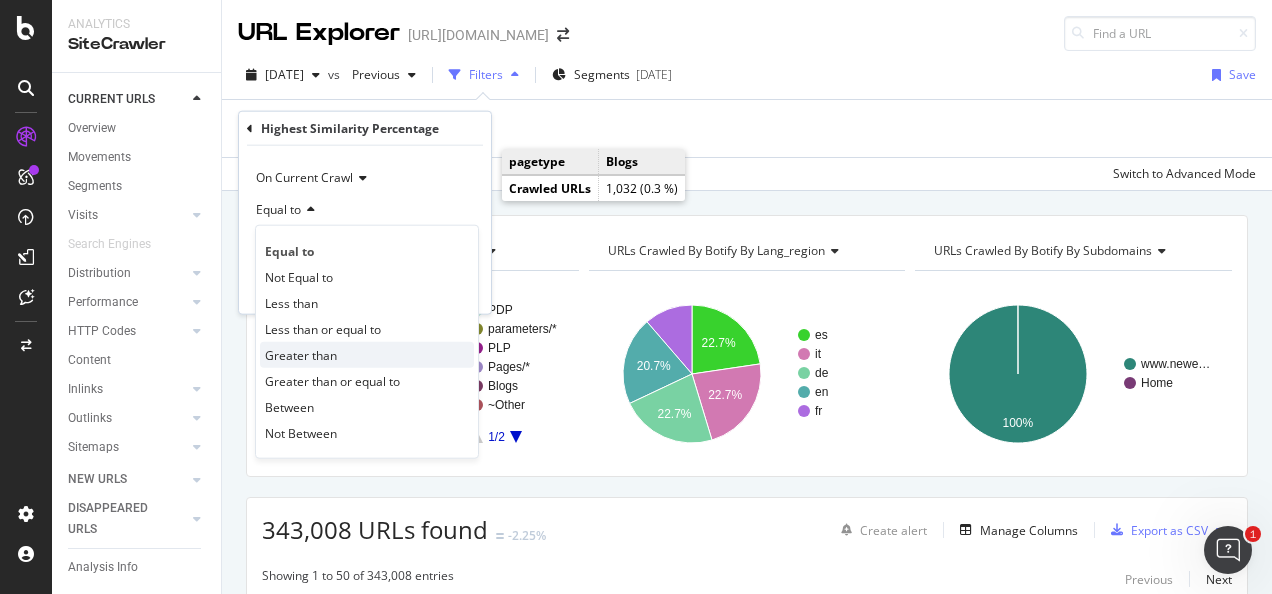 click on "Greater than" at bounding box center [301, 354] 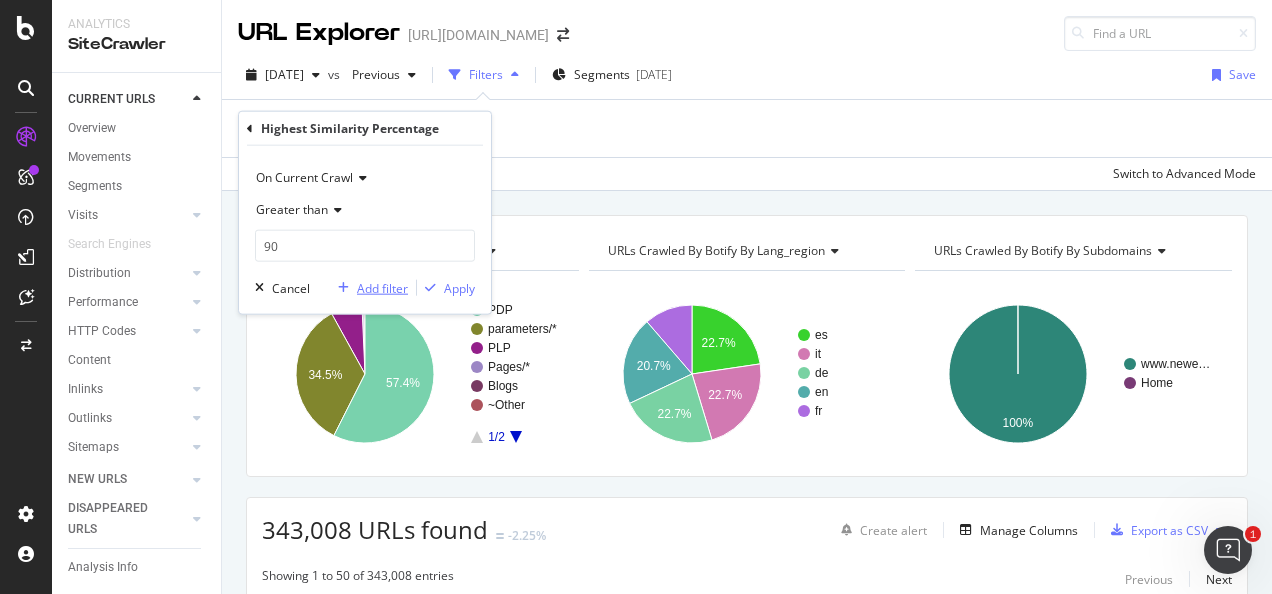 click on "Add filter" at bounding box center (382, 287) 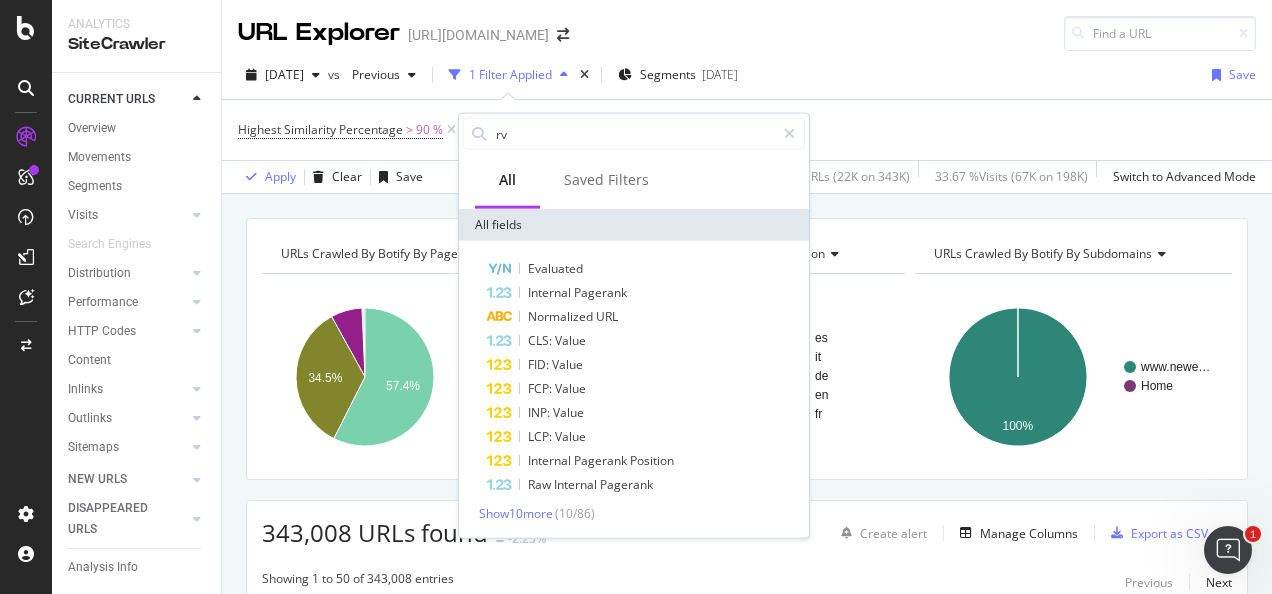 type on "r" 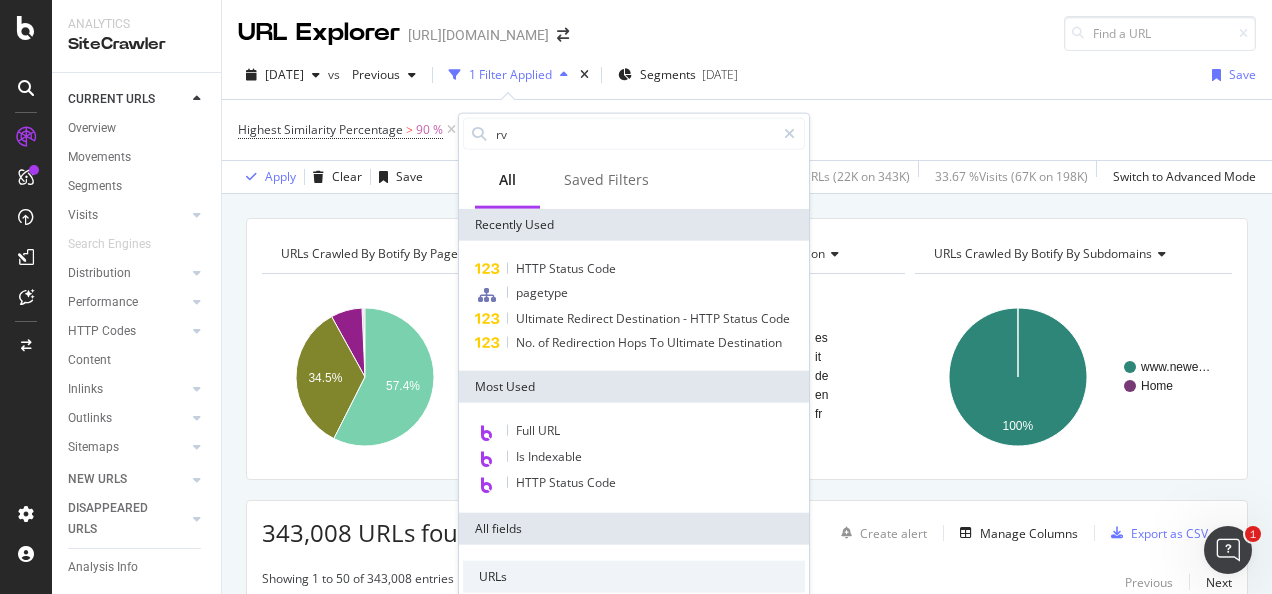 type on "r" 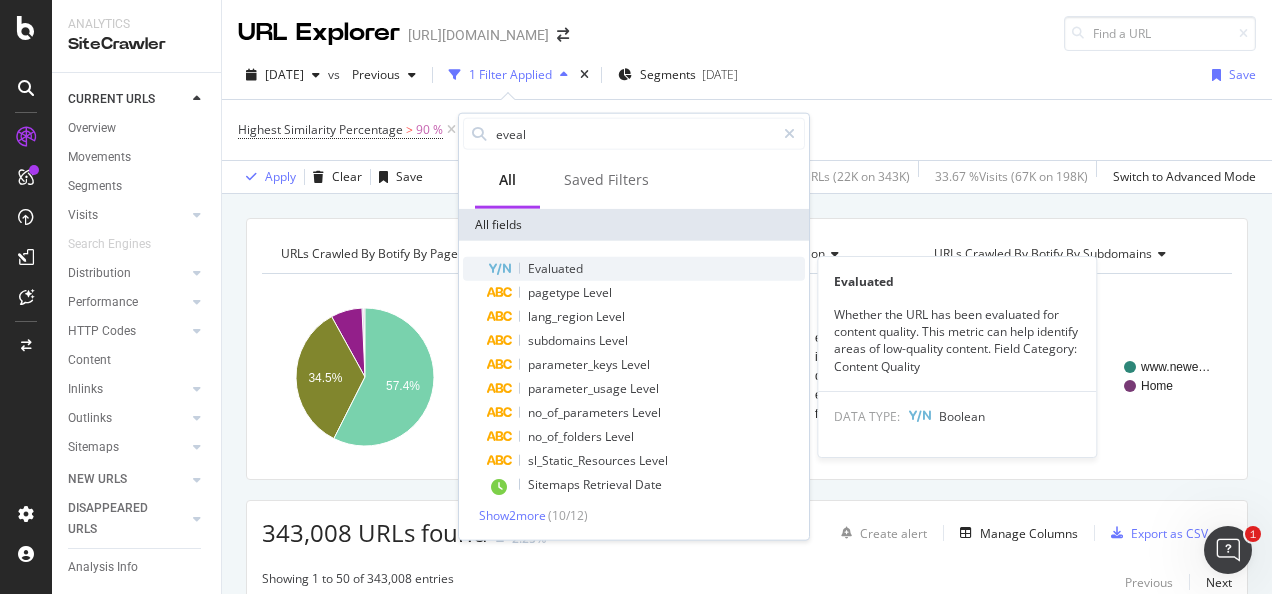 type on "eveal" 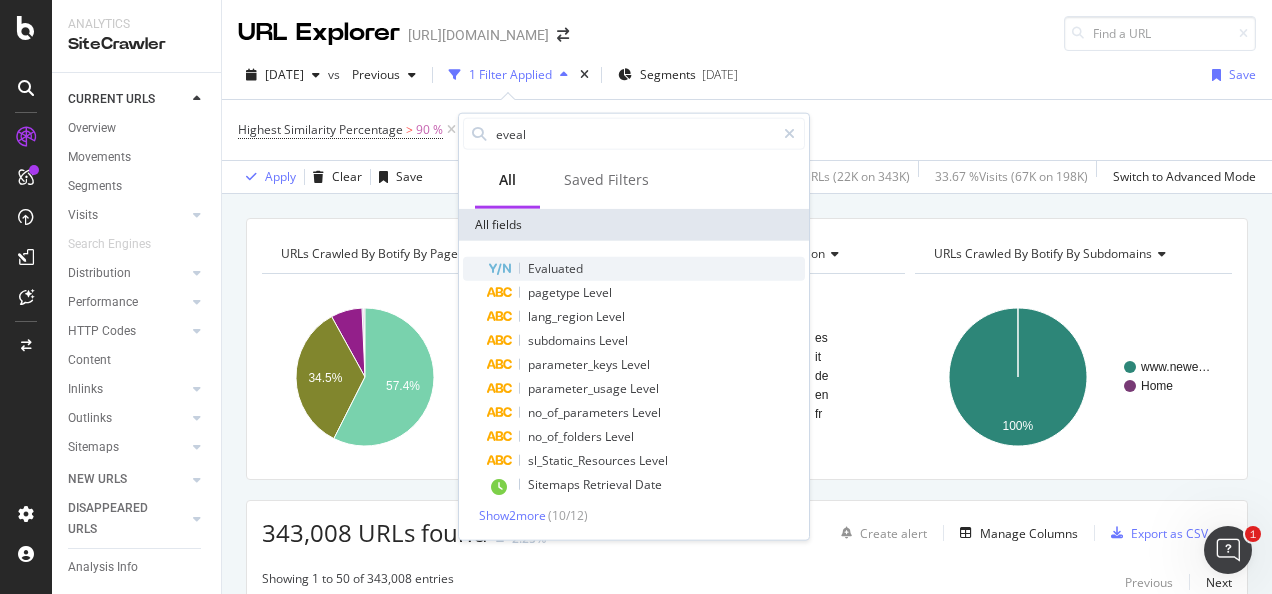 click on "Evaluated" at bounding box center (555, 268) 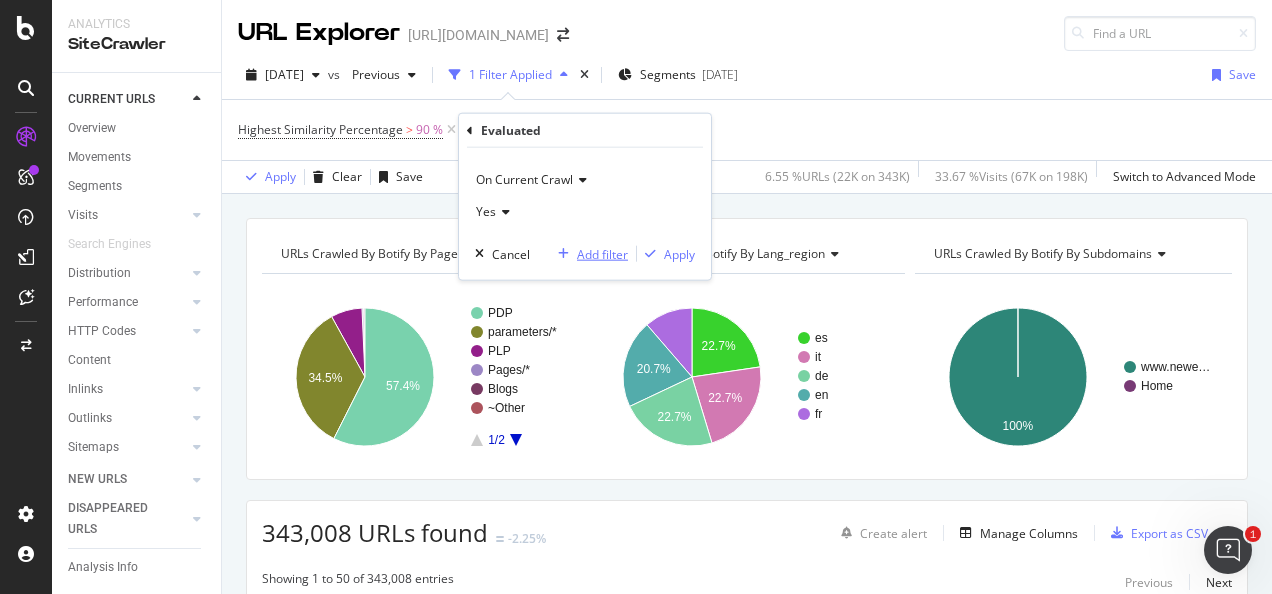 click on "Add filter" at bounding box center [602, 253] 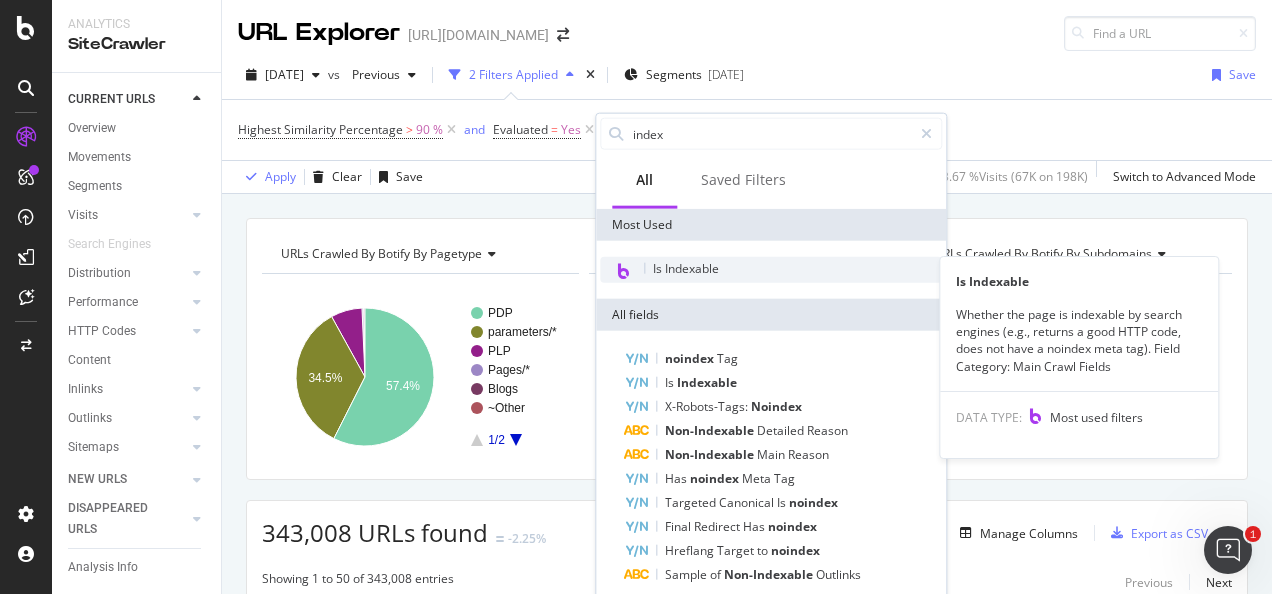 type on "index" 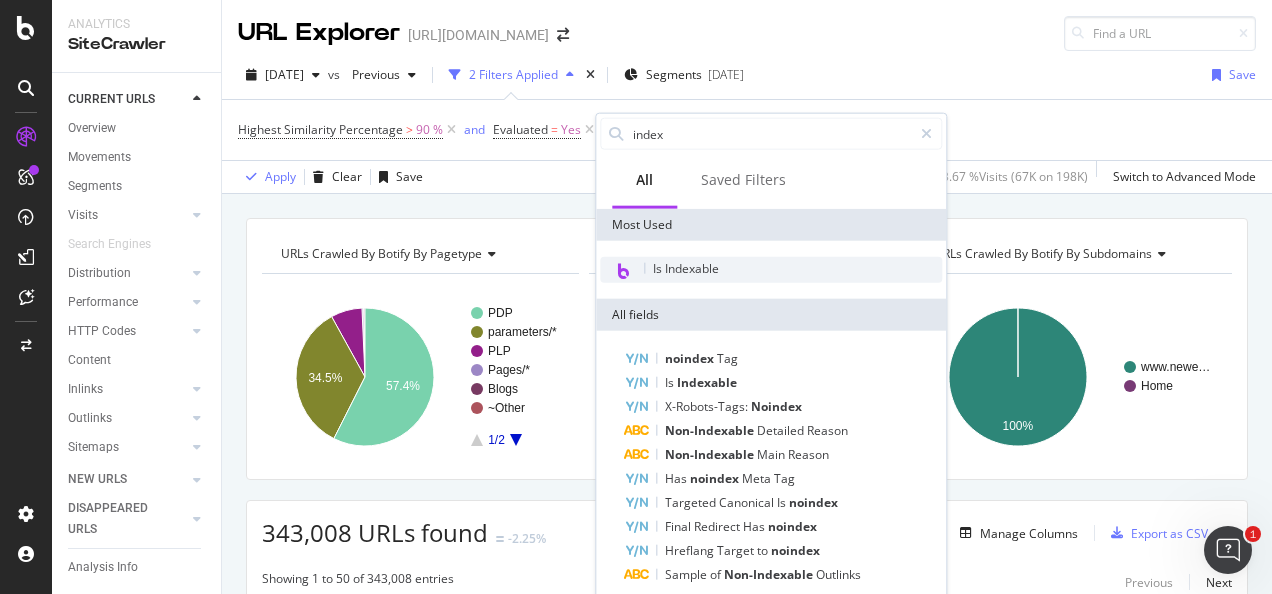 click on "Is Indexable" at bounding box center (771, 270) 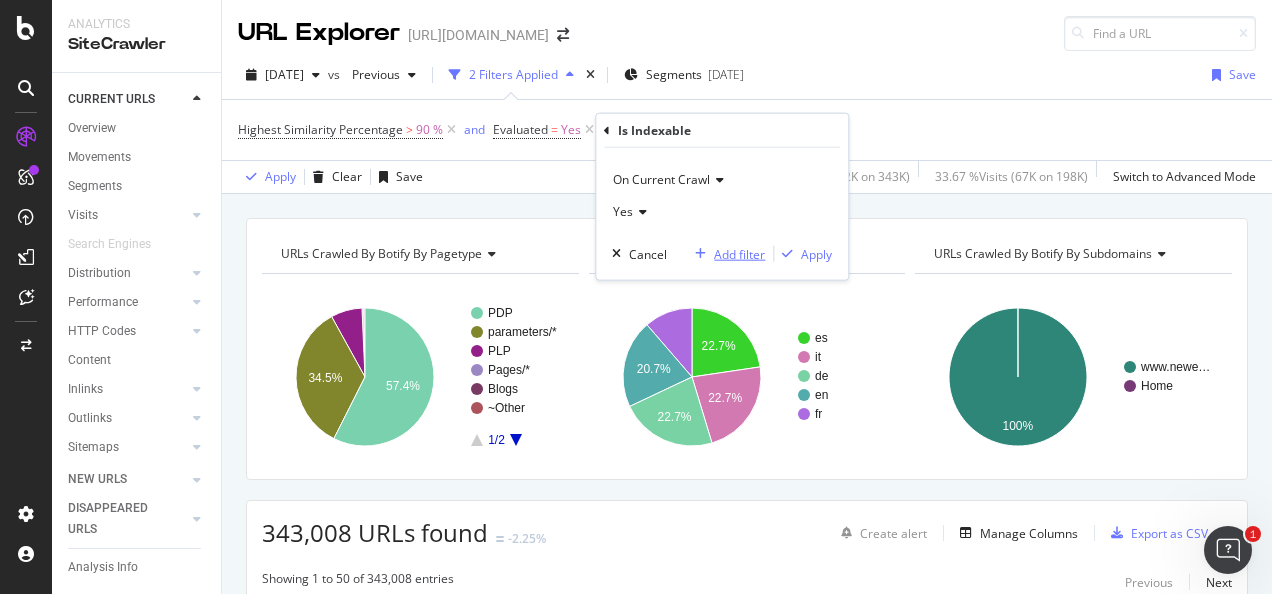 click on "Add filter" at bounding box center [739, 253] 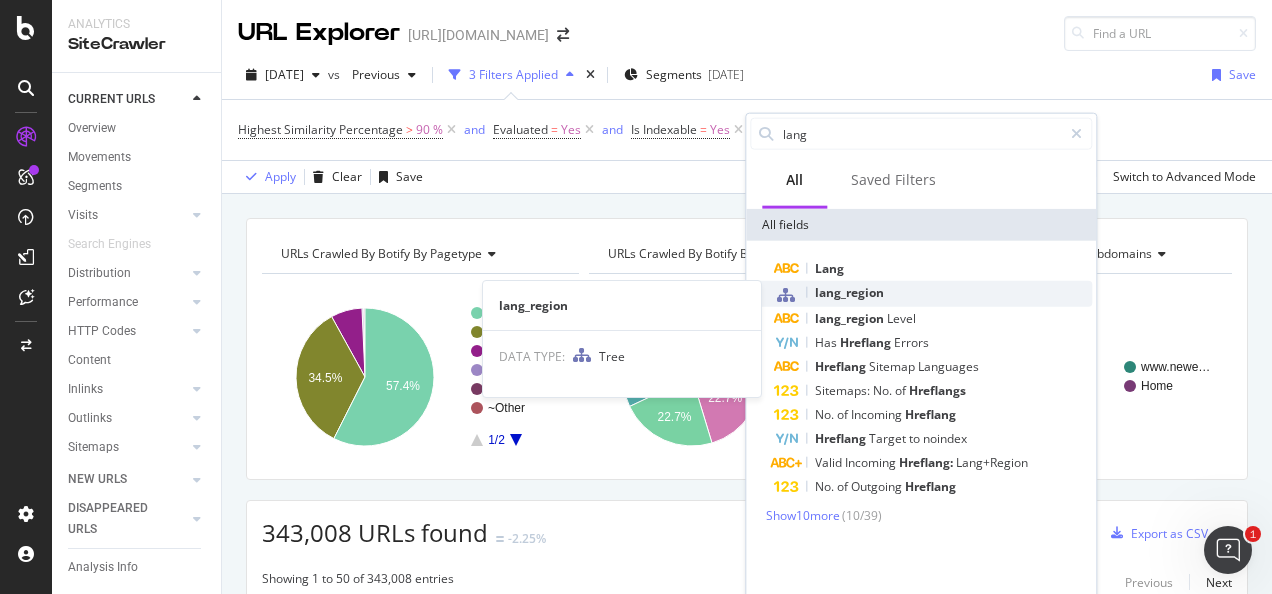 type on "lang" 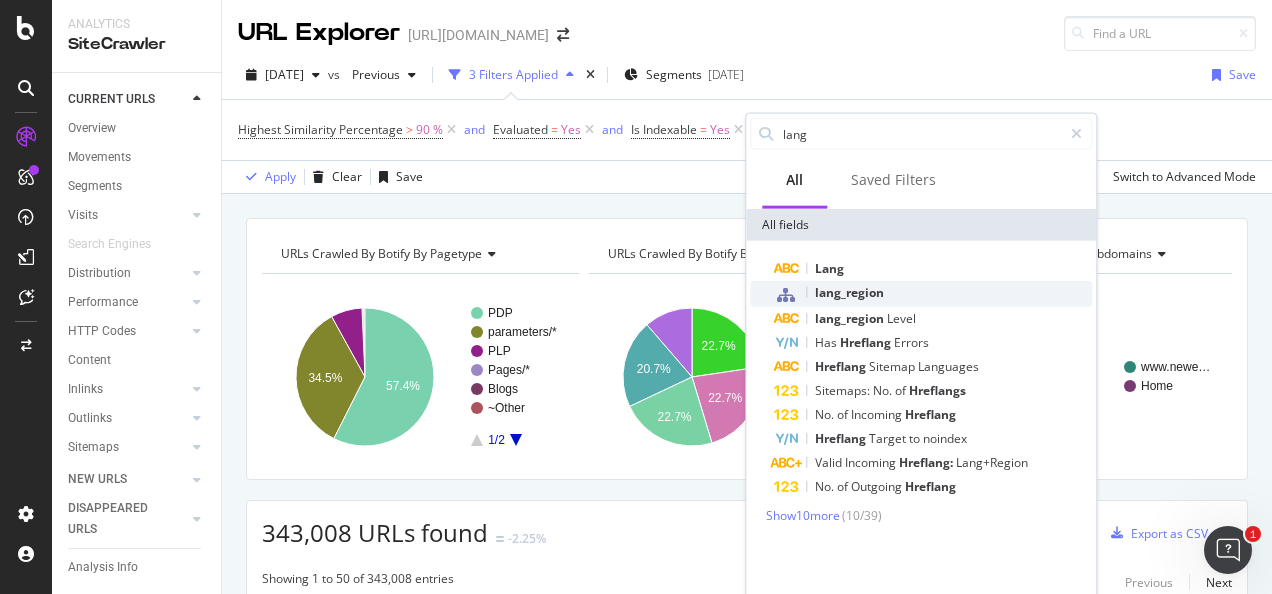 click on "lang_region" at bounding box center [849, 292] 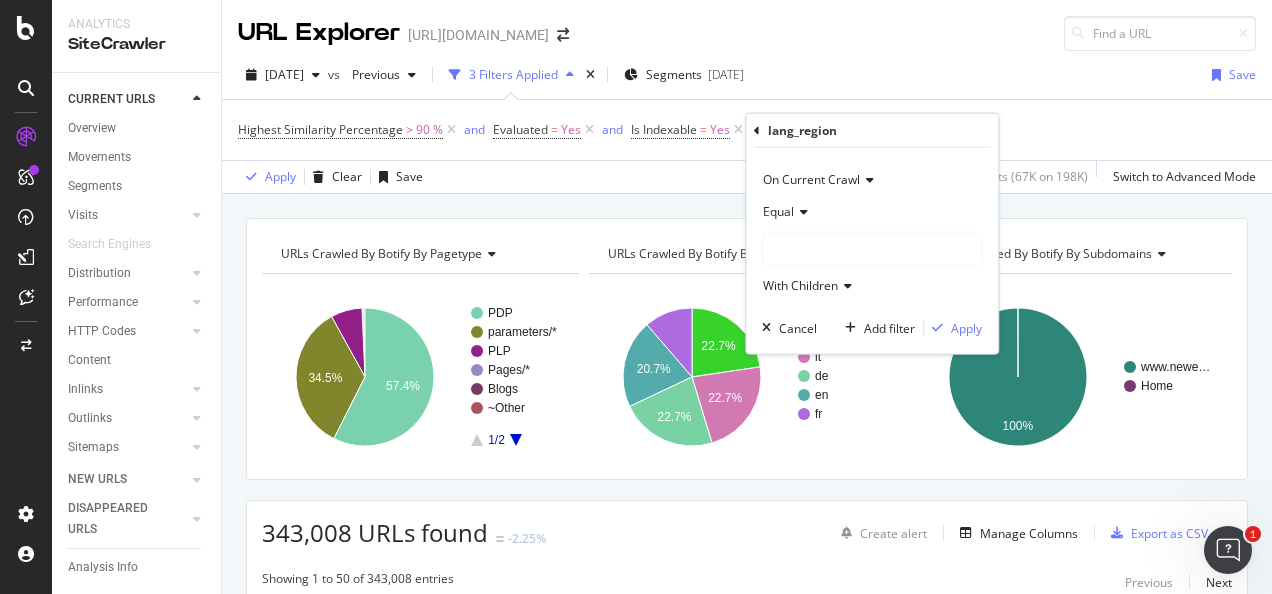 click at bounding box center (872, 249) 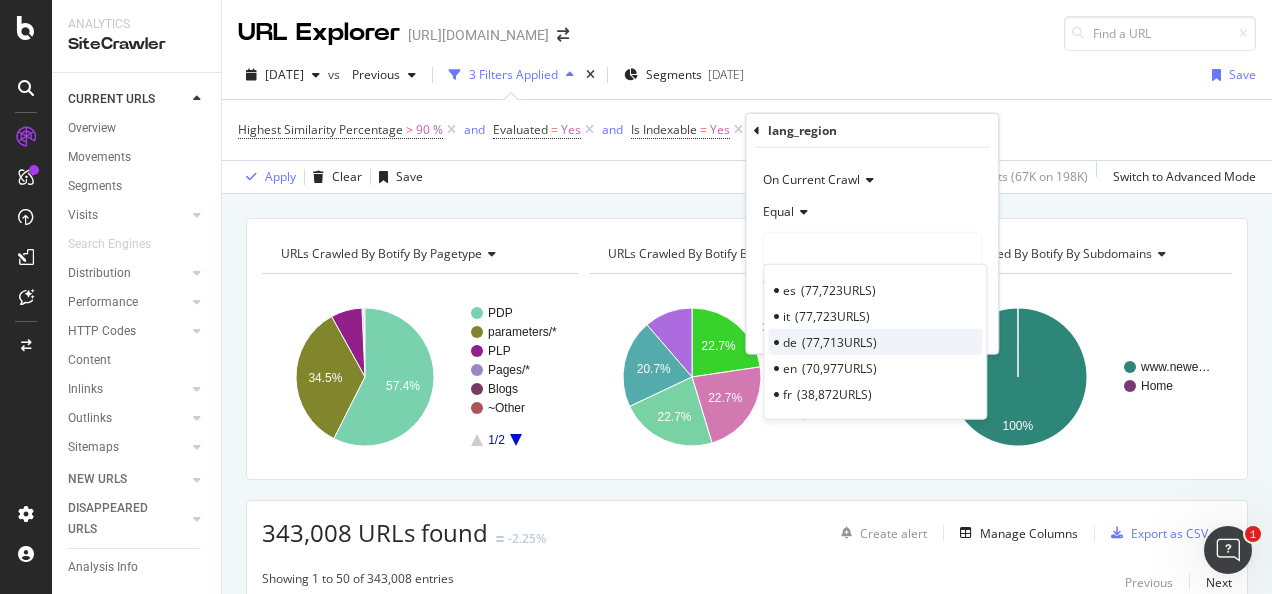 click on "77,713  URLS" at bounding box center (839, 341) 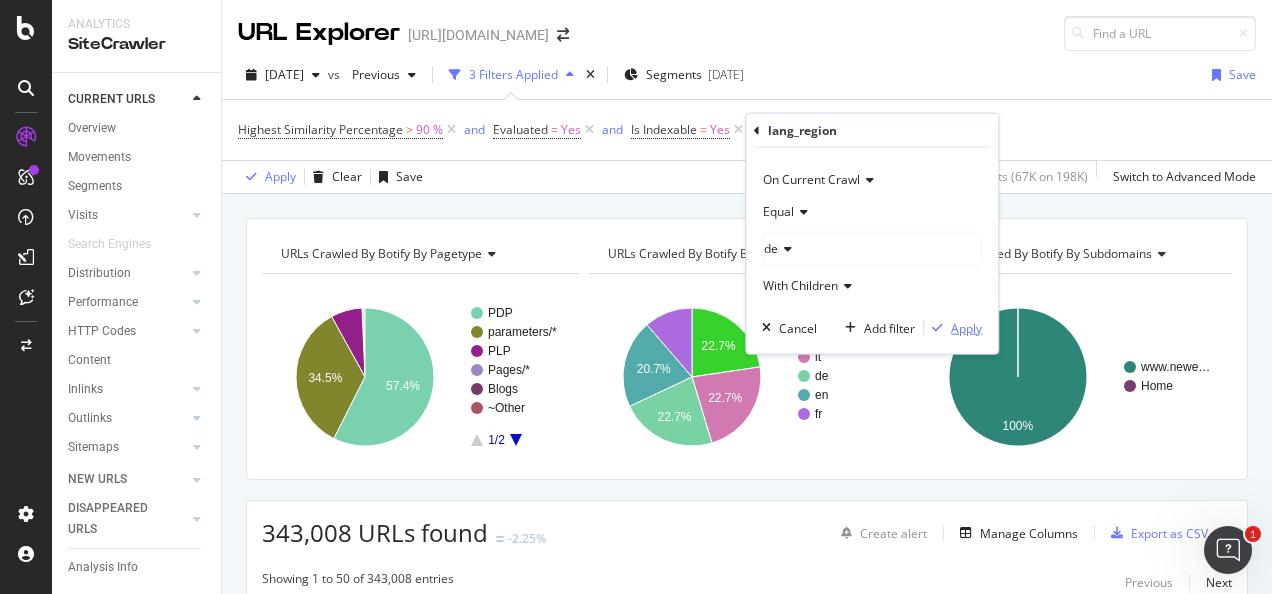 click on "Apply" at bounding box center (966, 327) 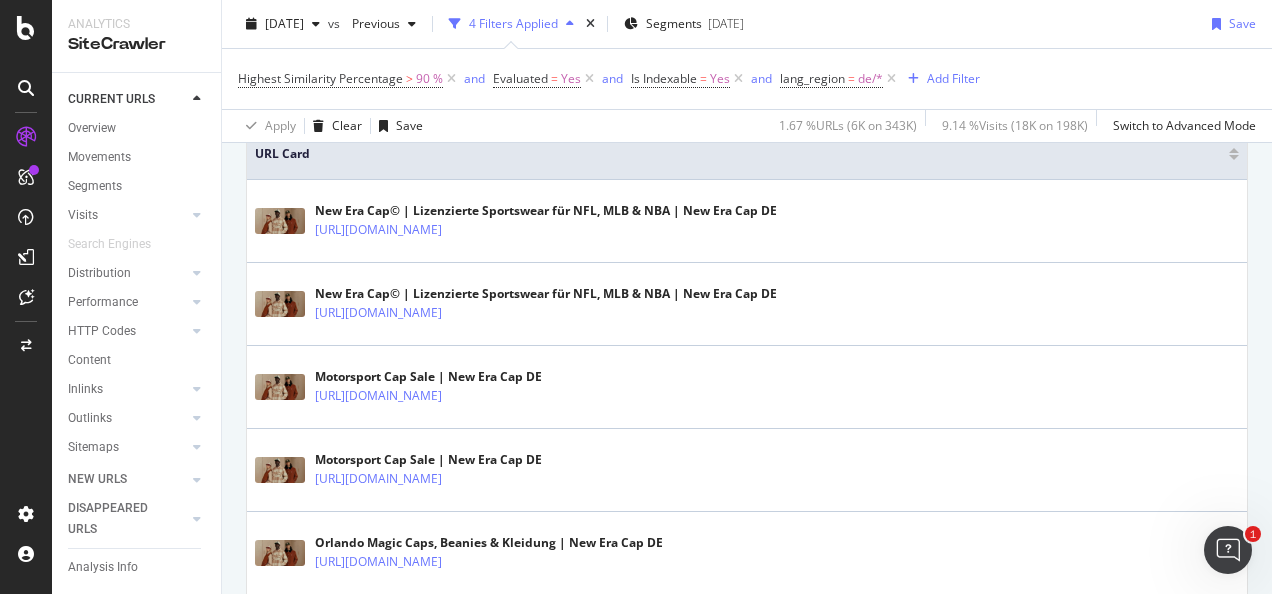 scroll, scrollTop: 303, scrollLeft: 0, axis: vertical 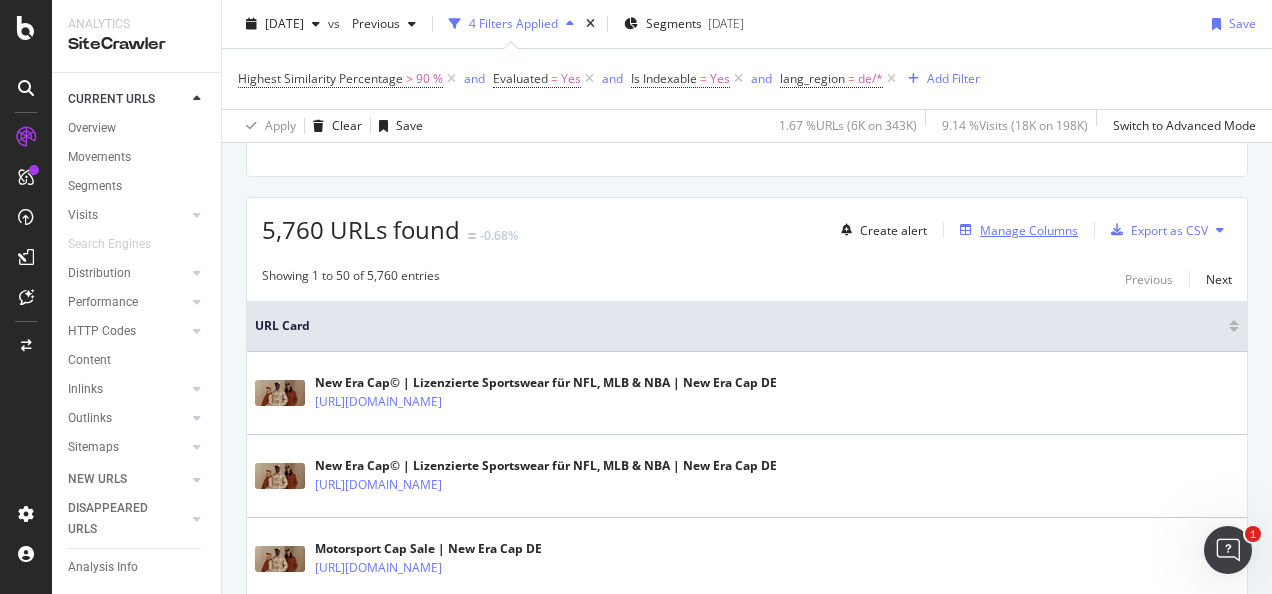 click on "Manage Columns" at bounding box center [1029, 230] 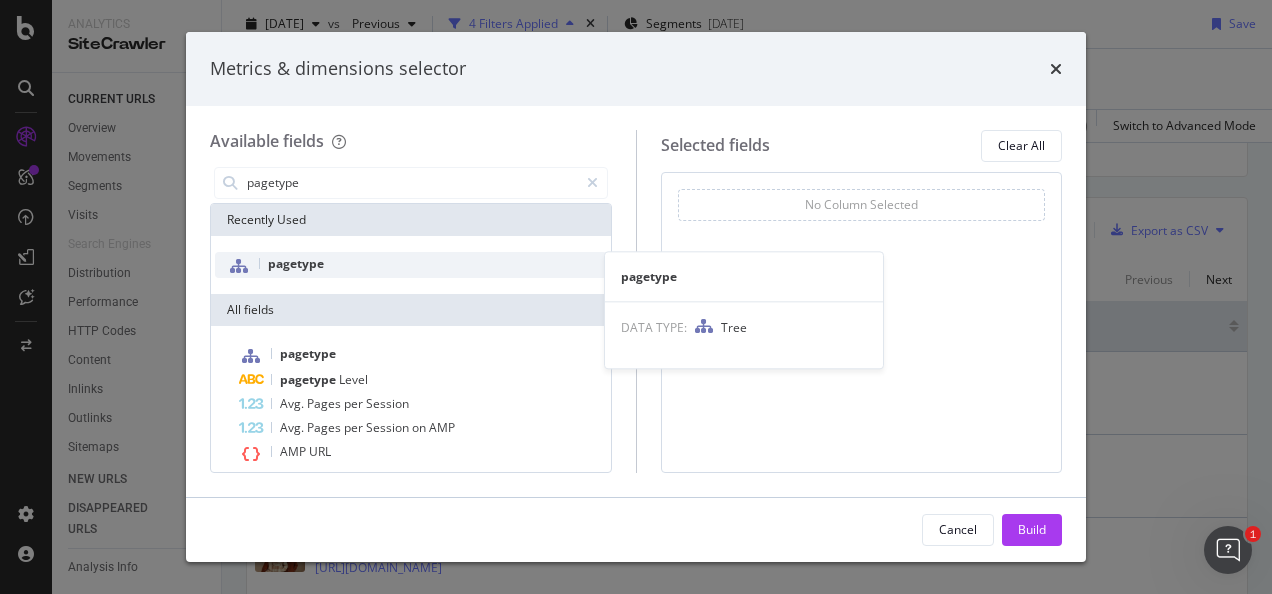 type on "pagetype" 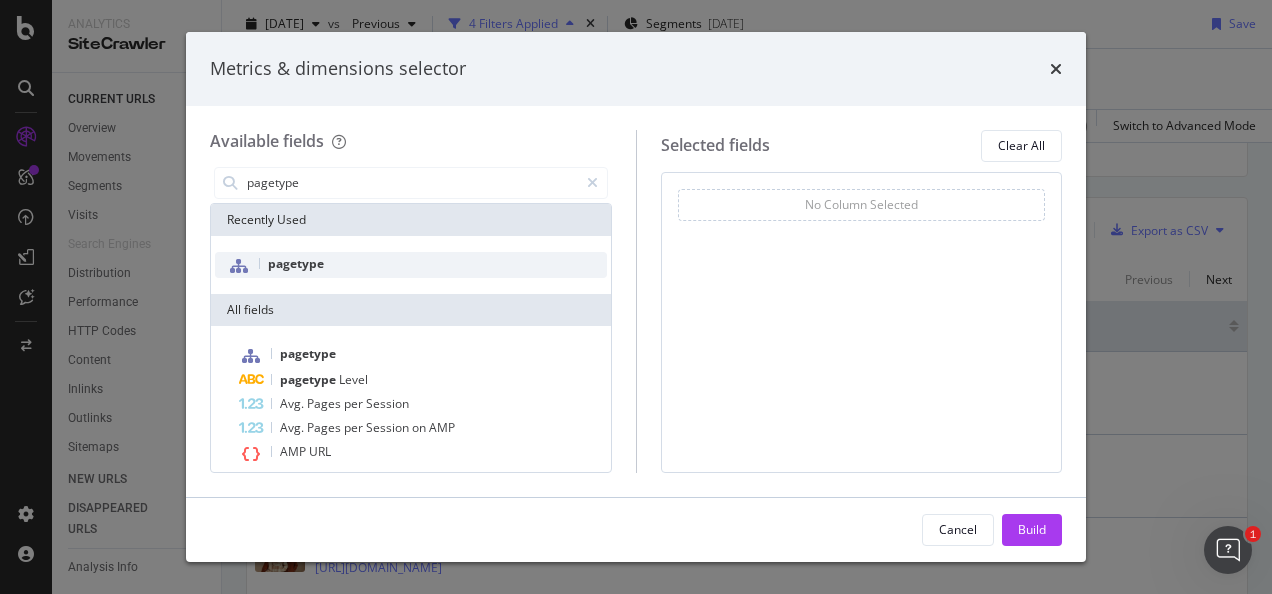 click on "pagetype" at bounding box center (411, 265) 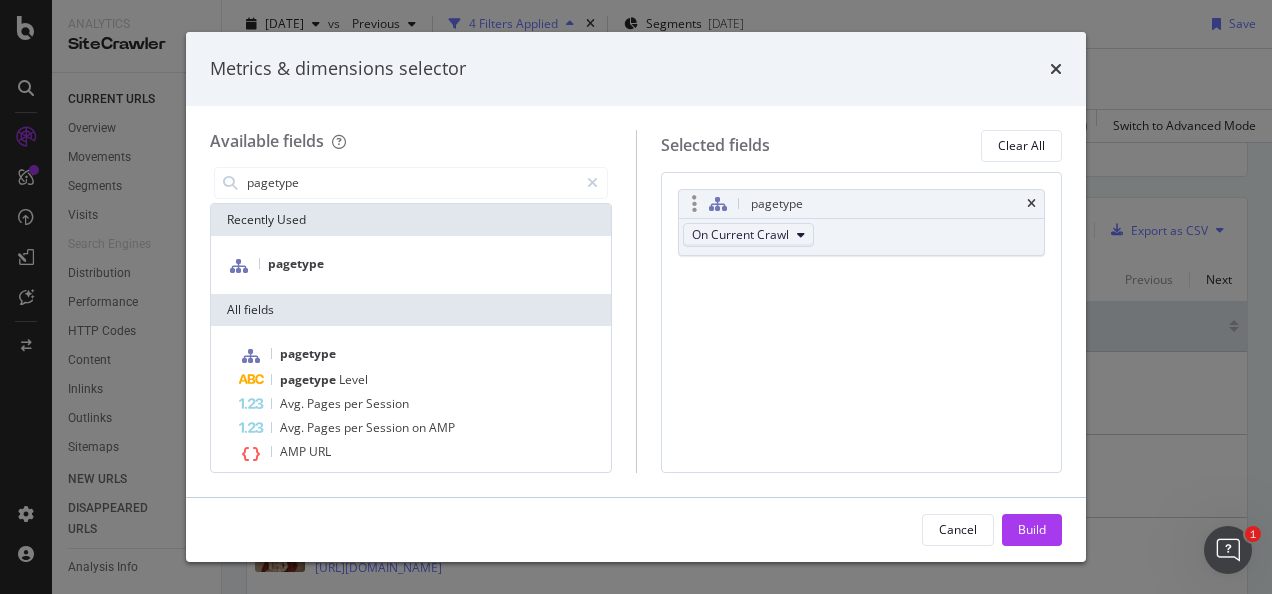 click on "On Current Crawl" at bounding box center (740, 234) 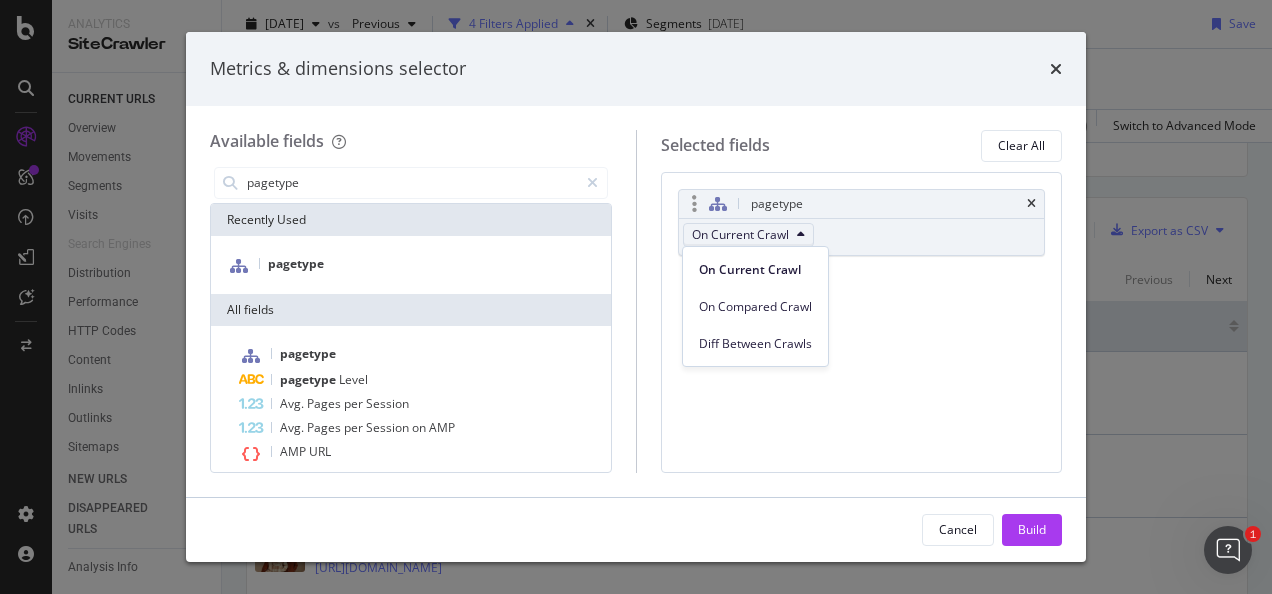 click on "On Current Crawl" at bounding box center (740, 234) 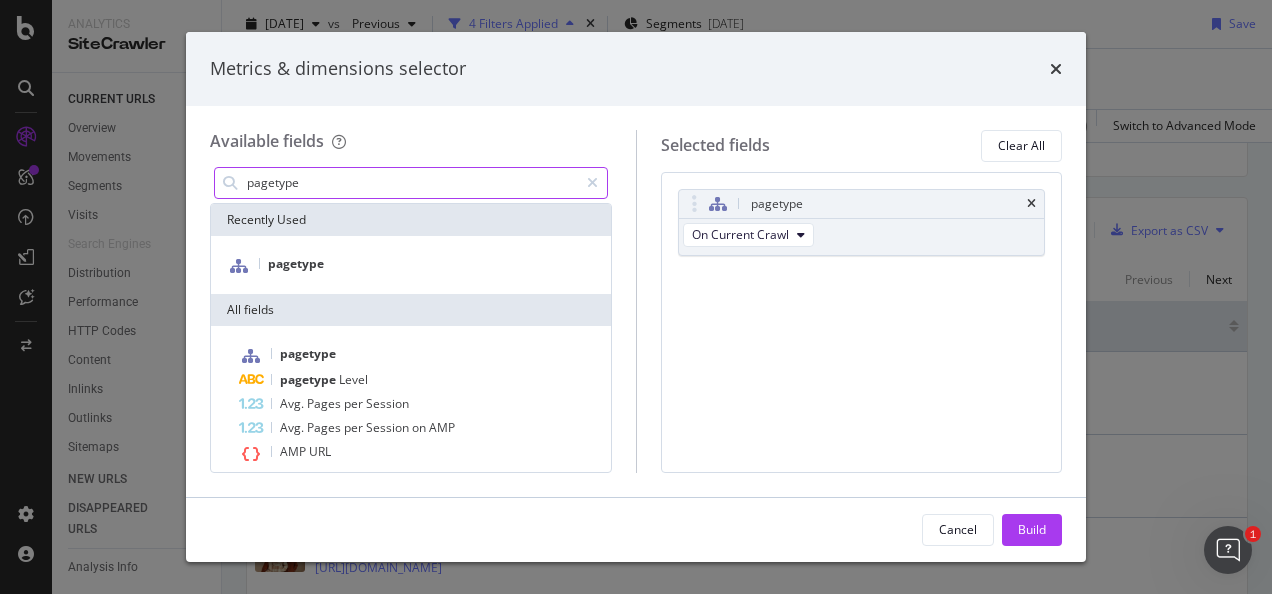 click on "pagetype" at bounding box center (411, 183) 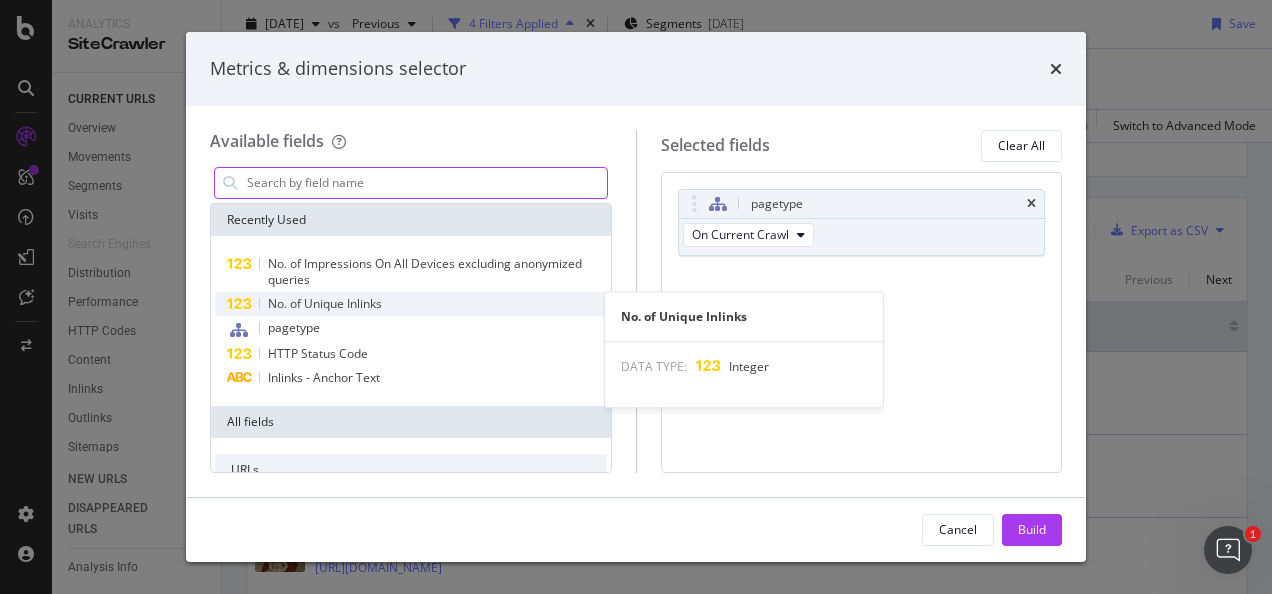 type 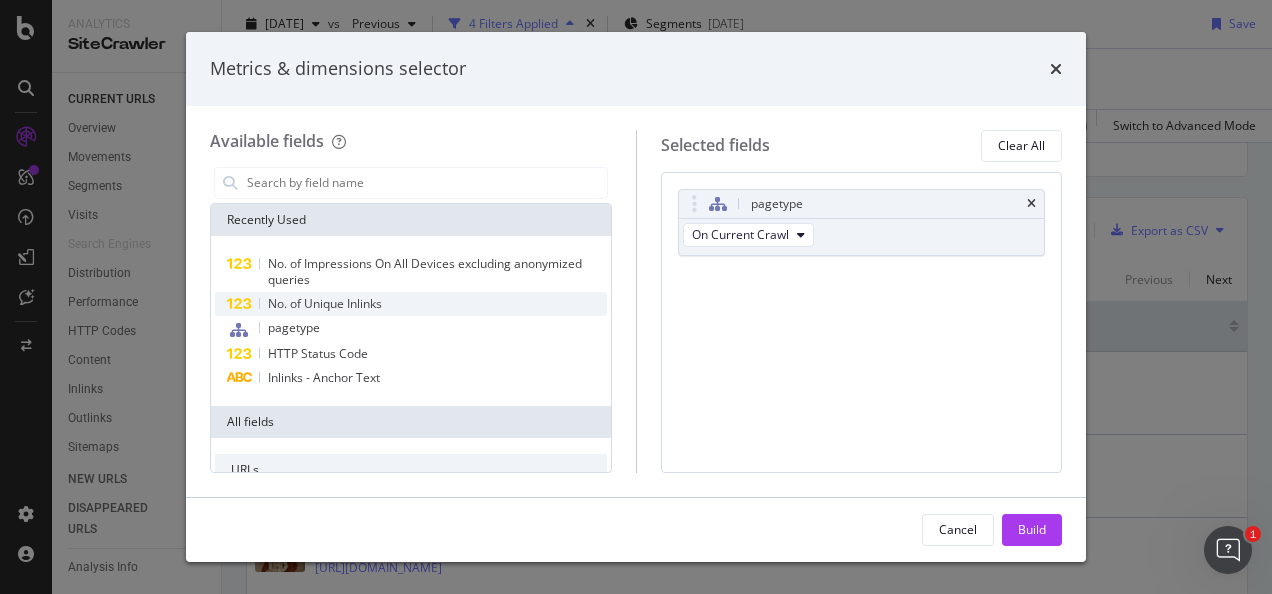 click on "No. of Unique Inlinks" at bounding box center (325, 303) 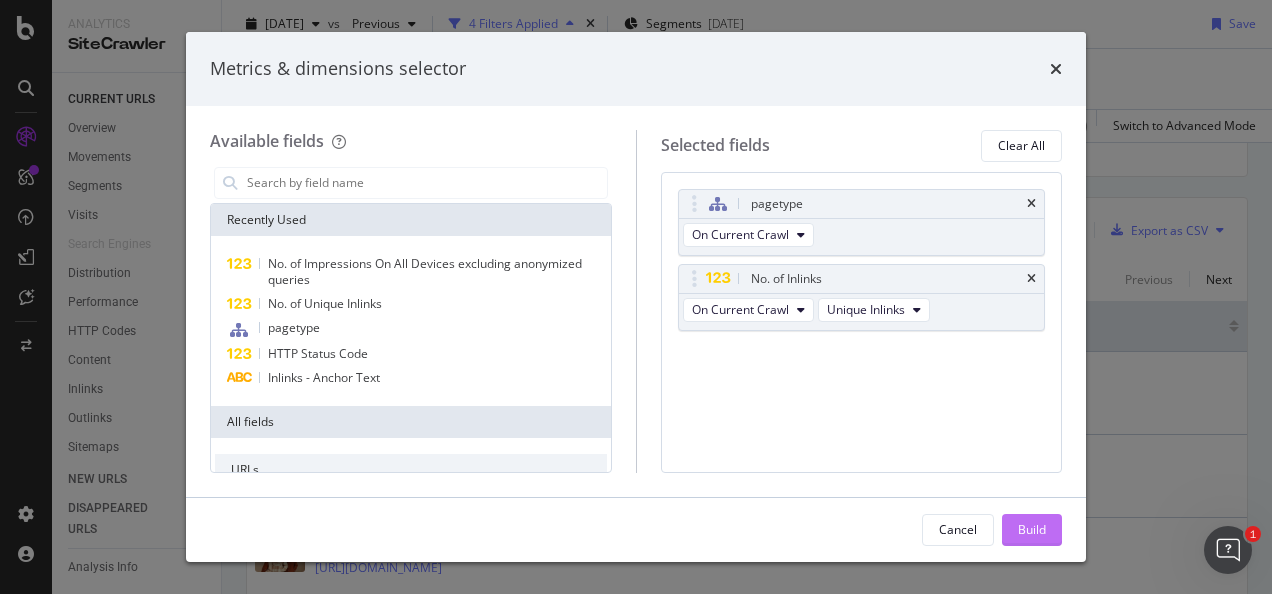 click on "Build" at bounding box center (1032, 529) 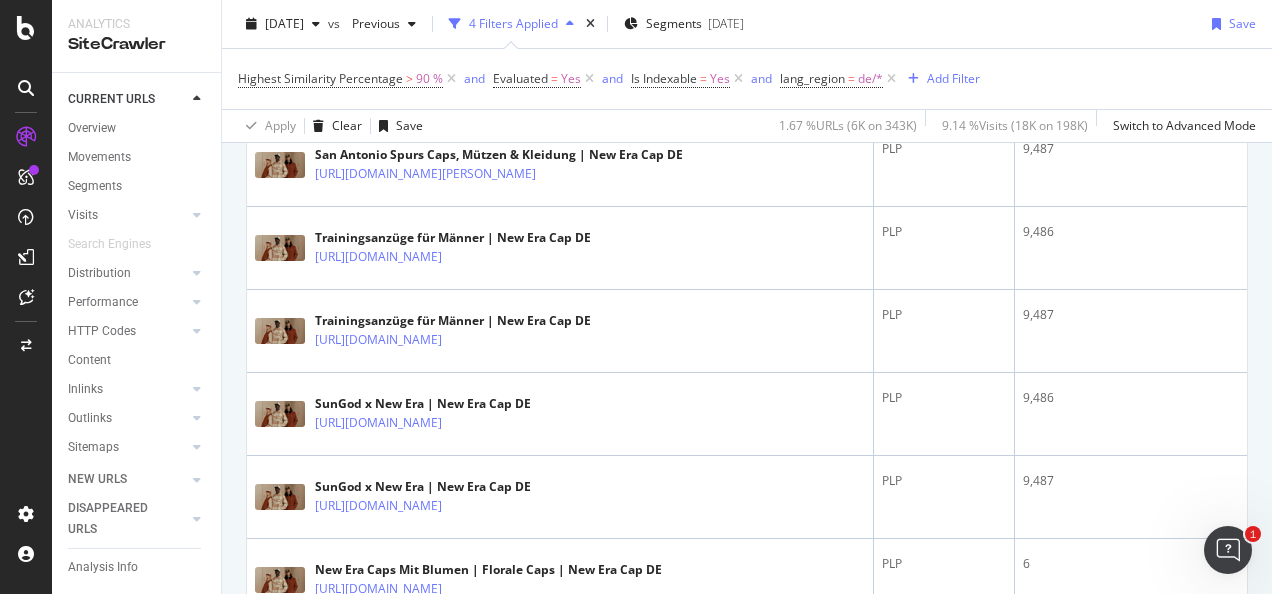scroll, scrollTop: 1052, scrollLeft: 0, axis: vertical 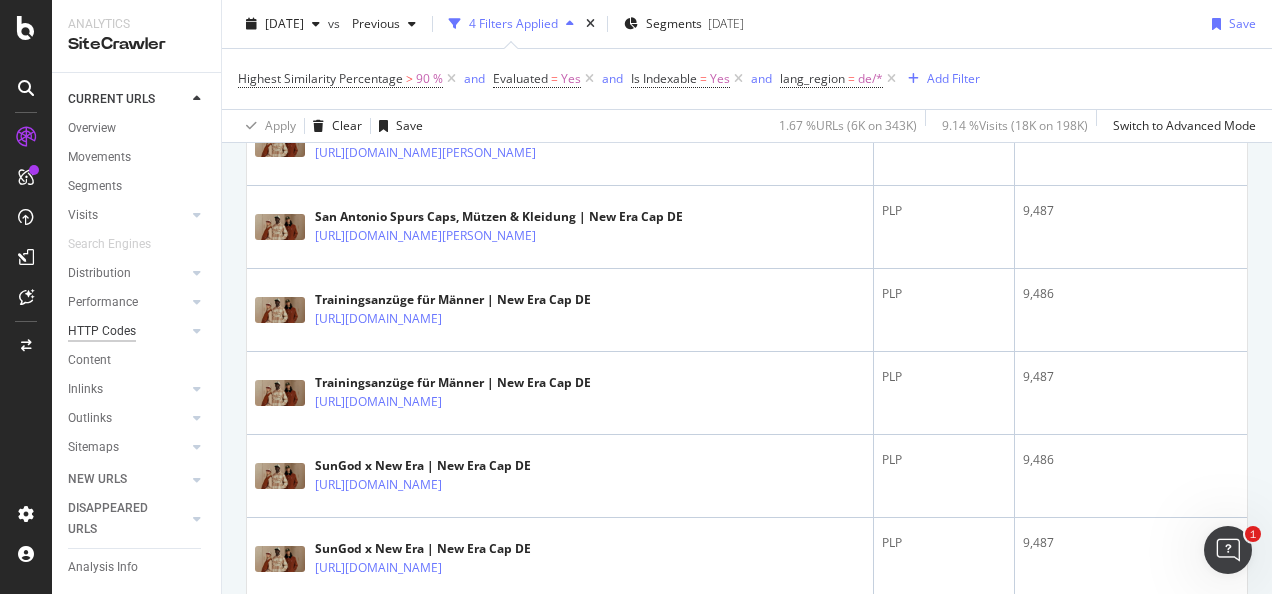 click on "HTTP Codes" at bounding box center (102, 331) 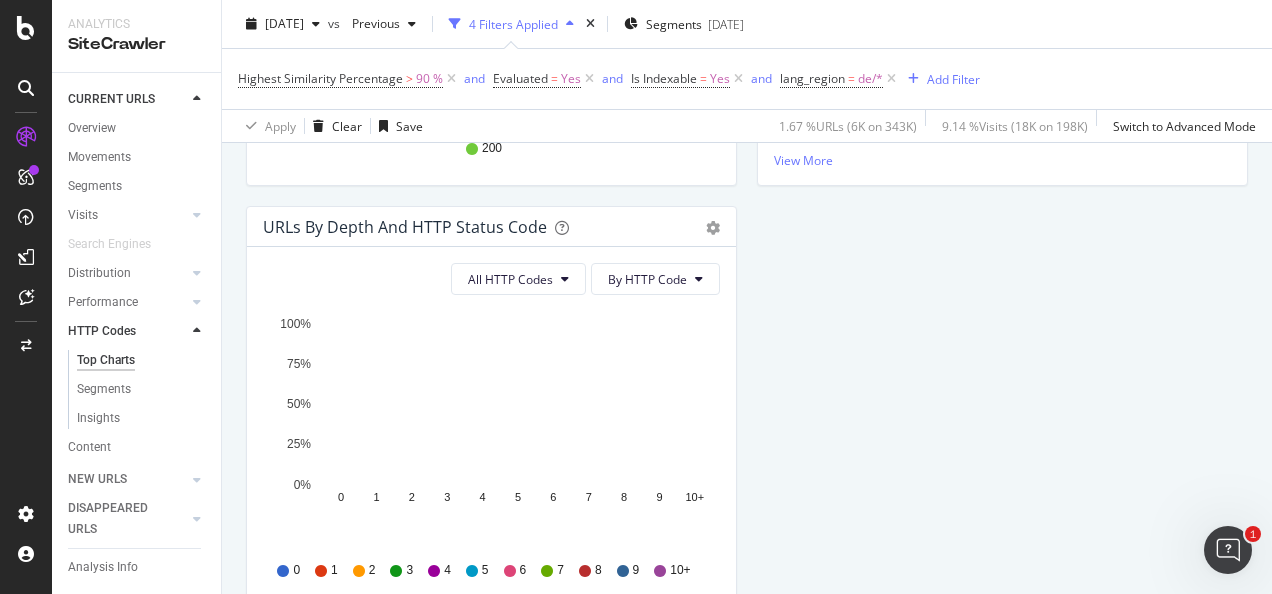 scroll, scrollTop: 0, scrollLeft: 0, axis: both 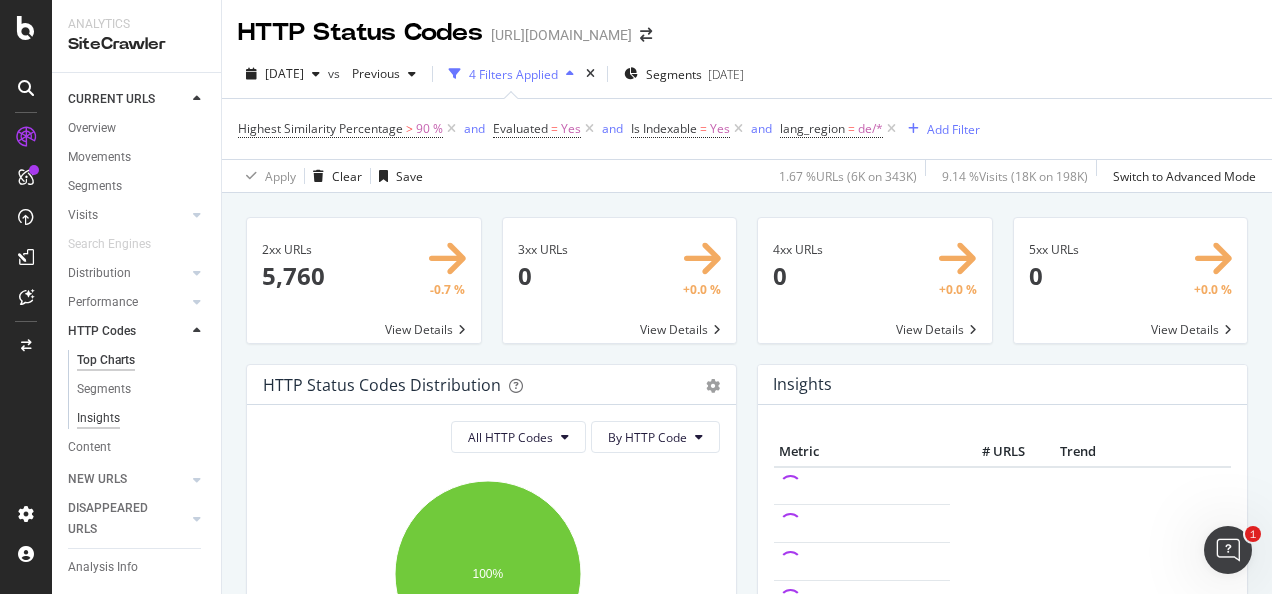 click on "Insights" at bounding box center (98, 418) 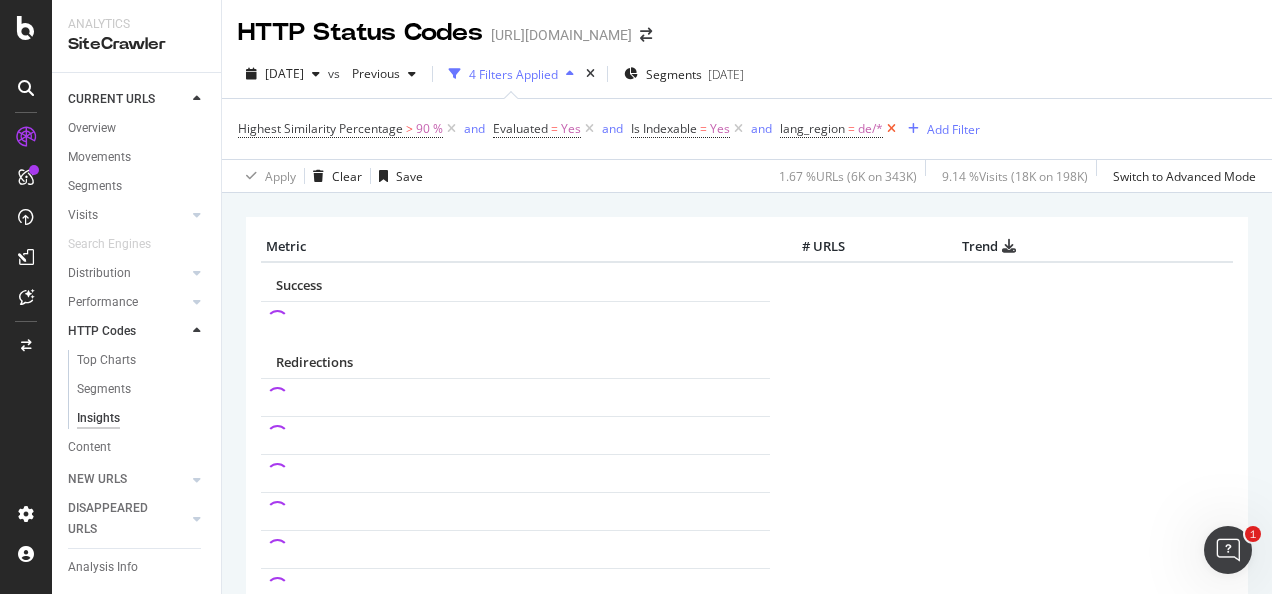 click at bounding box center [891, 129] 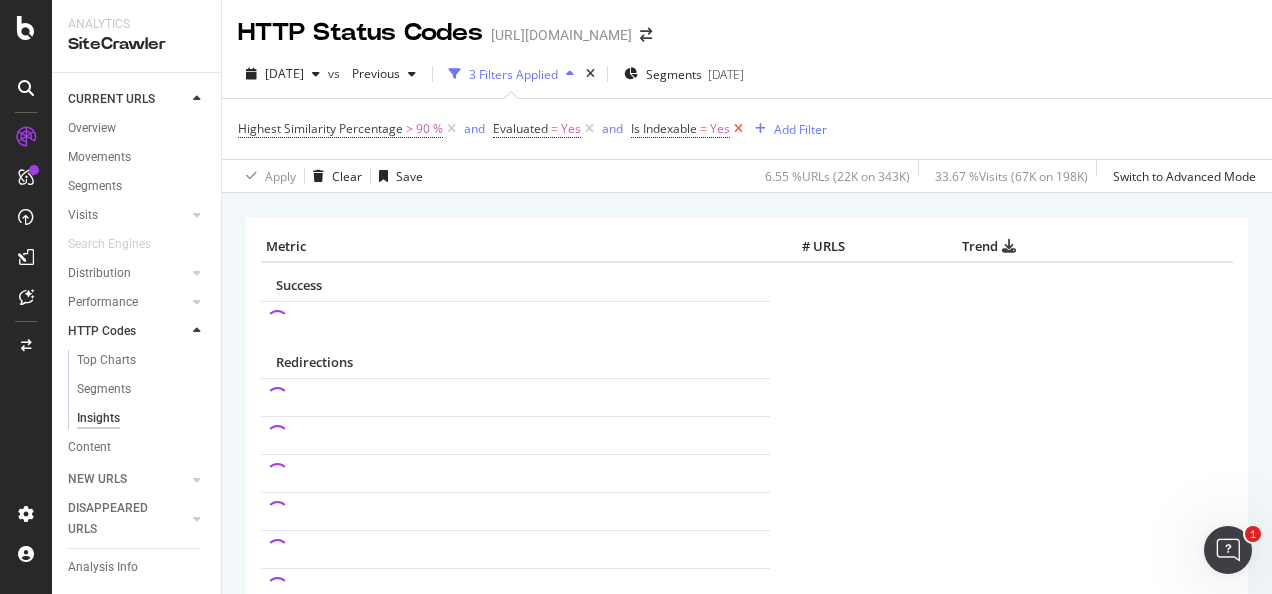 click at bounding box center [738, 129] 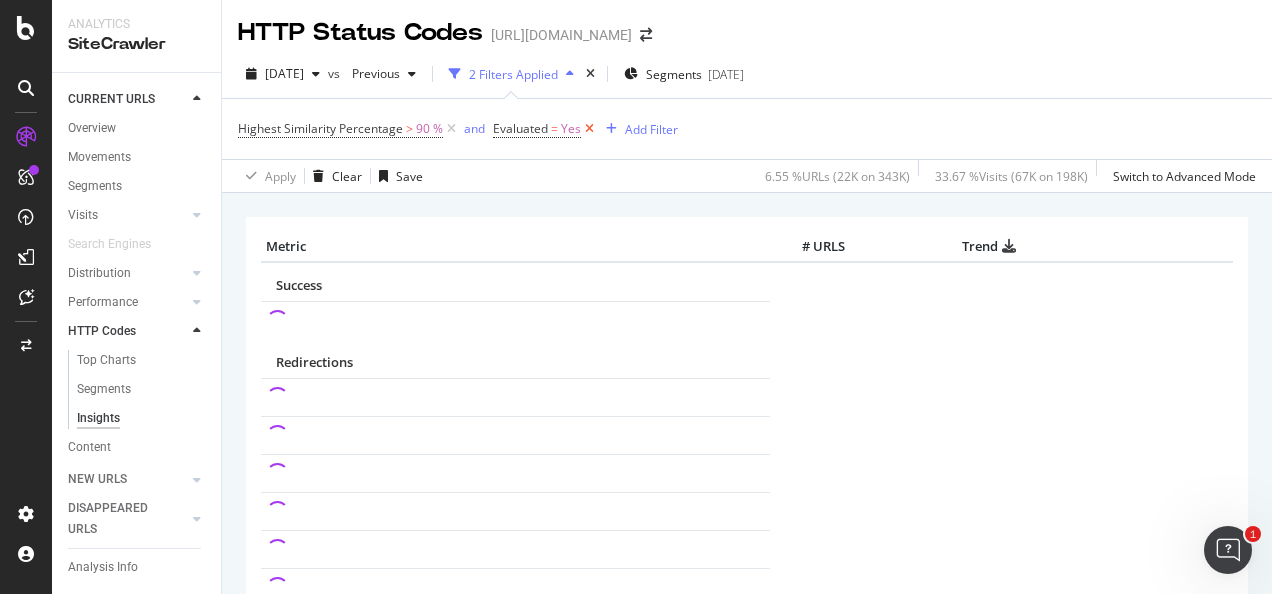 click at bounding box center [589, 129] 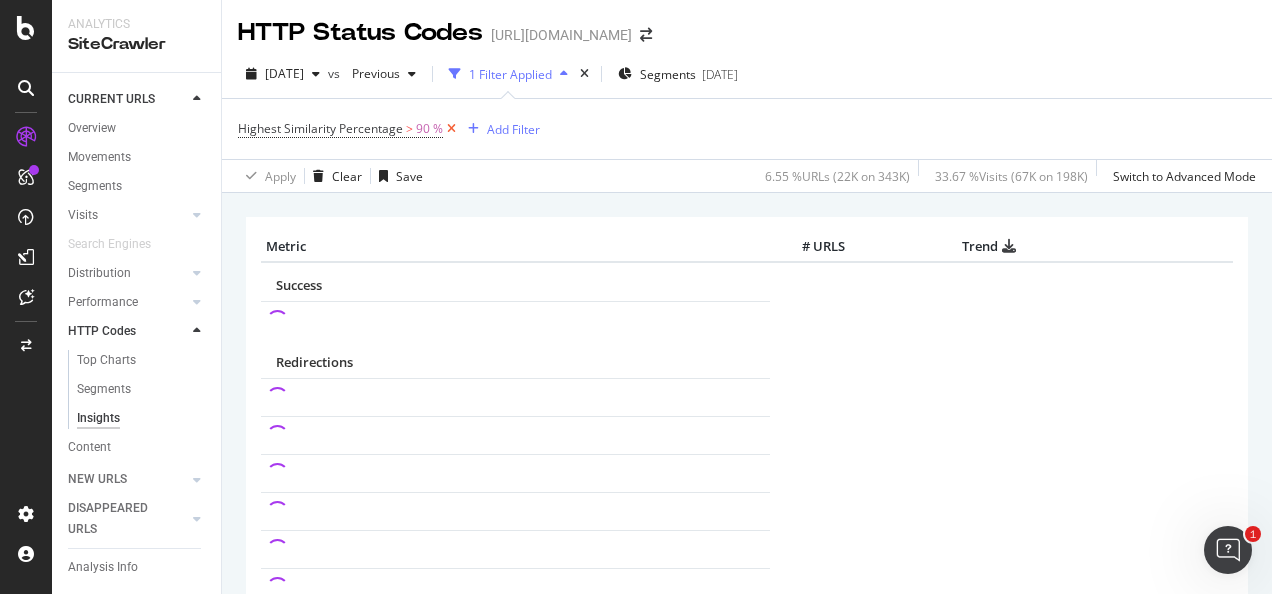 click at bounding box center [451, 129] 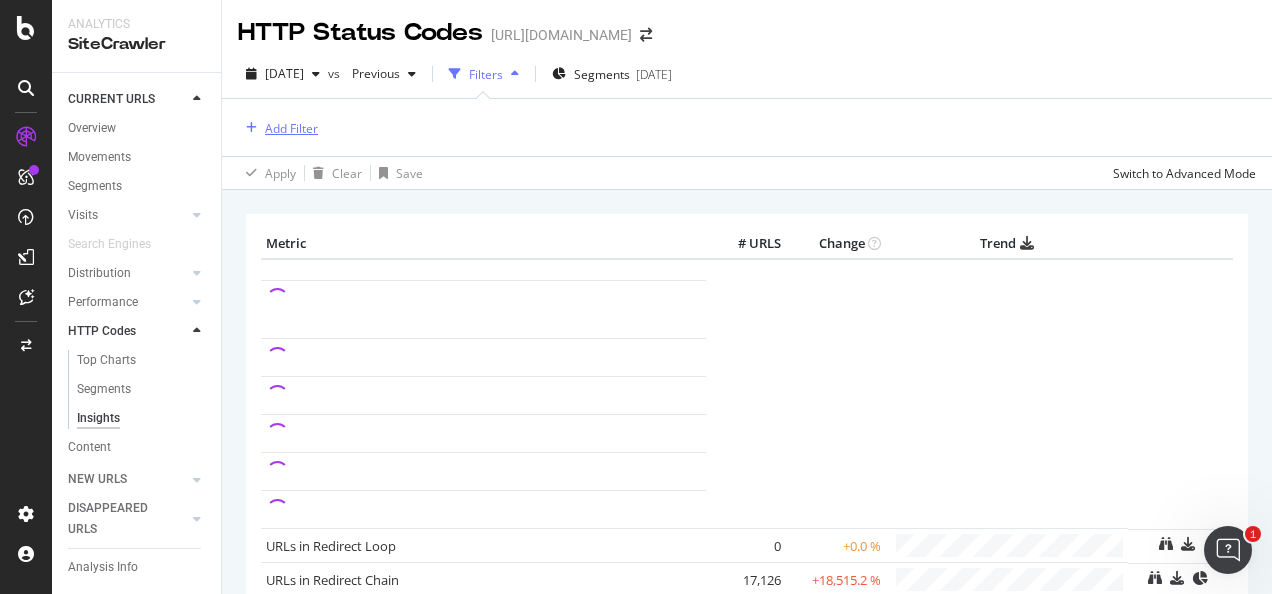 click on "Add Filter" at bounding box center [291, 128] 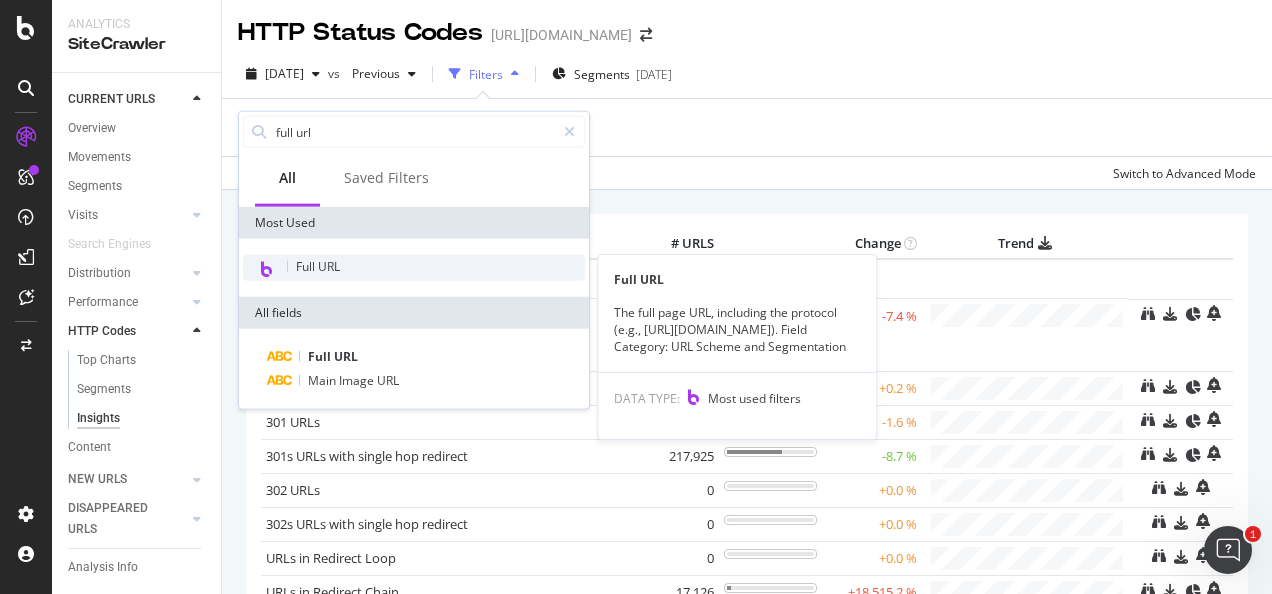 type on "full url" 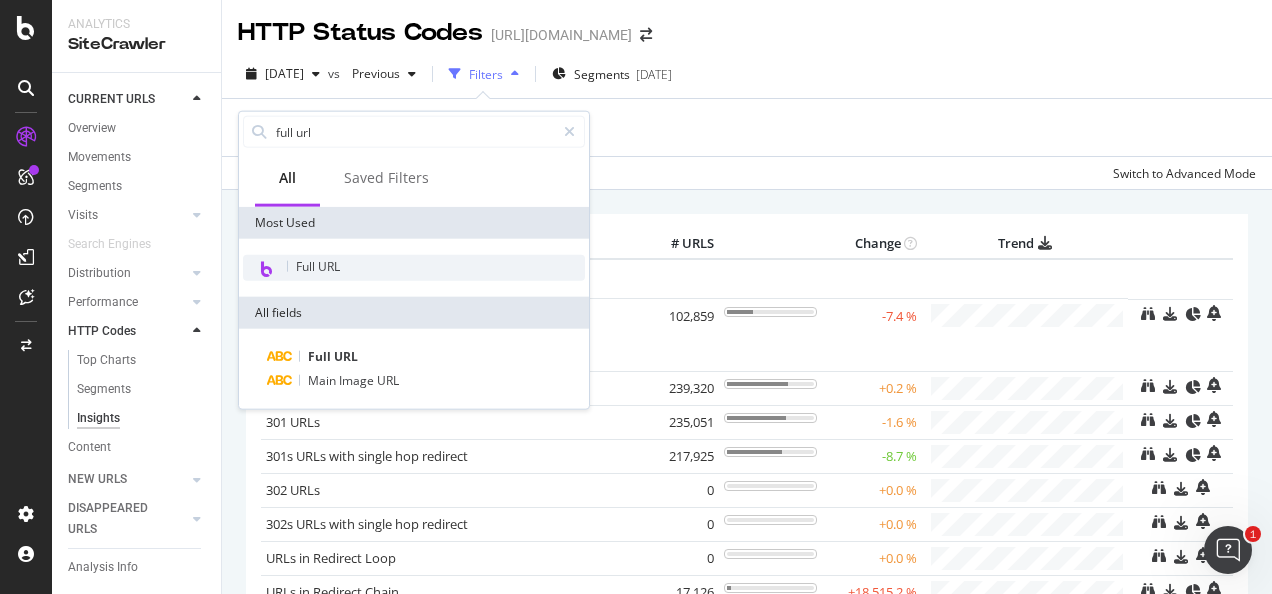 click on "Full URL" at bounding box center [414, 268] 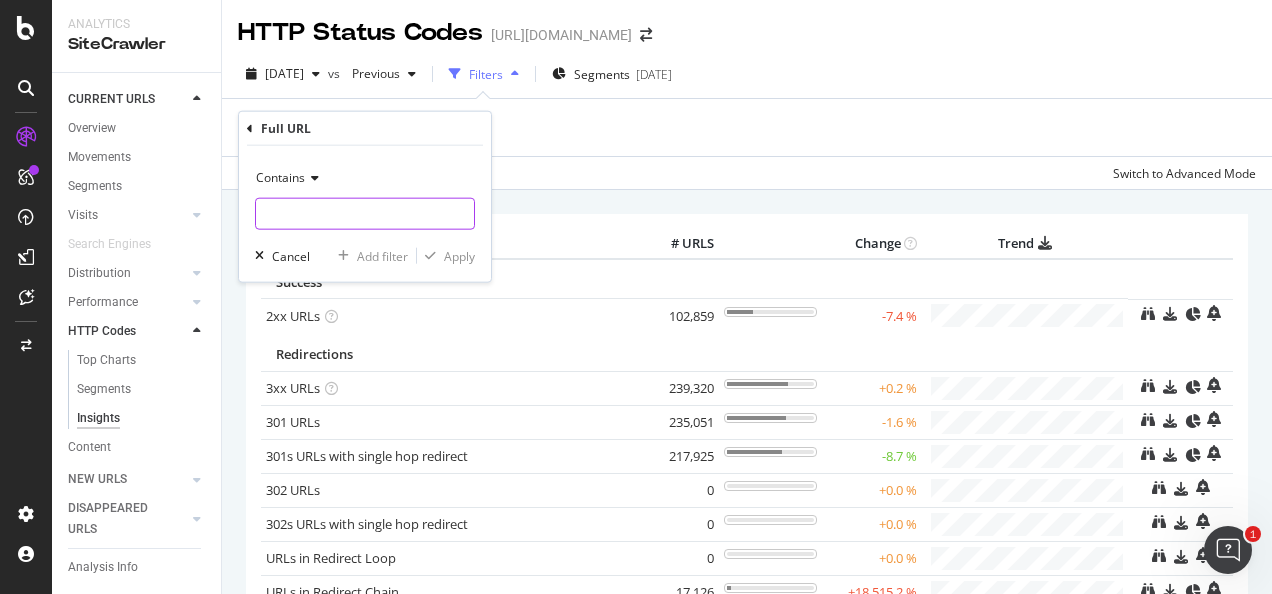 click at bounding box center (365, 214) 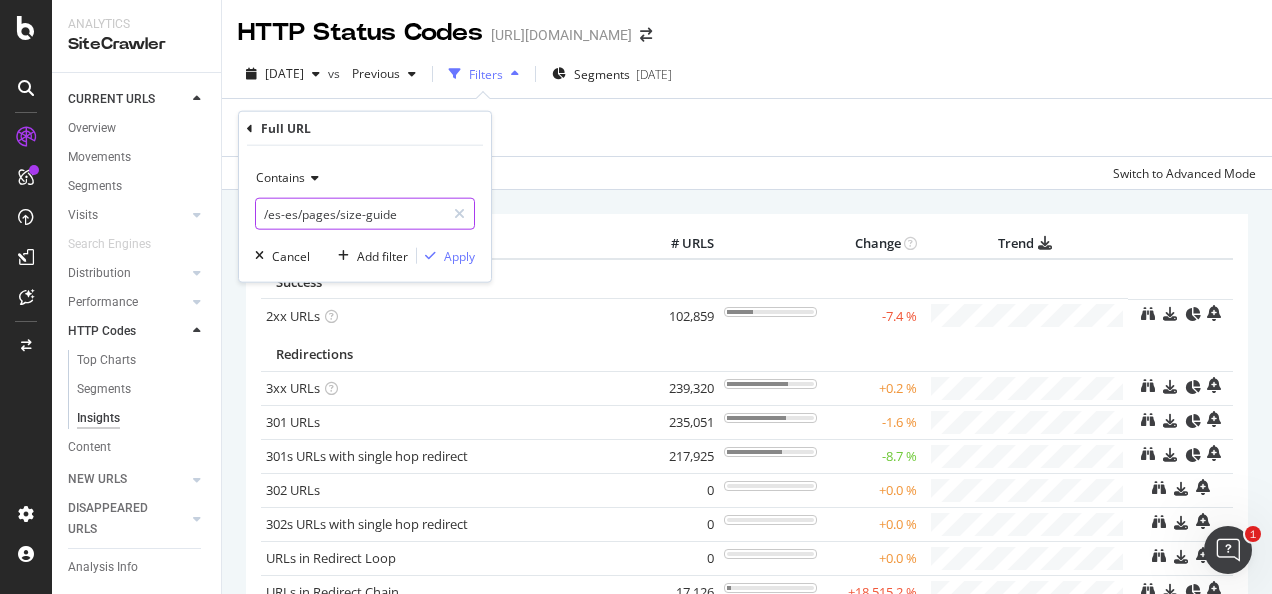 type on "/es-es/pages/size-guide" 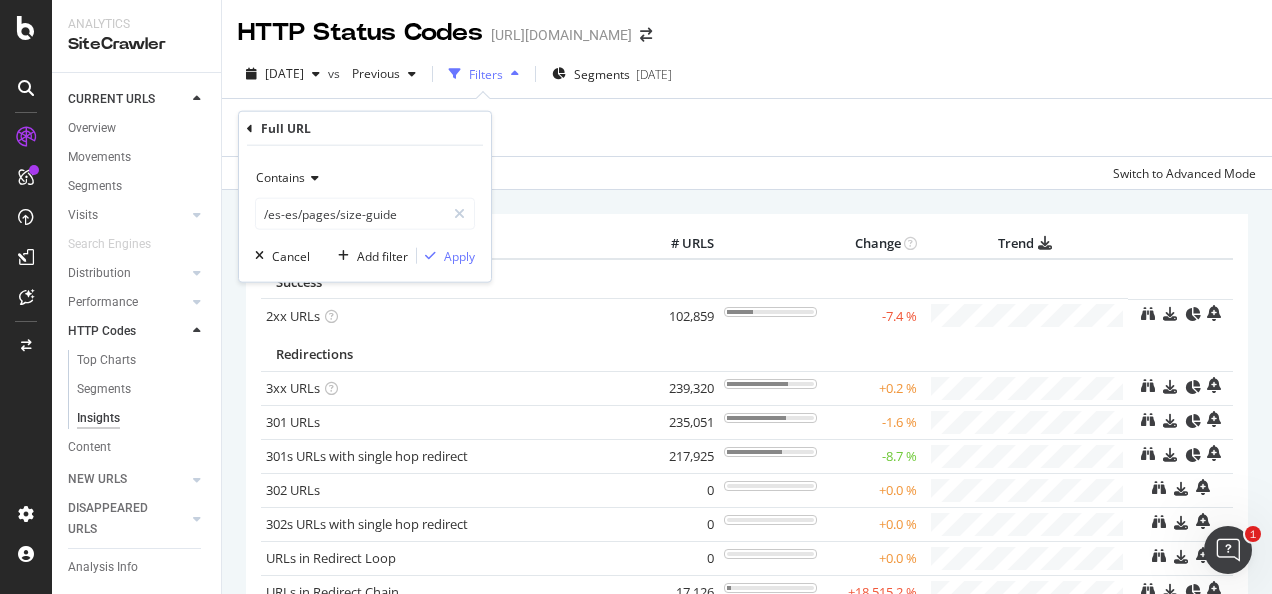 click on "Contains /es-es/pages/size-guide Cancel Add filter Apply" at bounding box center [365, 214] 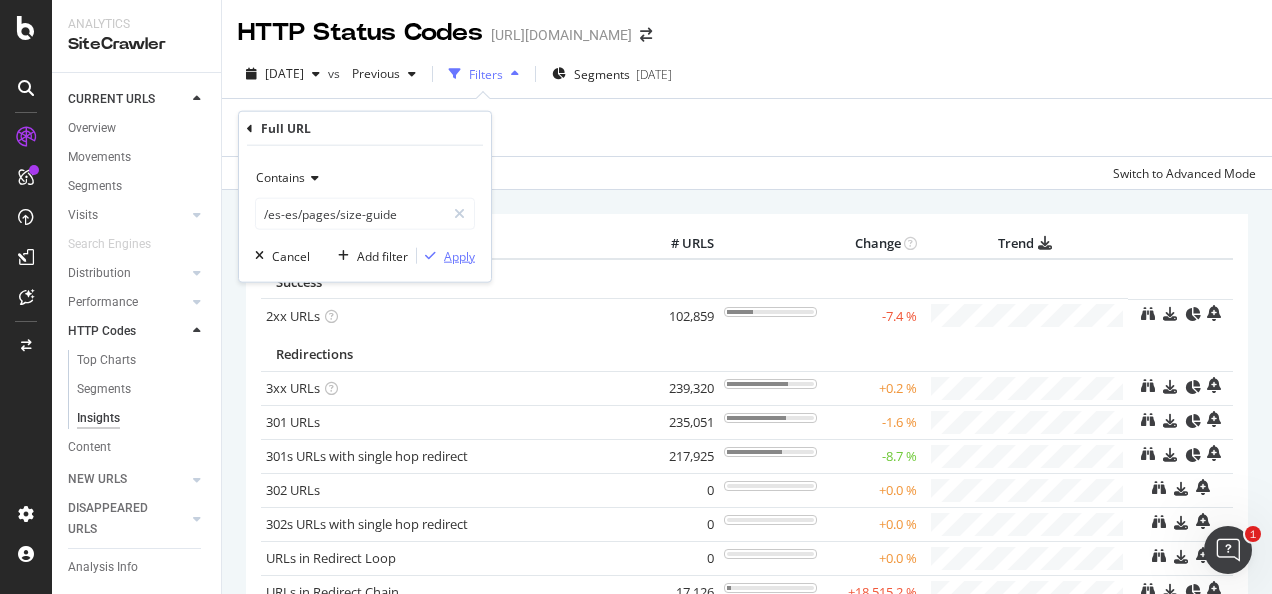 click on "Apply" at bounding box center [459, 255] 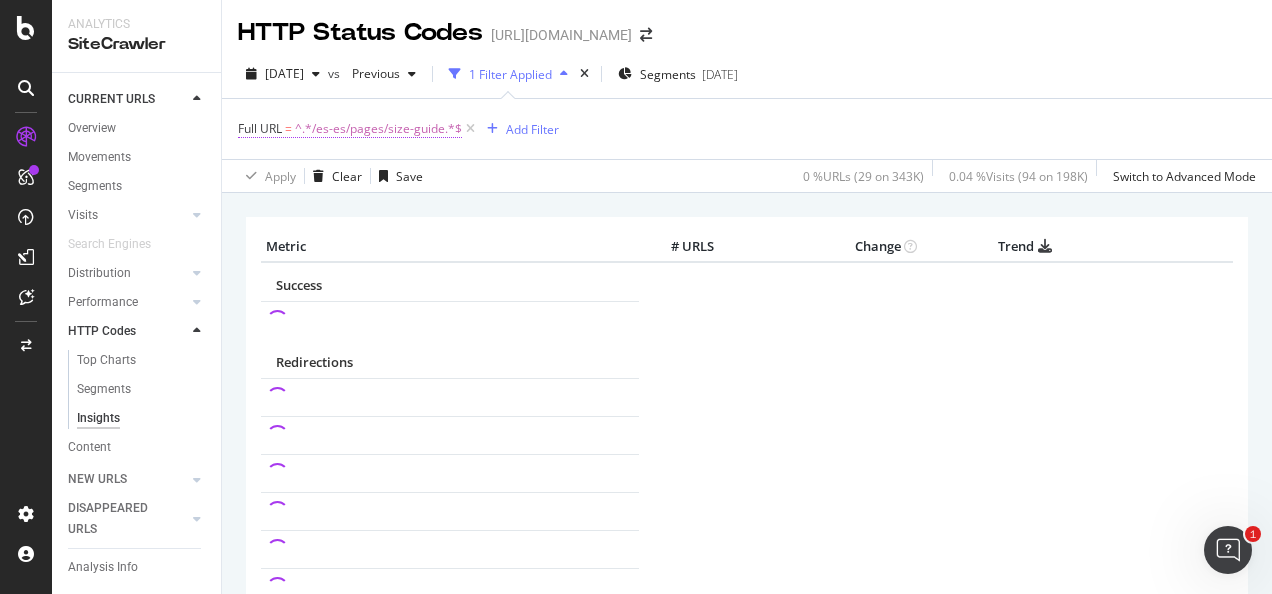 click on "^.*/es-es/pages/size-guide.*$" at bounding box center (378, 129) 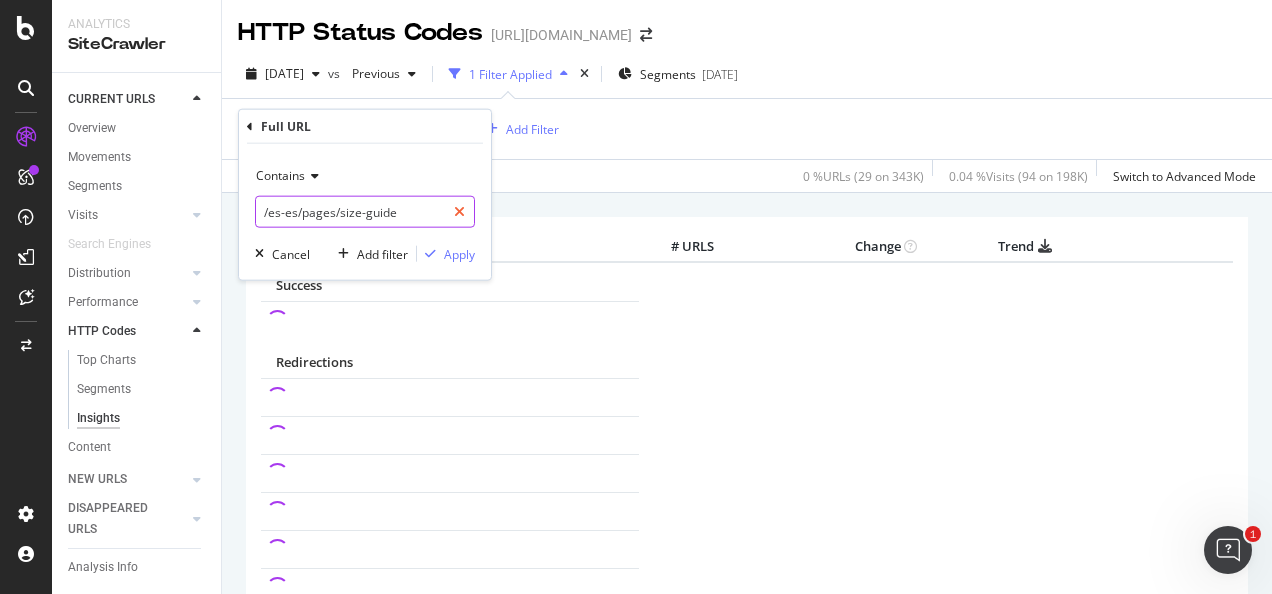 click at bounding box center (459, 212) 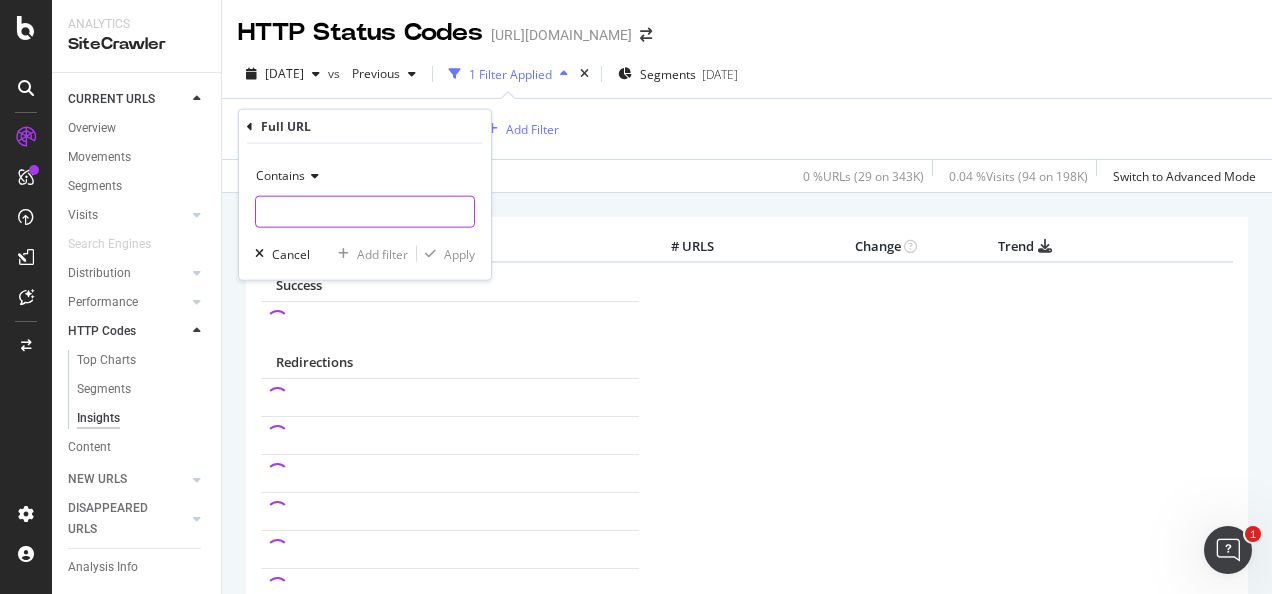 click at bounding box center (365, 212) 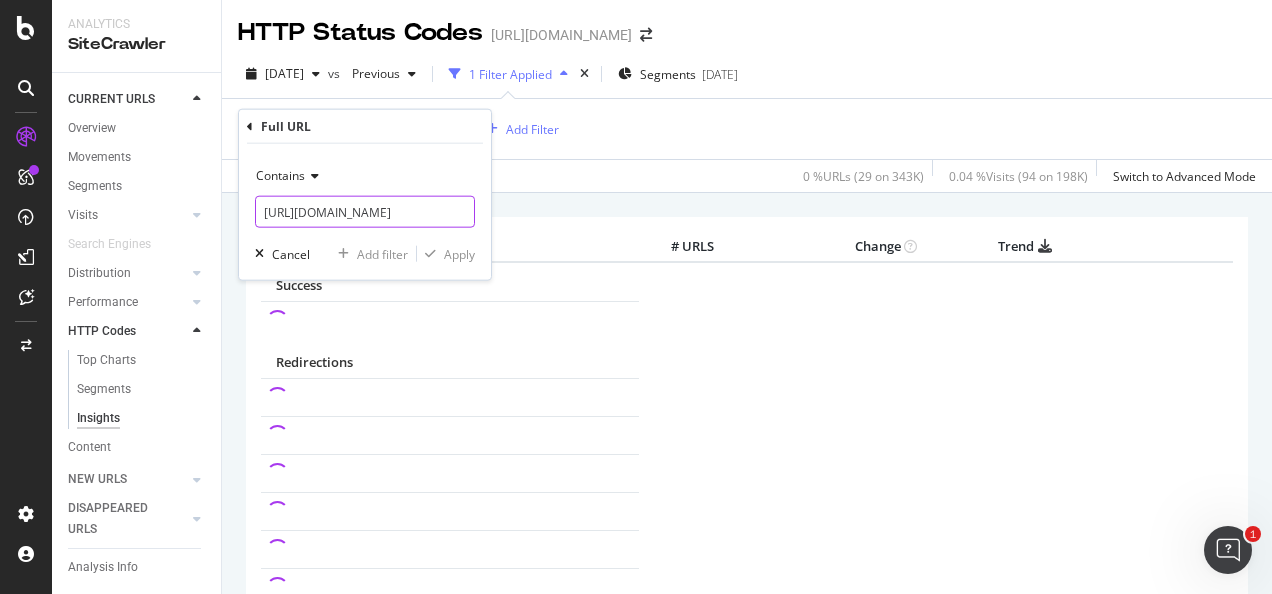 scroll, scrollTop: 0, scrollLeft: 106, axis: horizontal 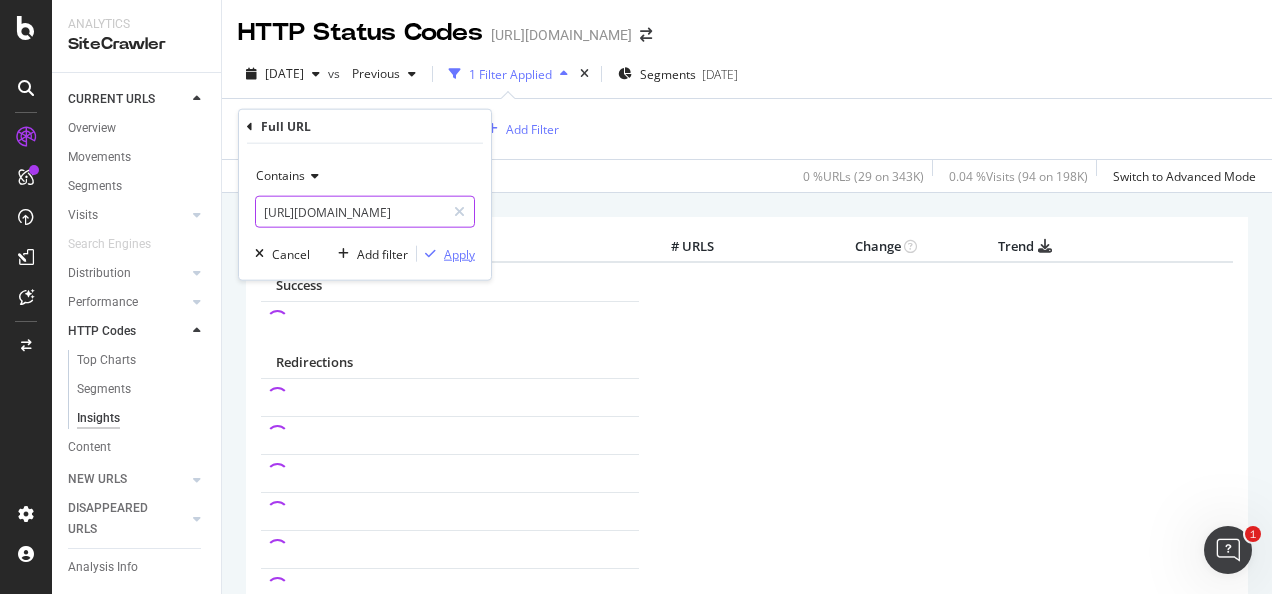 type on "[URL][DOMAIN_NAME]" 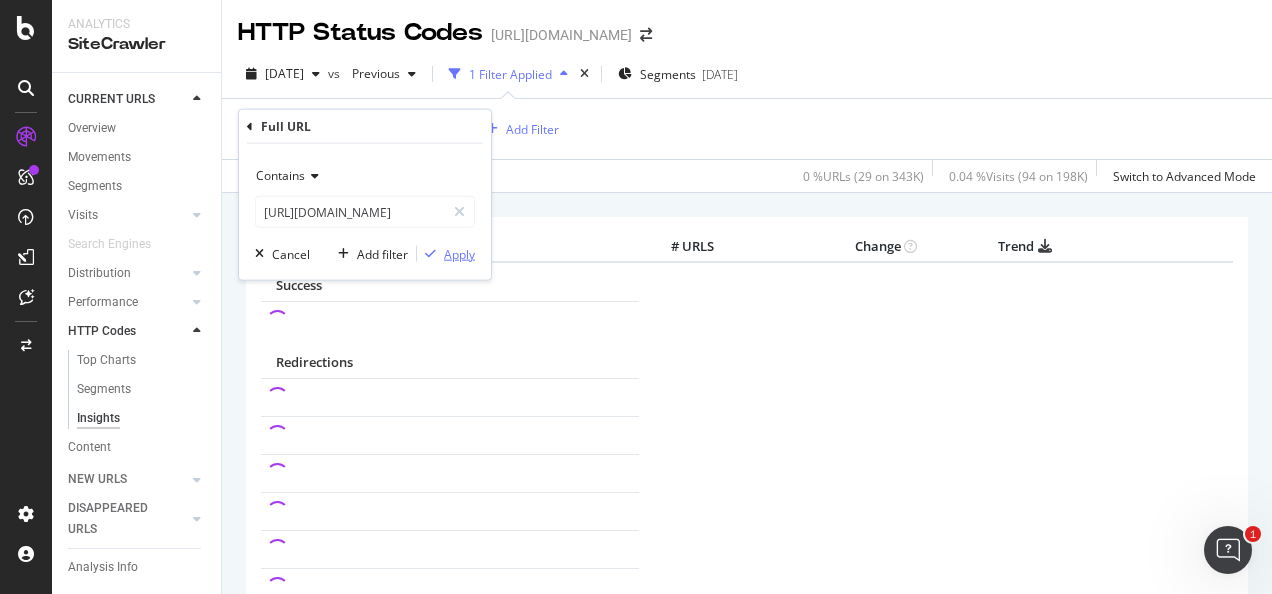 scroll, scrollTop: 0, scrollLeft: 0, axis: both 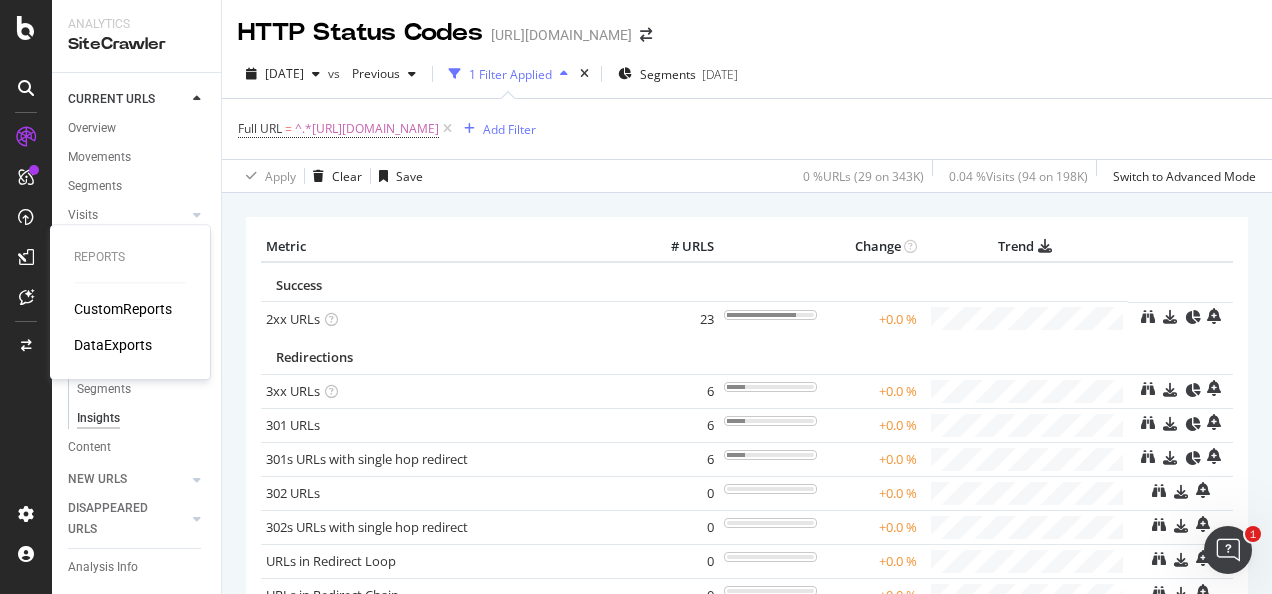 click on "CustomReports" at bounding box center (123, 309) 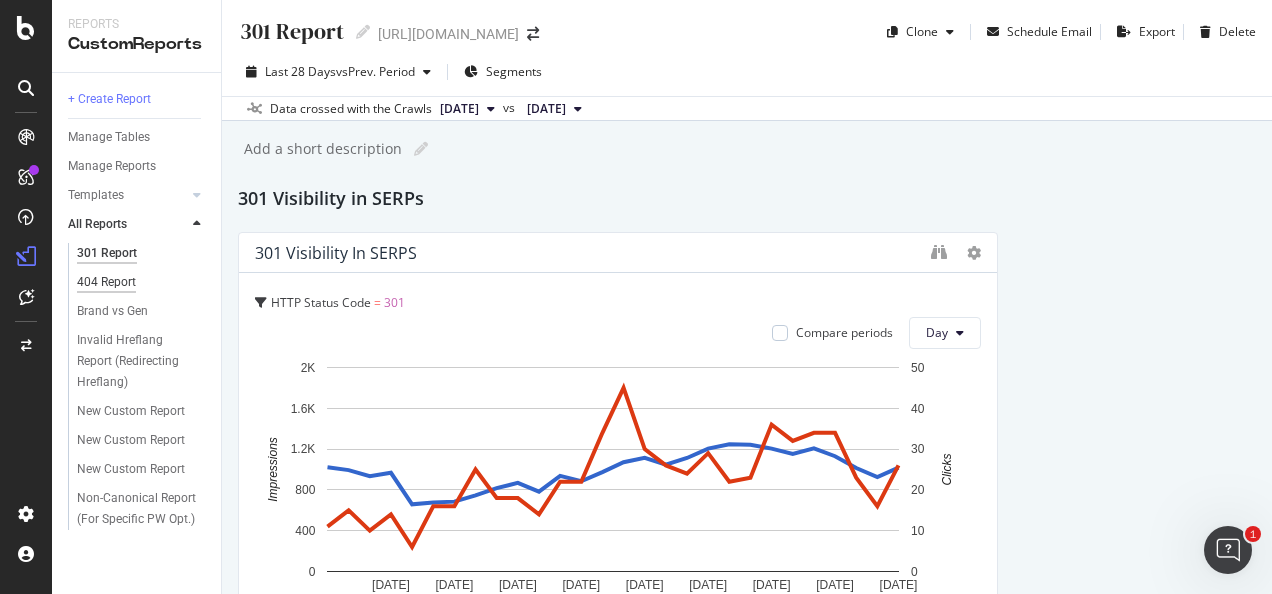 click on "404 Report" at bounding box center (106, 282) 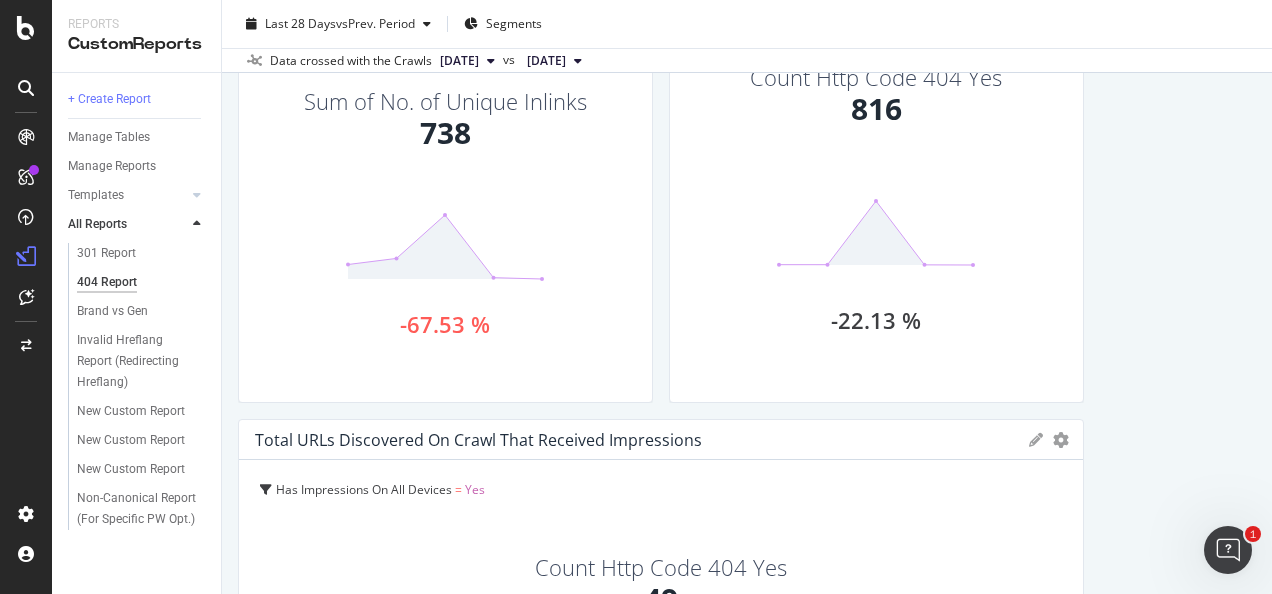 scroll, scrollTop: 788, scrollLeft: 0, axis: vertical 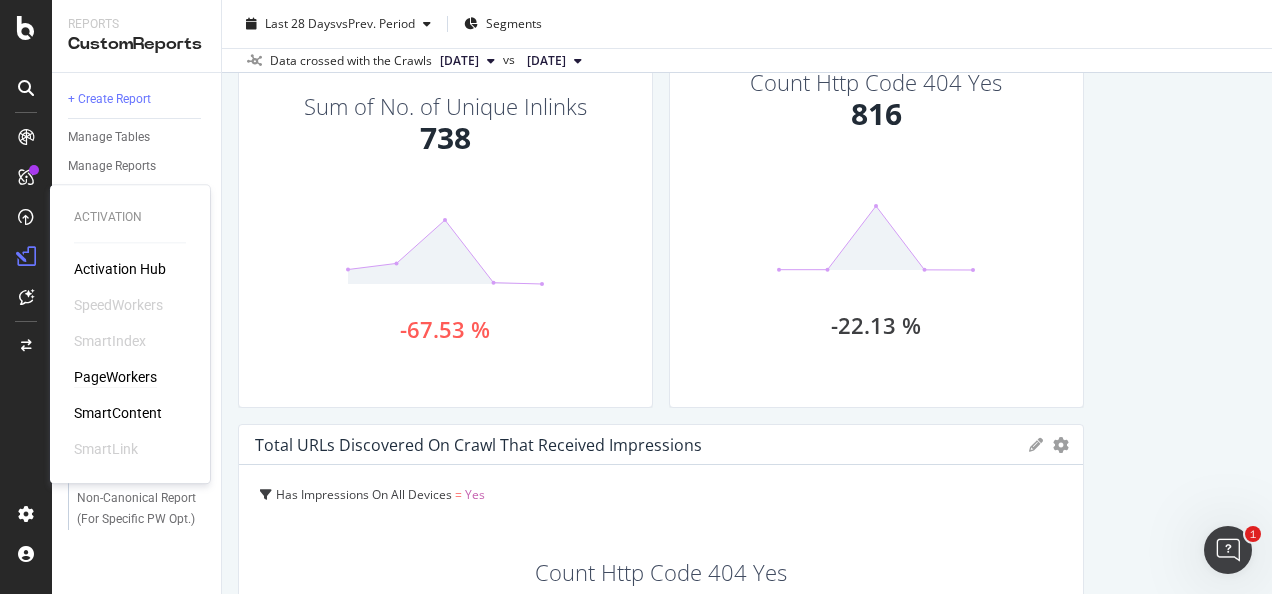 click on "PageWorkers" at bounding box center (115, 377) 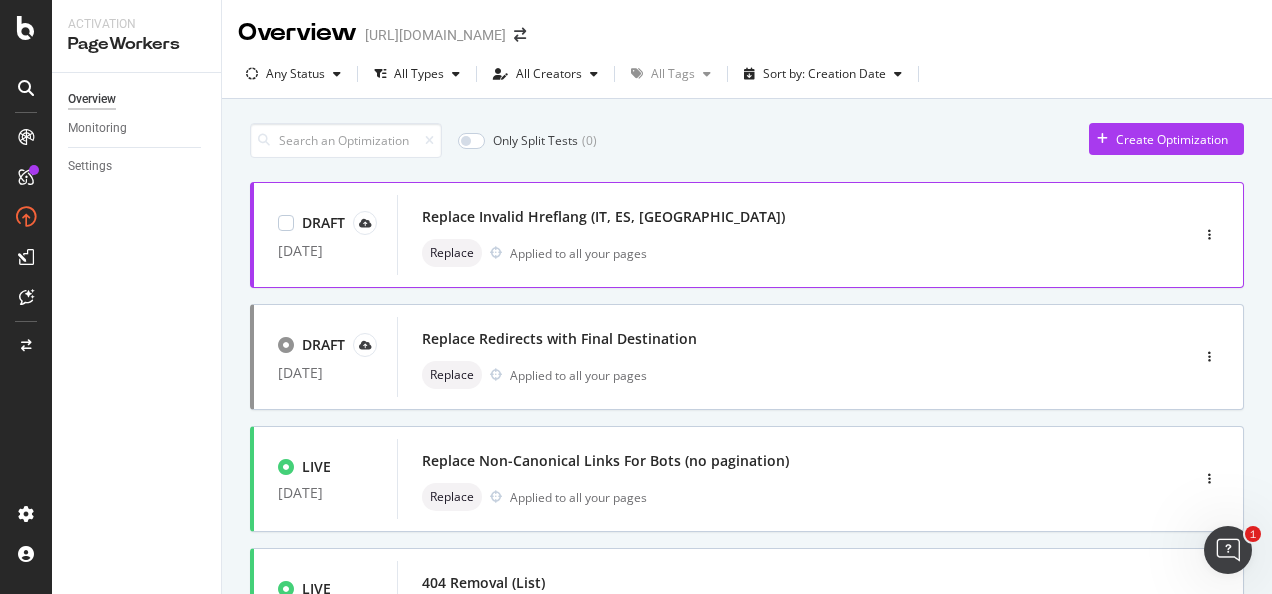 click on "Replace Invalid Hreflang (IT, ES, [GEOGRAPHIC_DATA])" at bounding box center [603, 217] 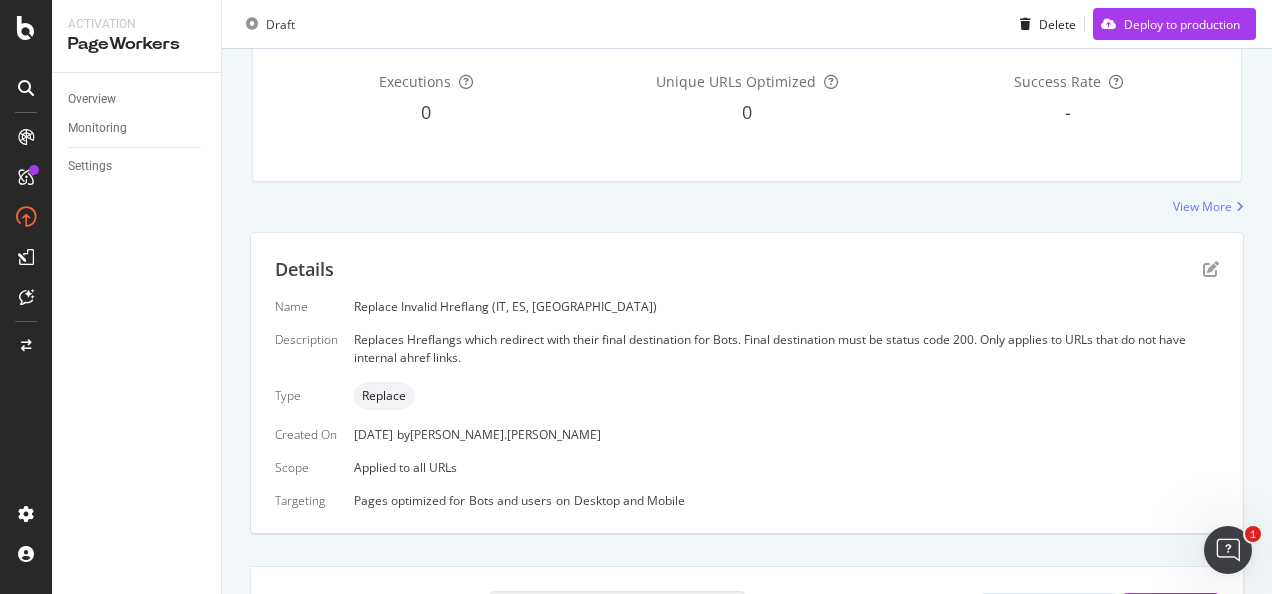 scroll, scrollTop: 494, scrollLeft: 0, axis: vertical 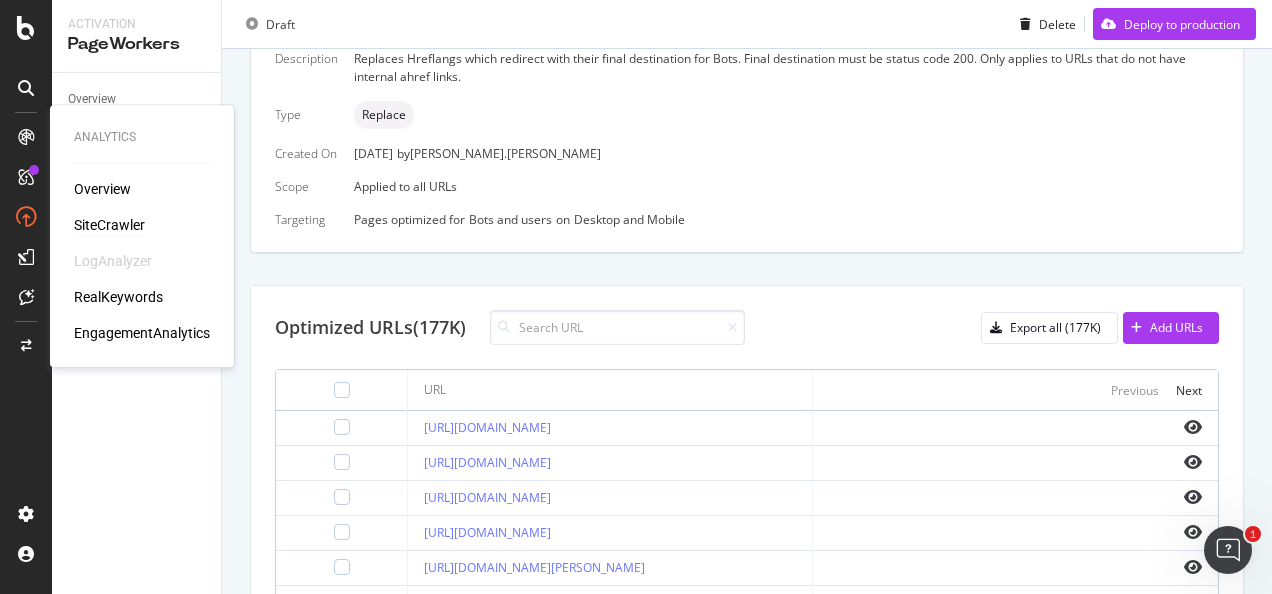 click on "SiteCrawler" at bounding box center [109, 225] 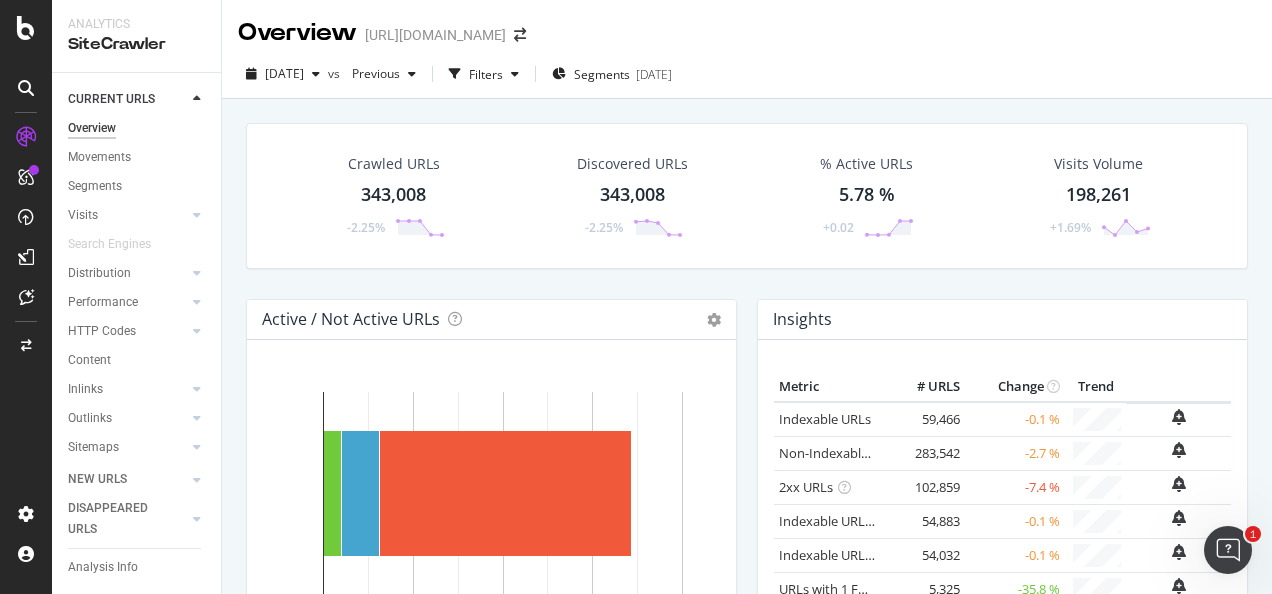 click on "343,008" at bounding box center [393, 195] 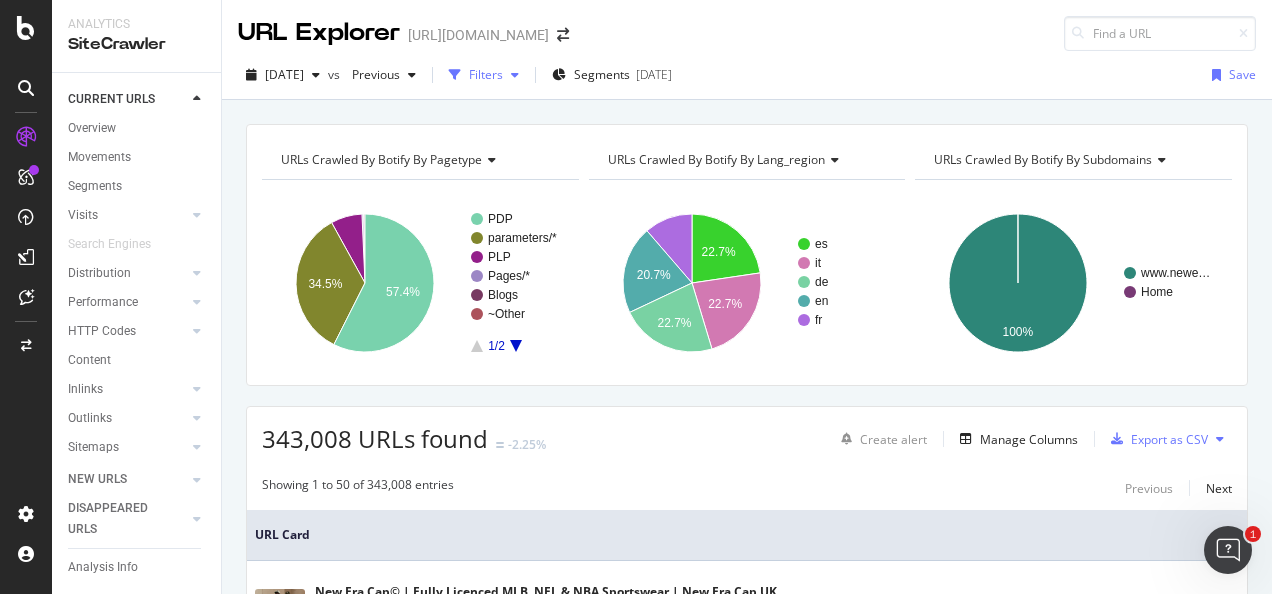 click at bounding box center (515, 75) 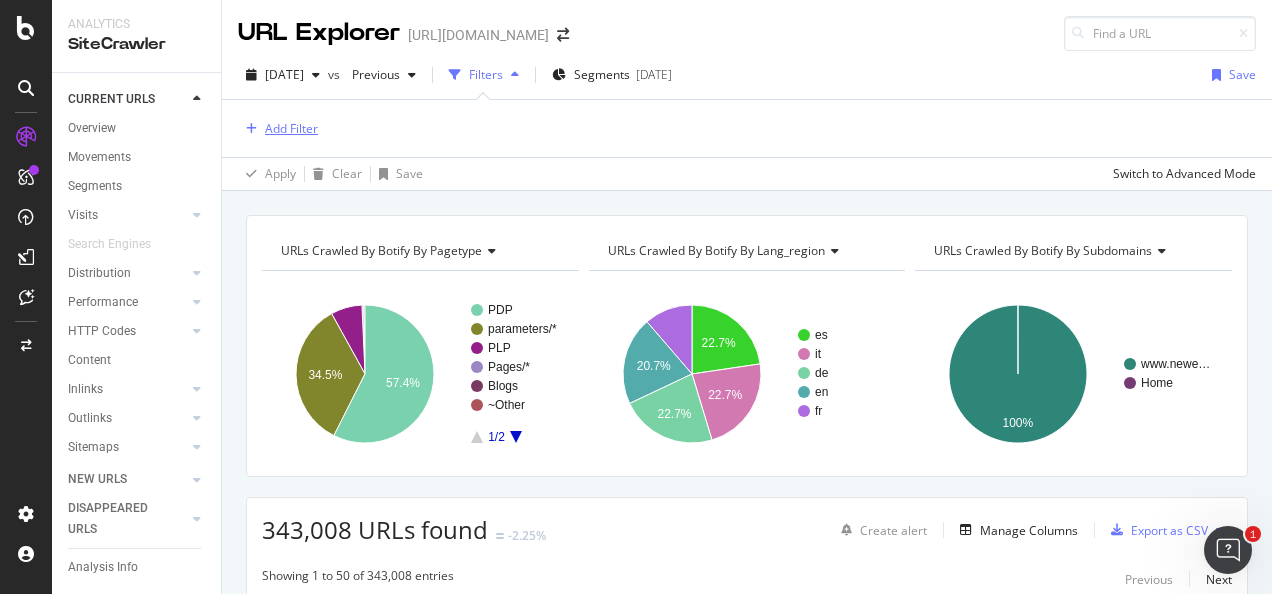 click on "Add Filter" at bounding box center [291, 128] 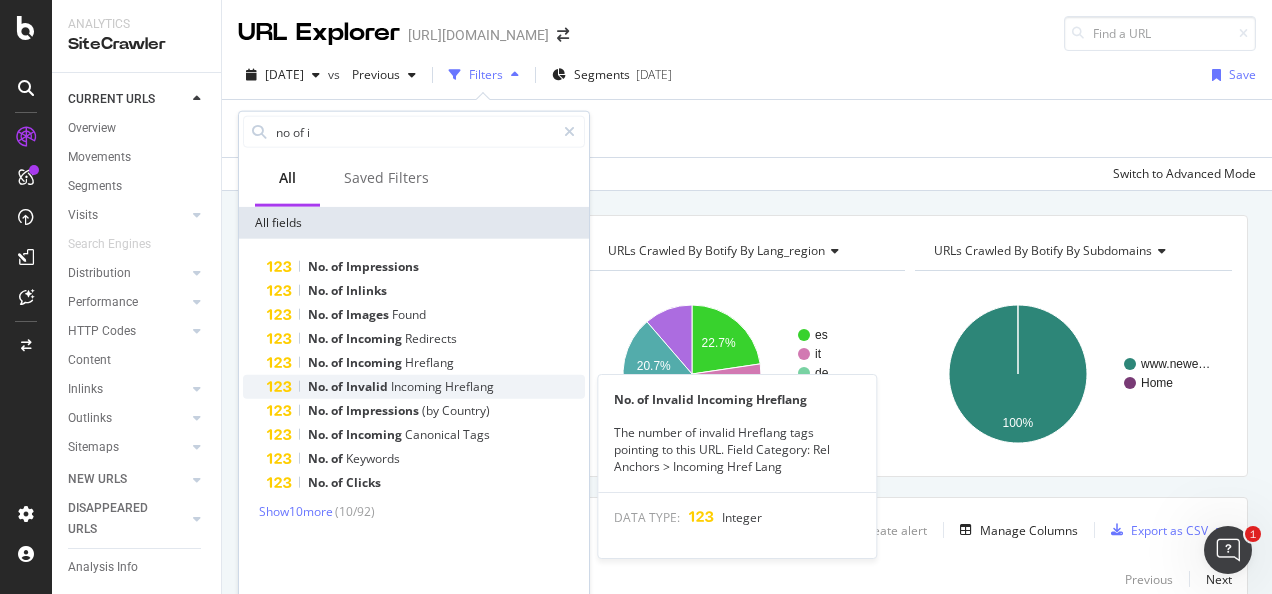 type on "no of i" 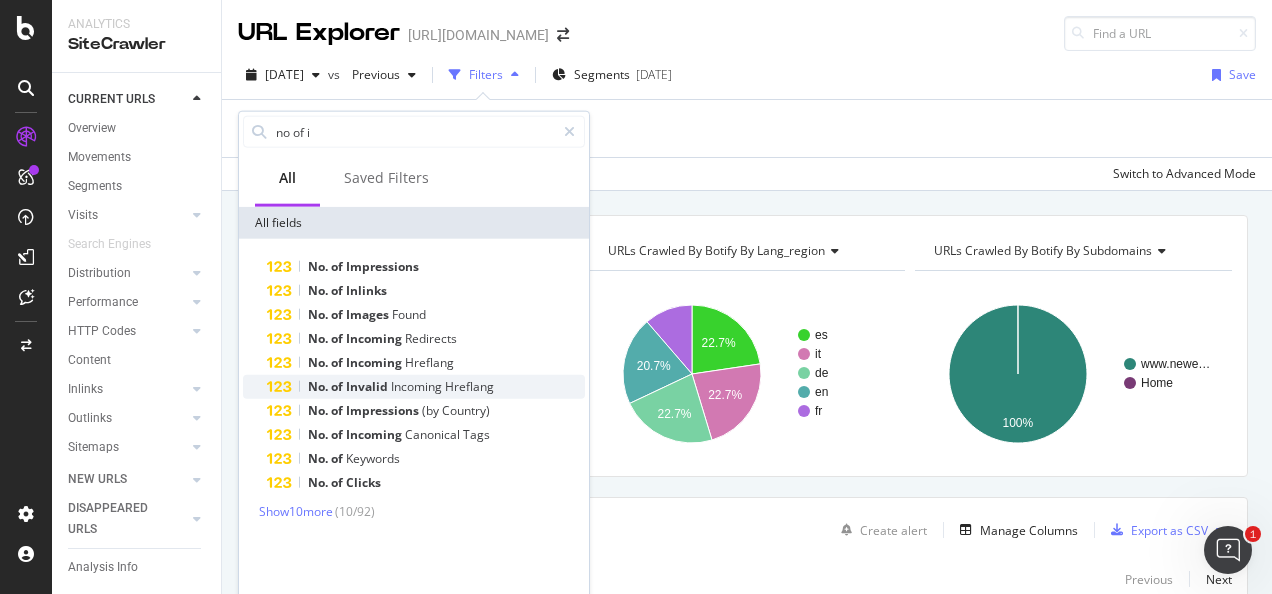 click on "Incoming" at bounding box center (418, 386) 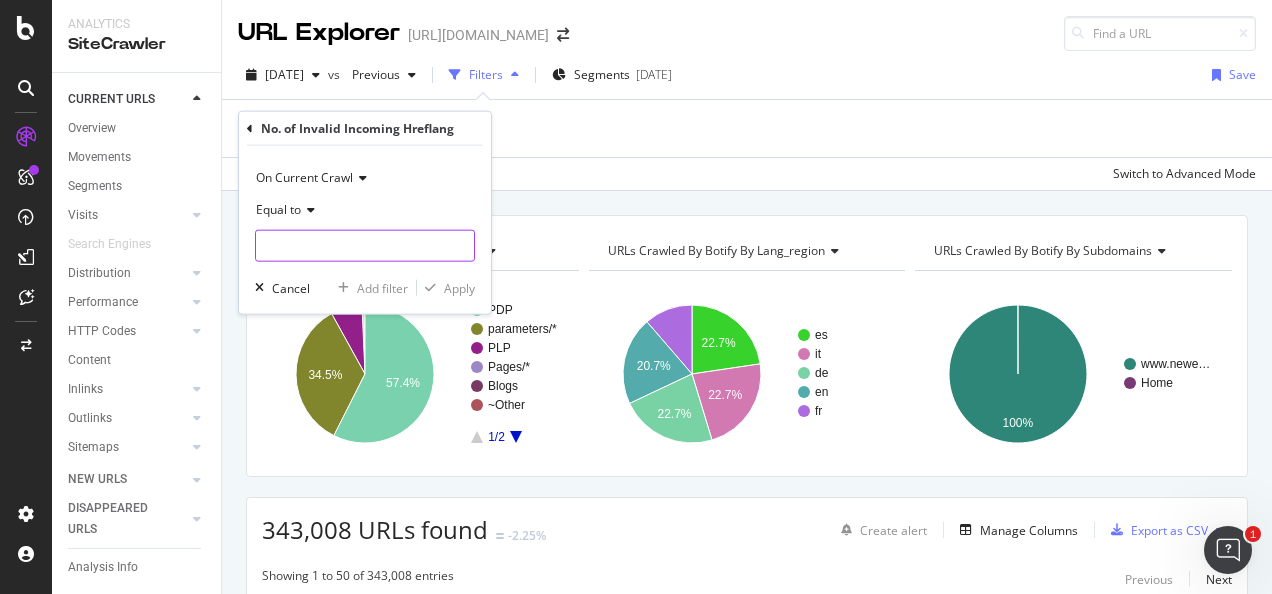 click at bounding box center [365, 246] 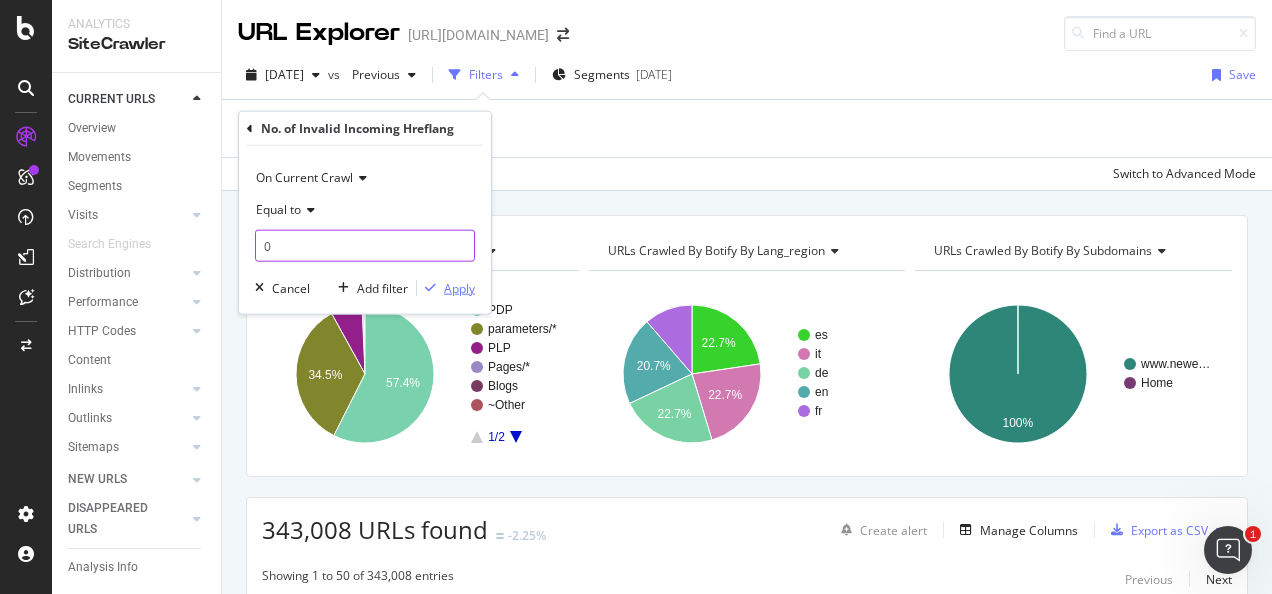 type on "0" 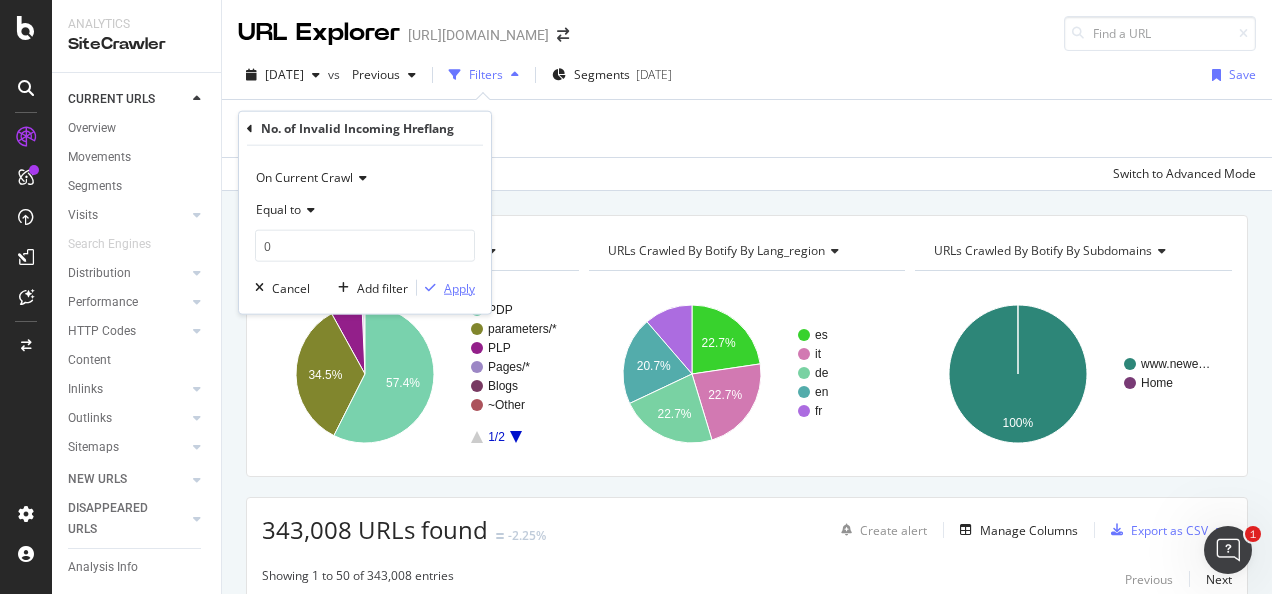 click on "Apply" at bounding box center [459, 287] 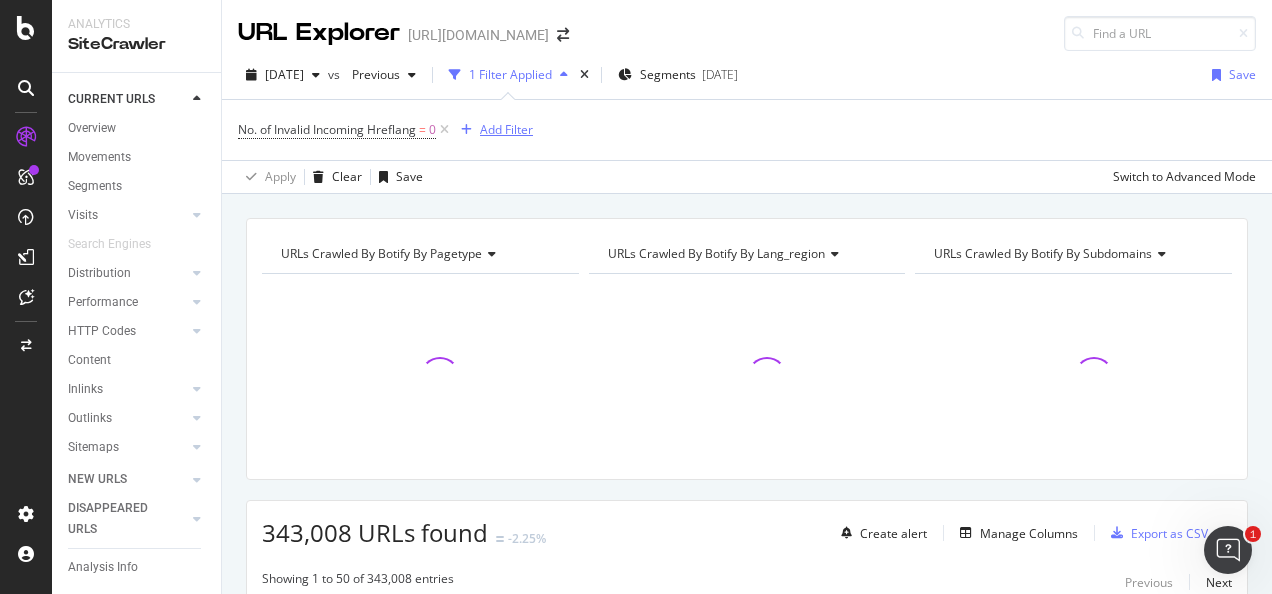 click at bounding box center (466, 130) 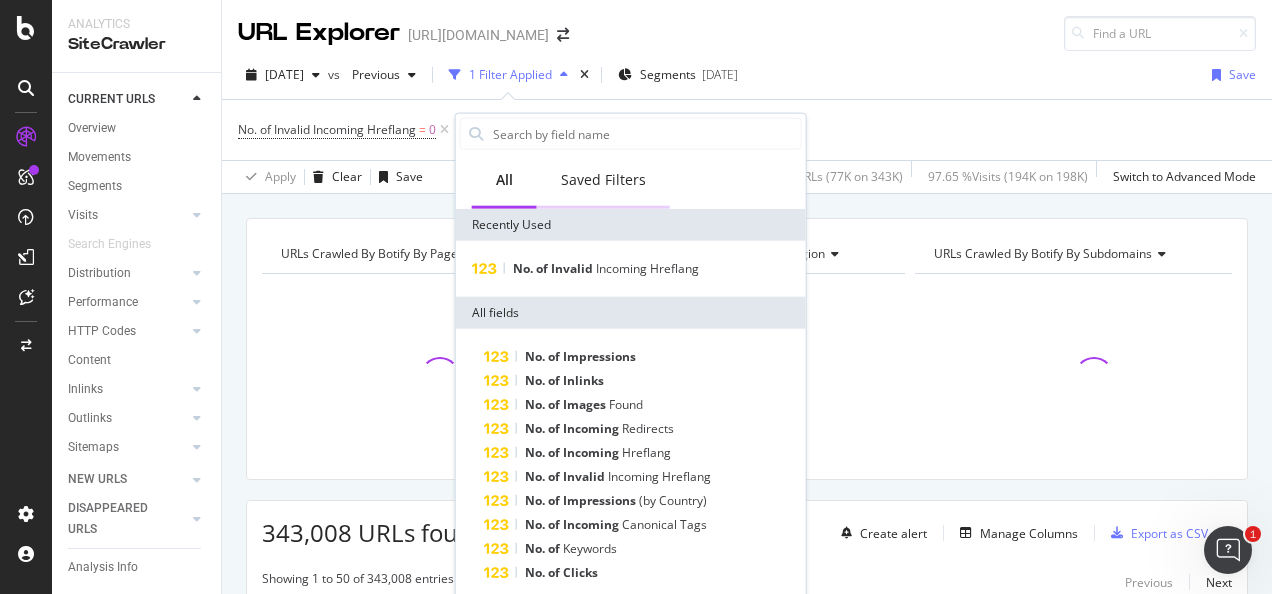 type on "i" 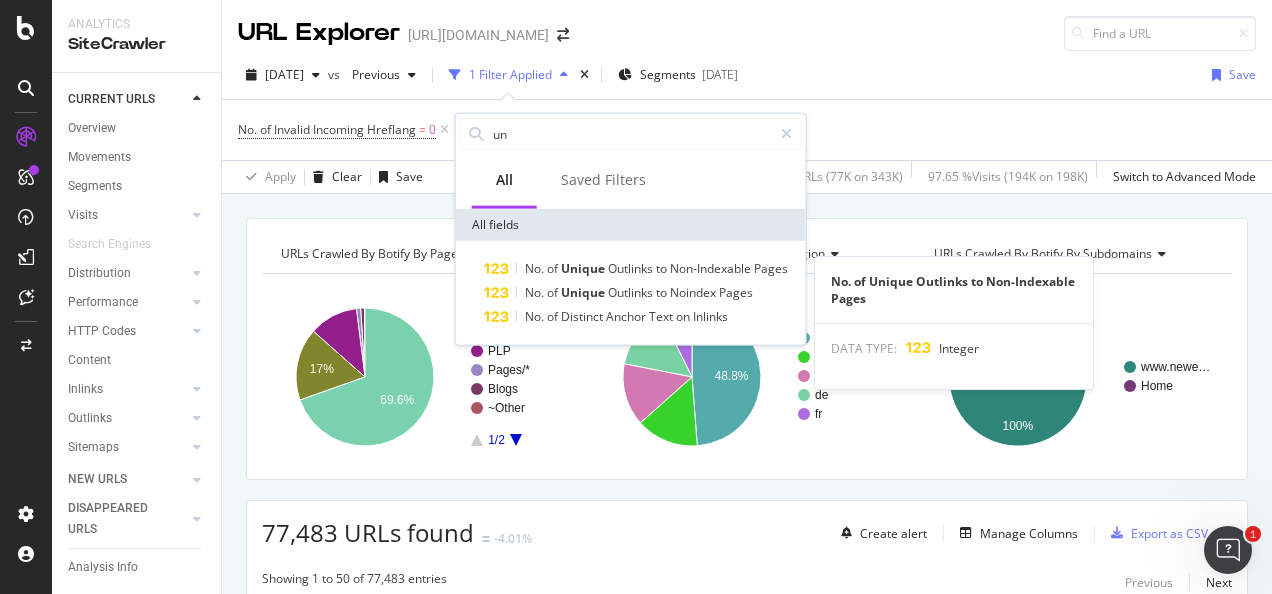 type on "u" 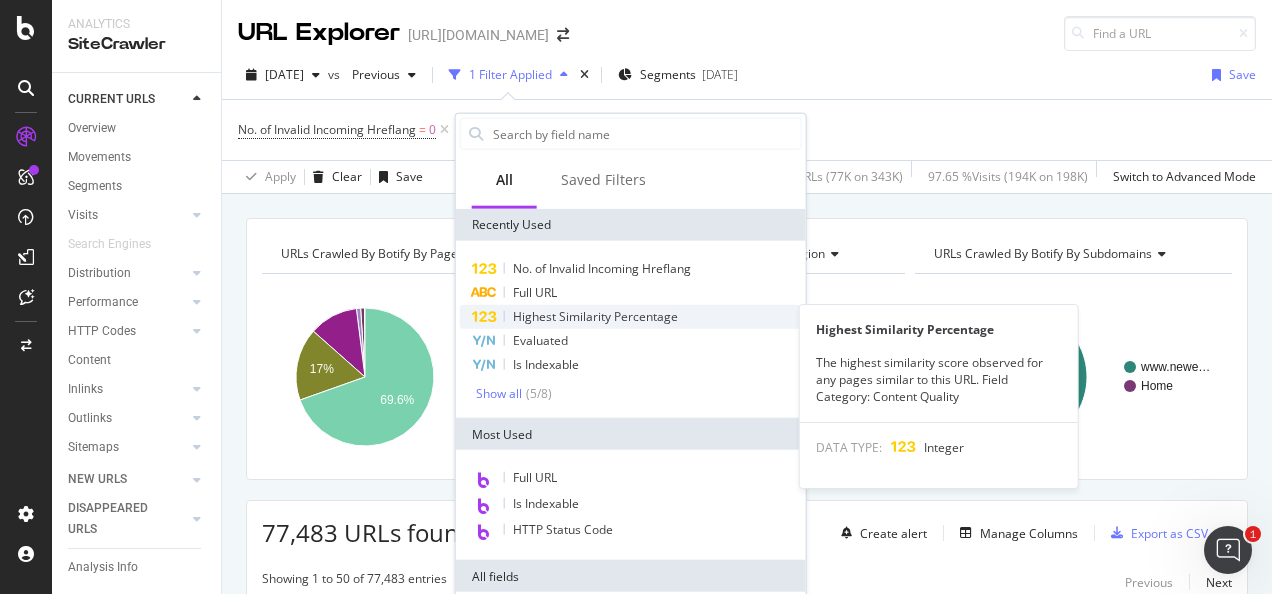 type on "n" 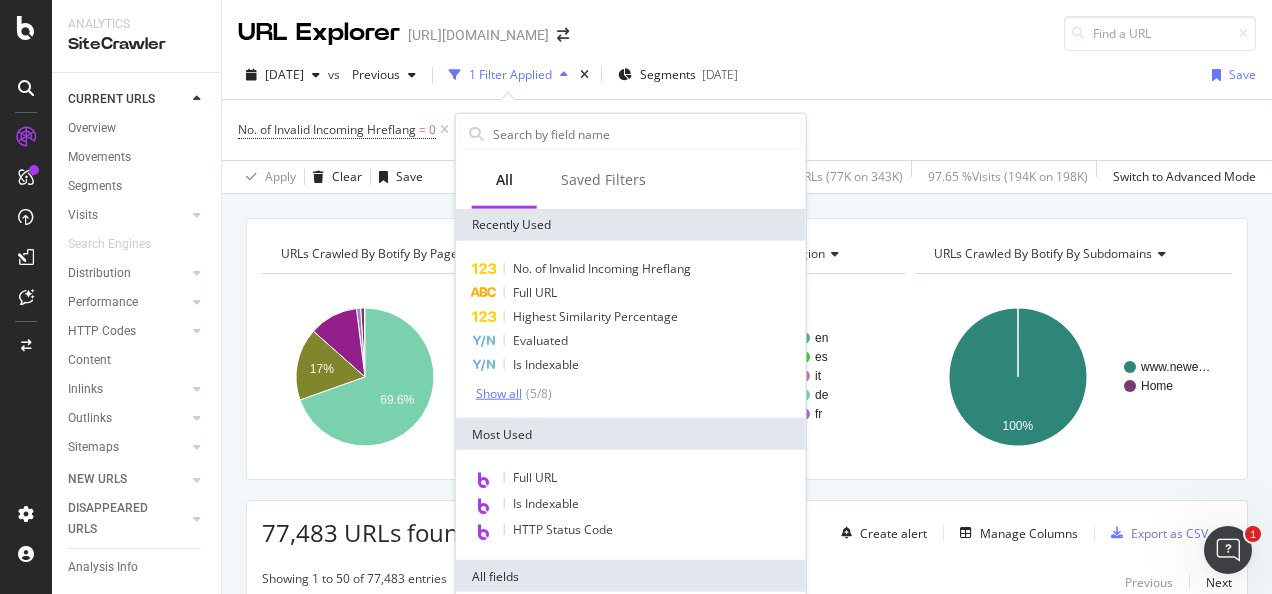 click on "Show all" at bounding box center [499, 393] 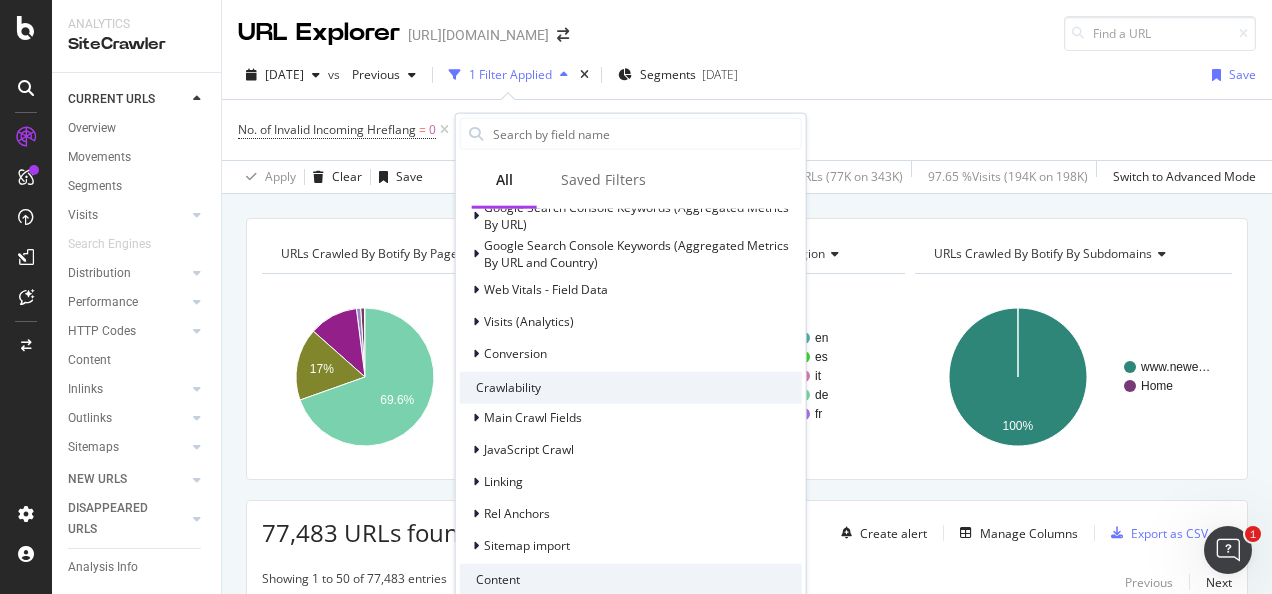 scroll, scrollTop: 0, scrollLeft: 0, axis: both 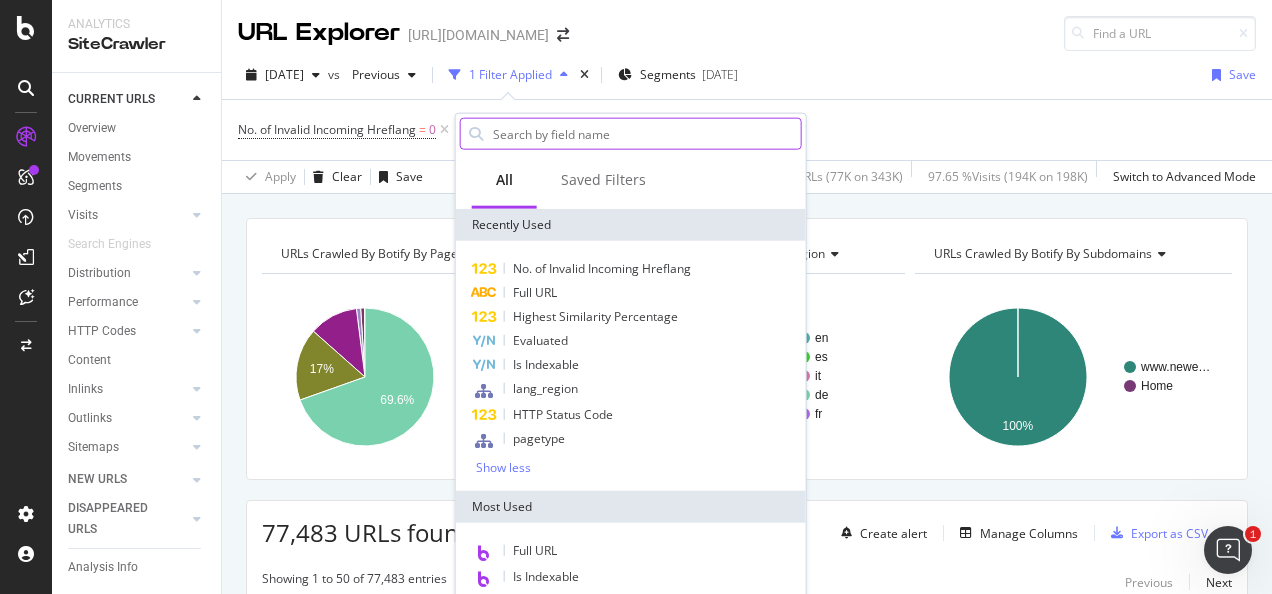 click at bounding box center (646, 134) 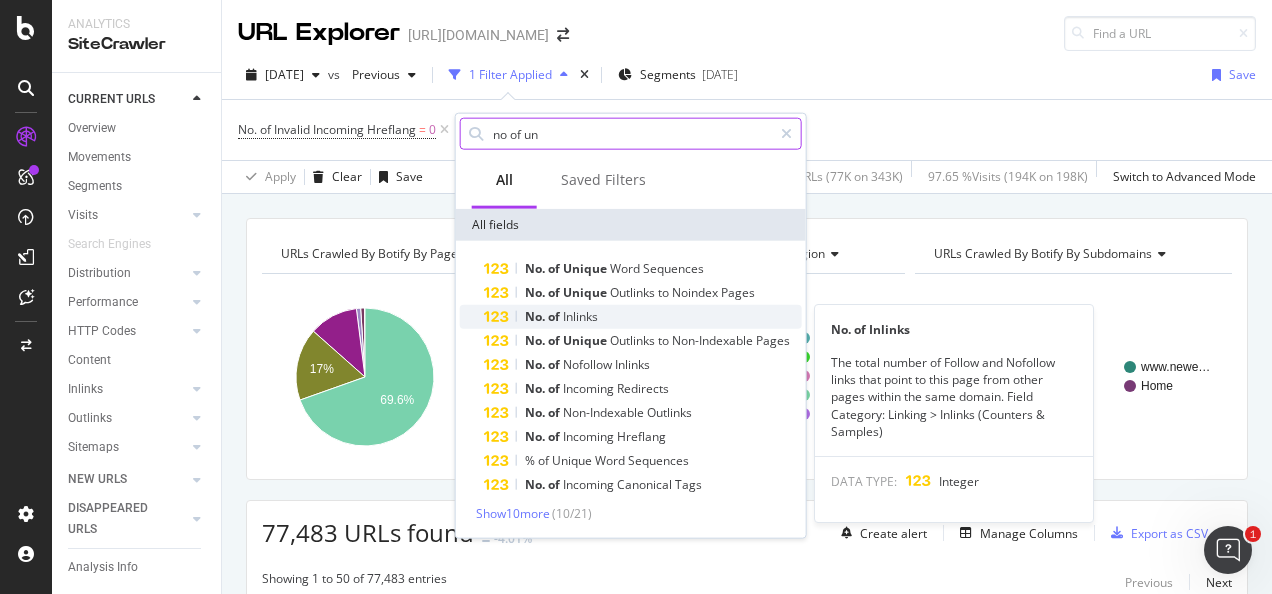 type on "no of un" 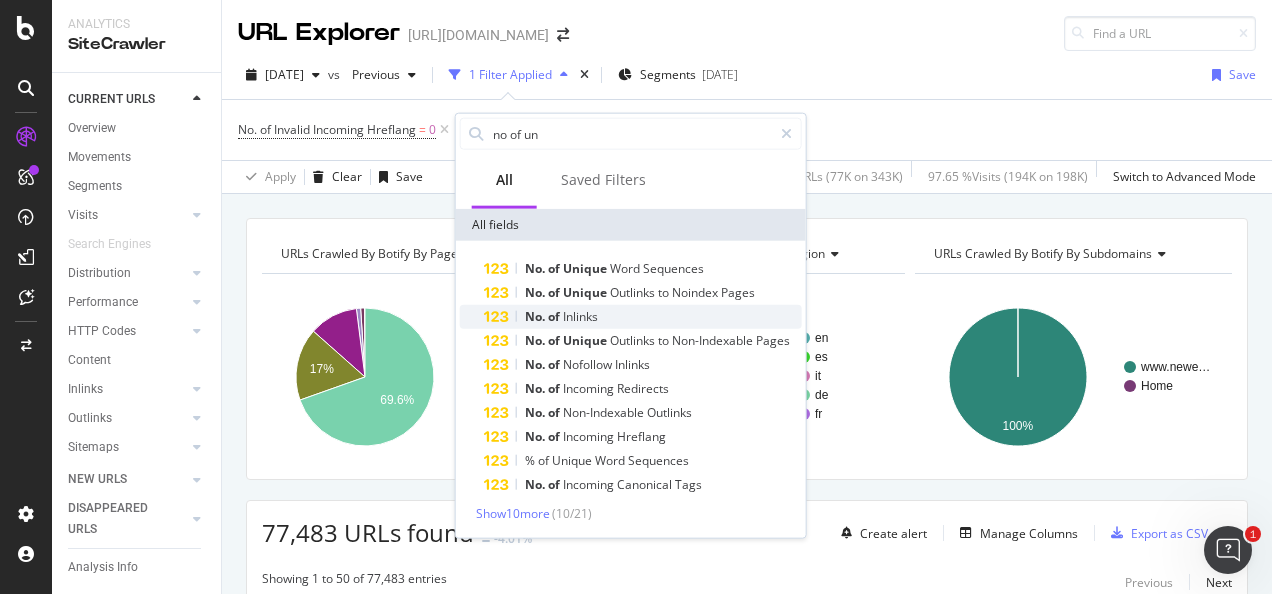 click on "Inlinks" at bounding box center (580, 316) 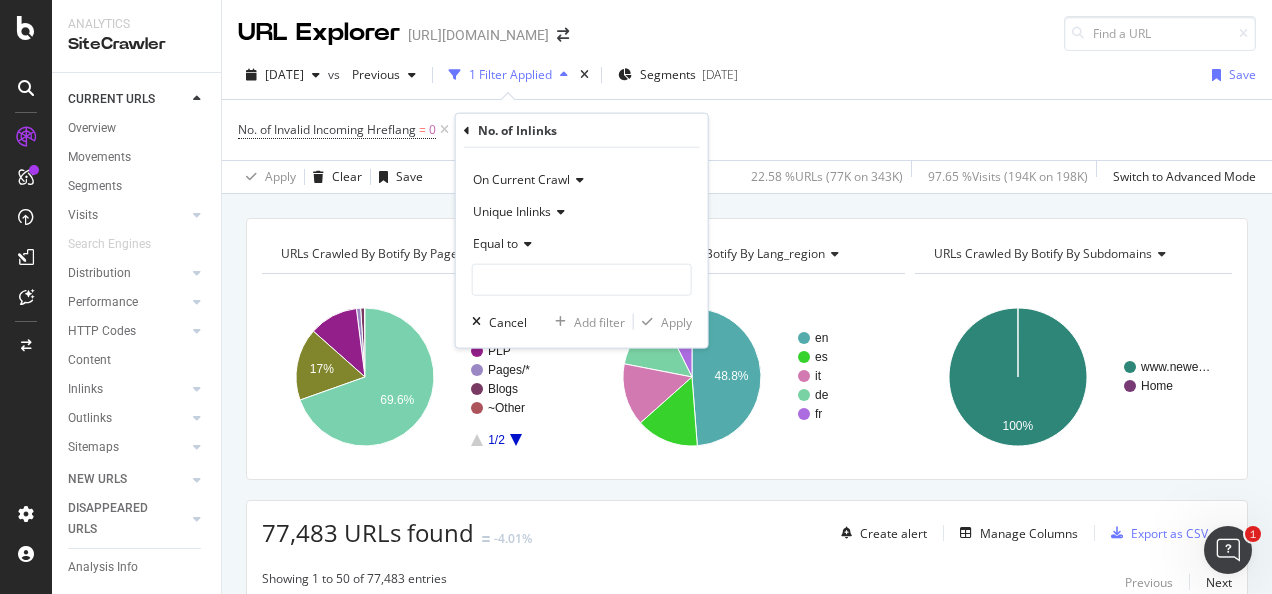click on "Unique Inlinks" at bounding box center (582, 212) 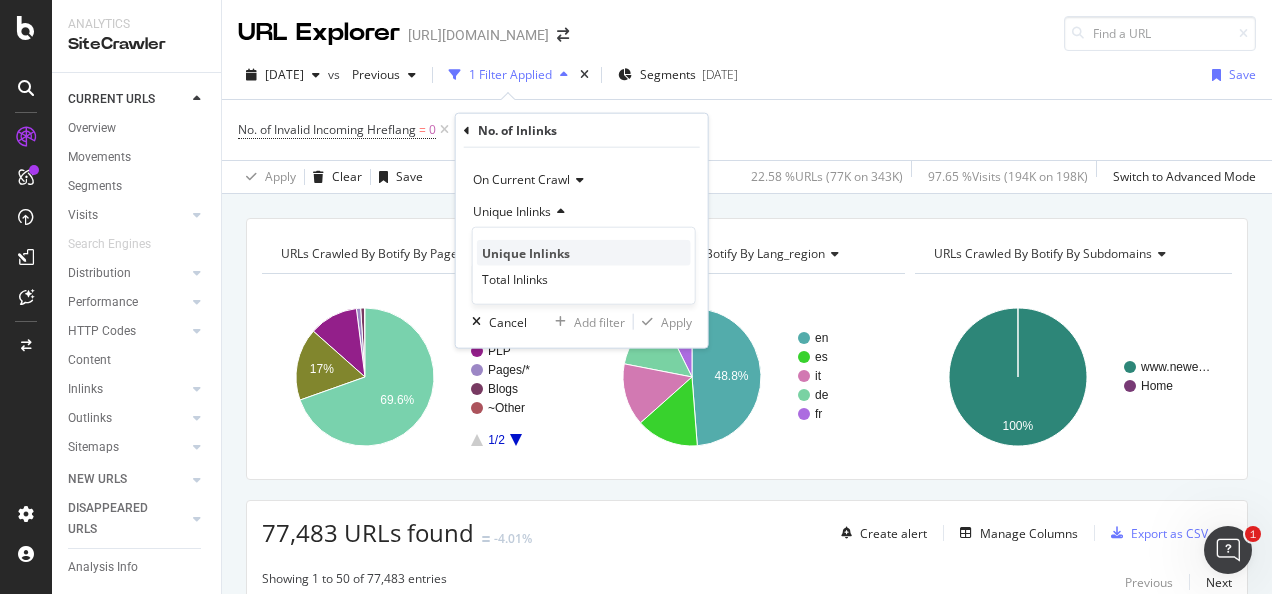 click on "Unique Inlinks" at bounding box center (526, 252) 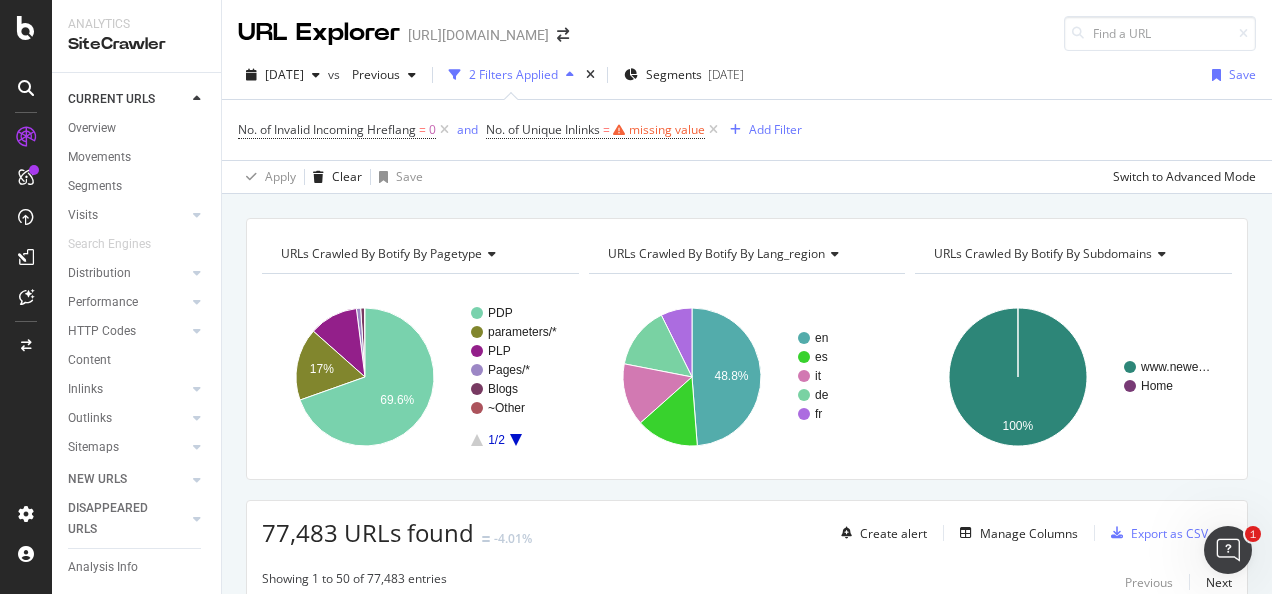 click on "[DATE] vs Previous 2 Filters Applied Segments [DATE] Save" at bounding box center [747, 79] 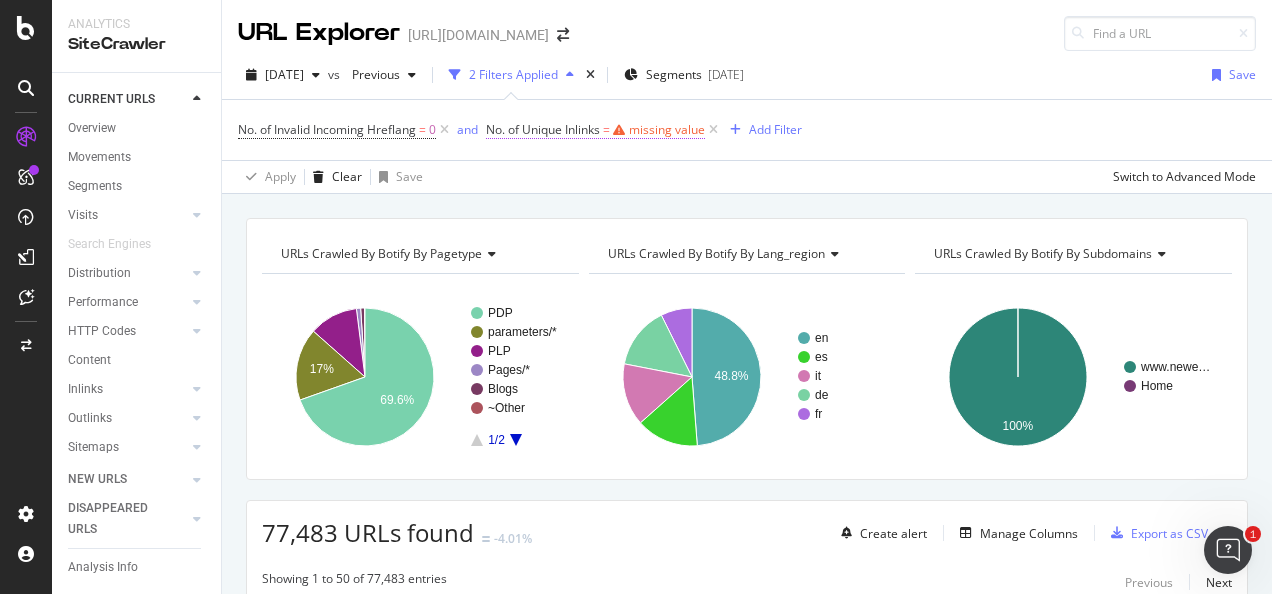 click on "missing value" at bounding box center (667, 129) 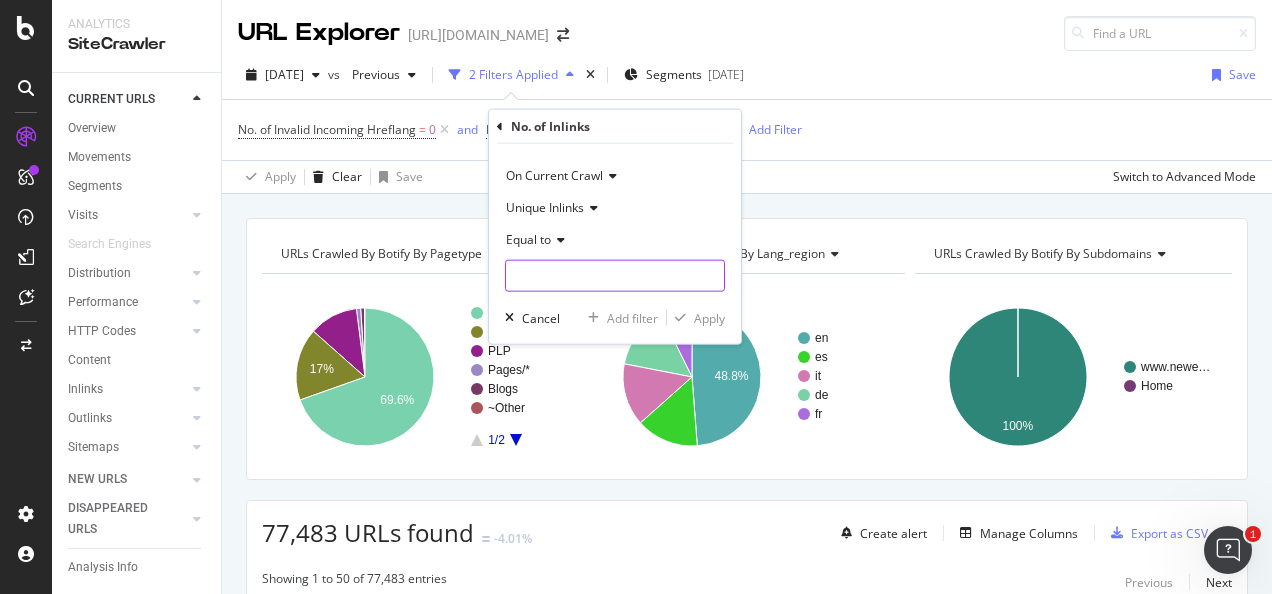 click at bounding box center (615, 276) 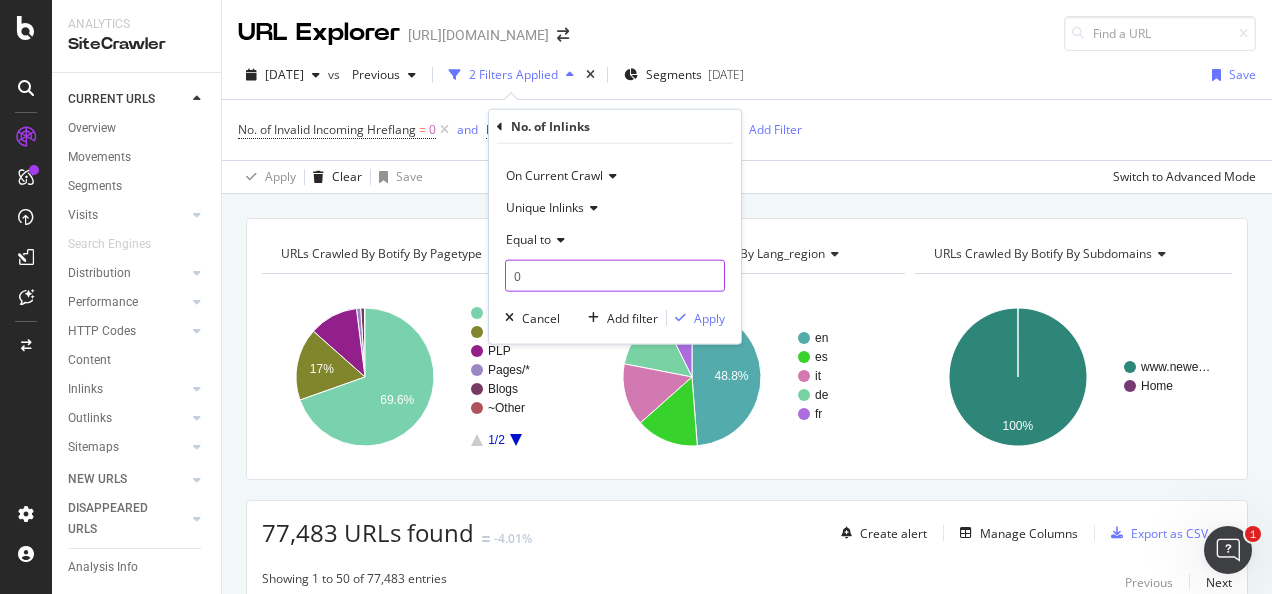 type on "0" 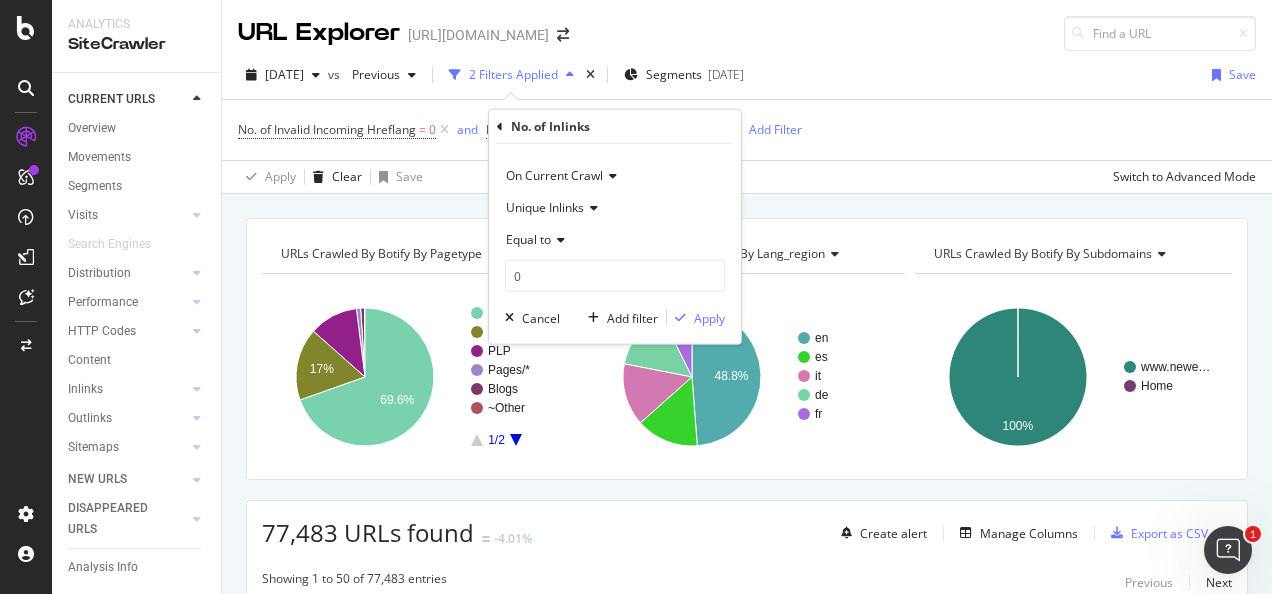 click on "On Current Crawl Unique Inlinks Equal to 0 Cancel Add filter Apply" at bounding box center [615, 244] 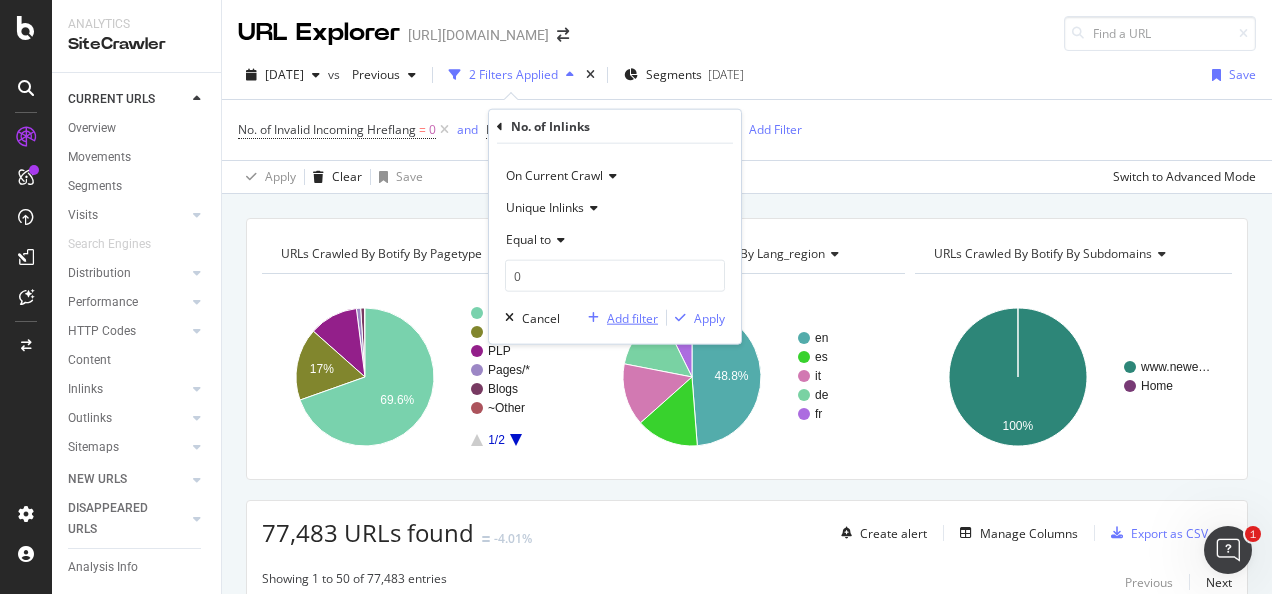 click on "Add filter" at bounding box center [632, 317] 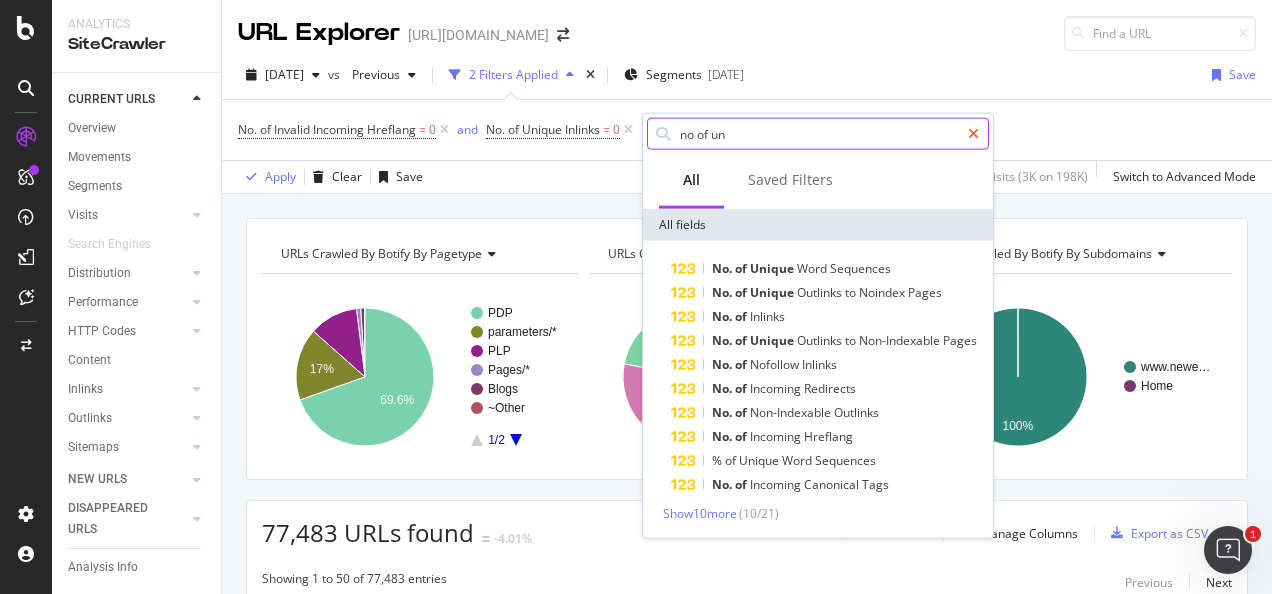 click at bounding box center [973, 134] 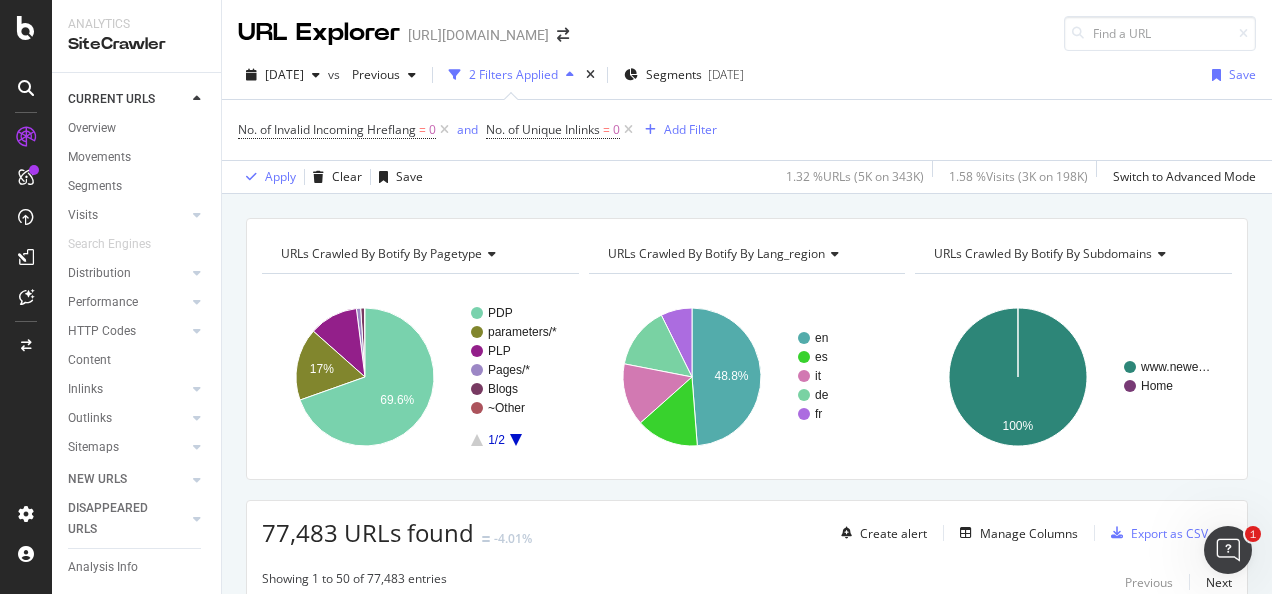 click on "No. of Invalid Incoming Hreflang   =     0 and No. of Unique Inlinks   =     0 Add Filter" at bounding box center (747, 130) 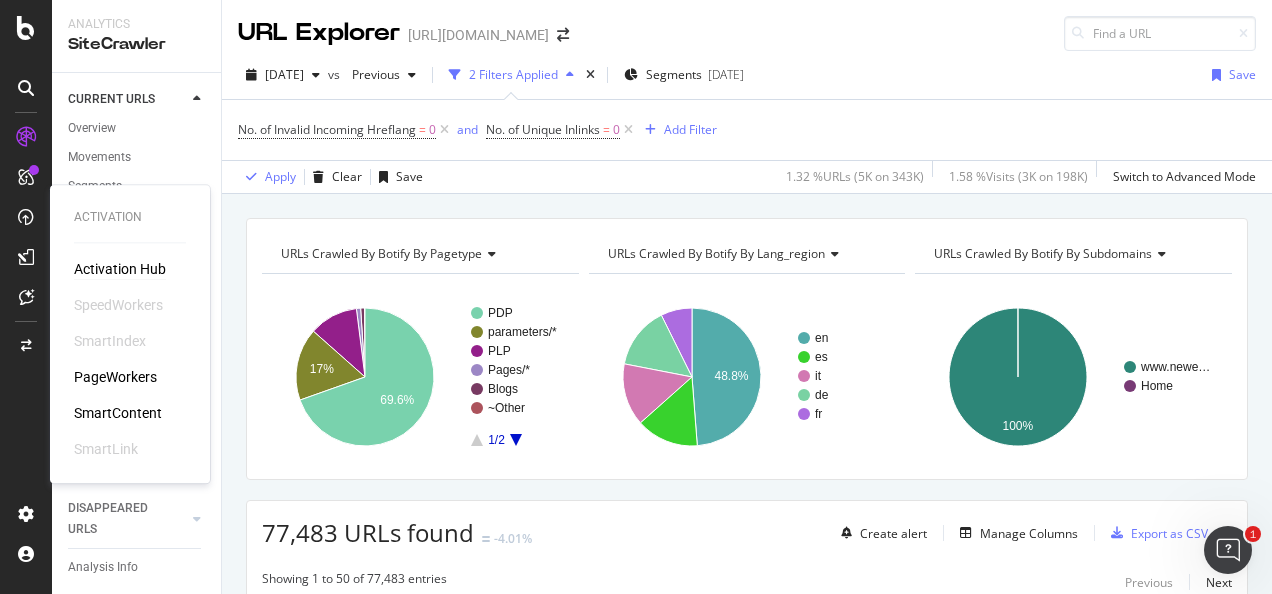 click on "Activation Hub" at bounding box center [120, 269] 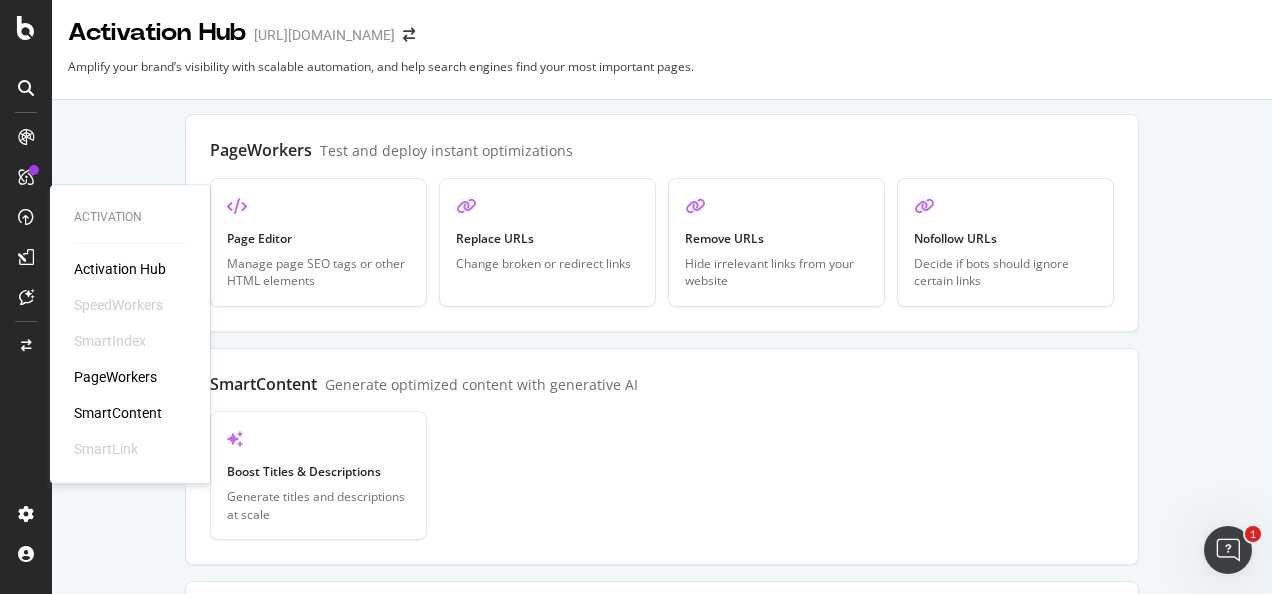 click on "Activation Hub" at bounding box center [120, 269] 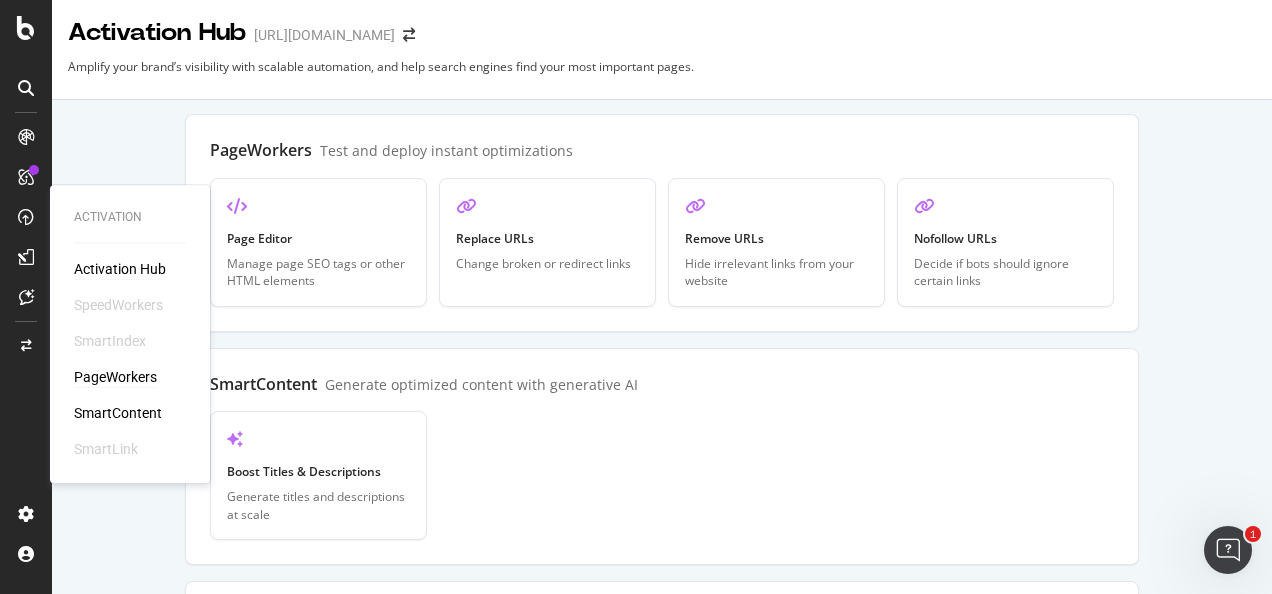 click on "PageWorkers" at bounding box center (115, 377) 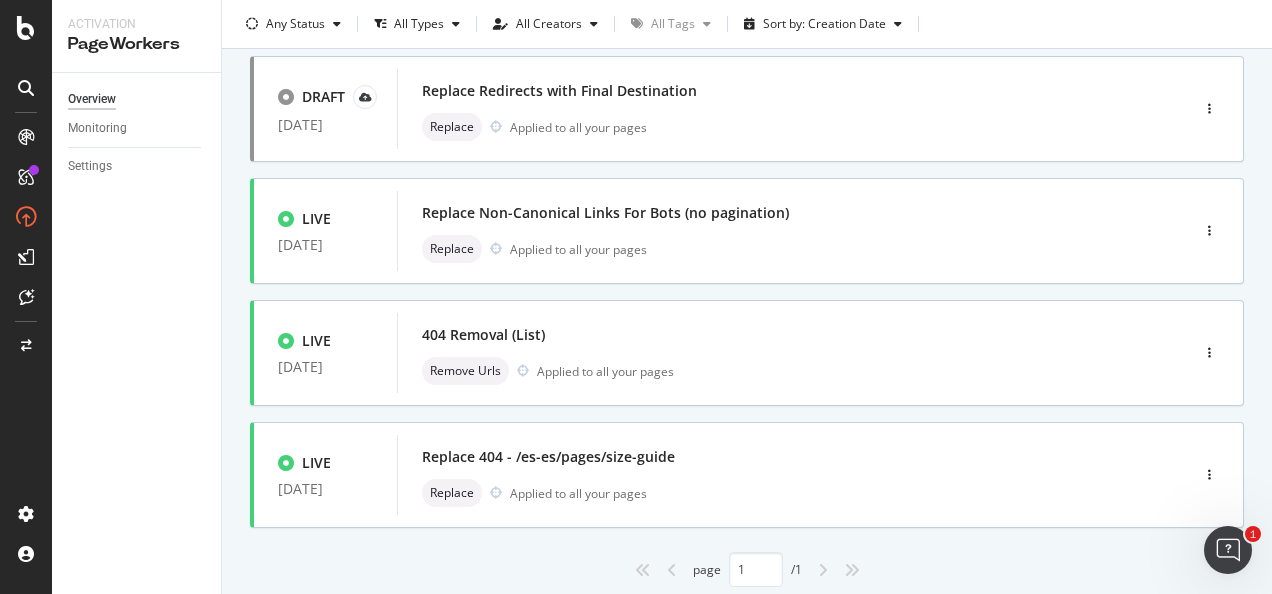 scroll, scrollTop: 249, scrollLeft: 0, axis: vertical 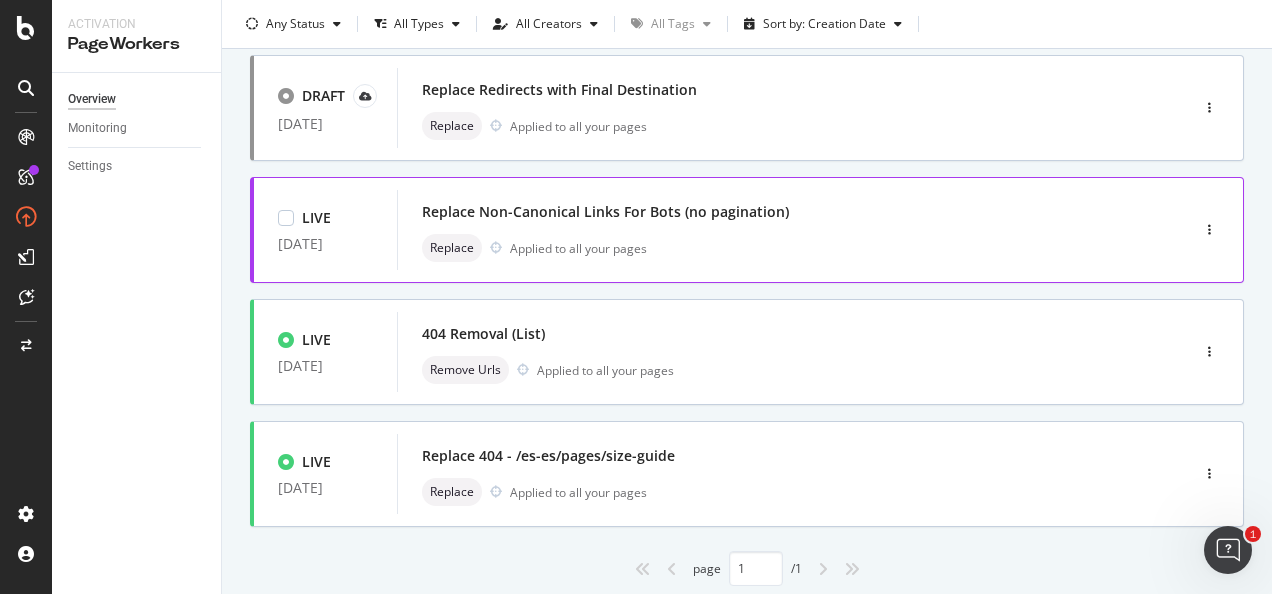 click on "Replace Non-Canonical Links For Bots (no pagination)" at bounding box center (605, 212) 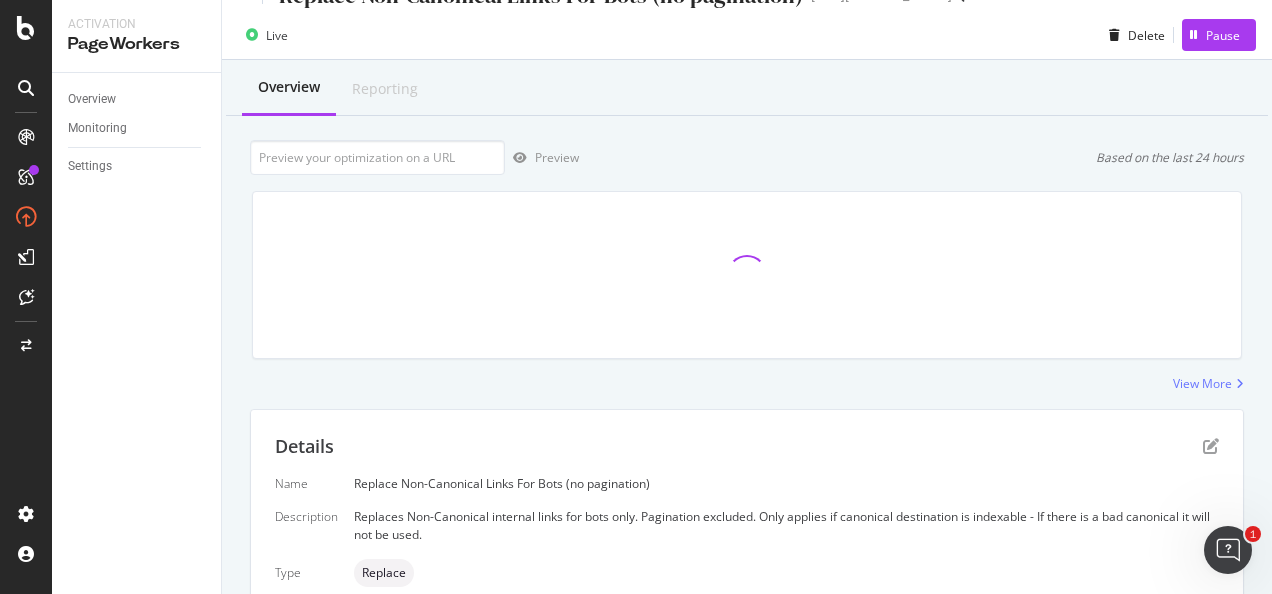 scroll, scrollTop: 0, scrollLeft: 0, axis: both 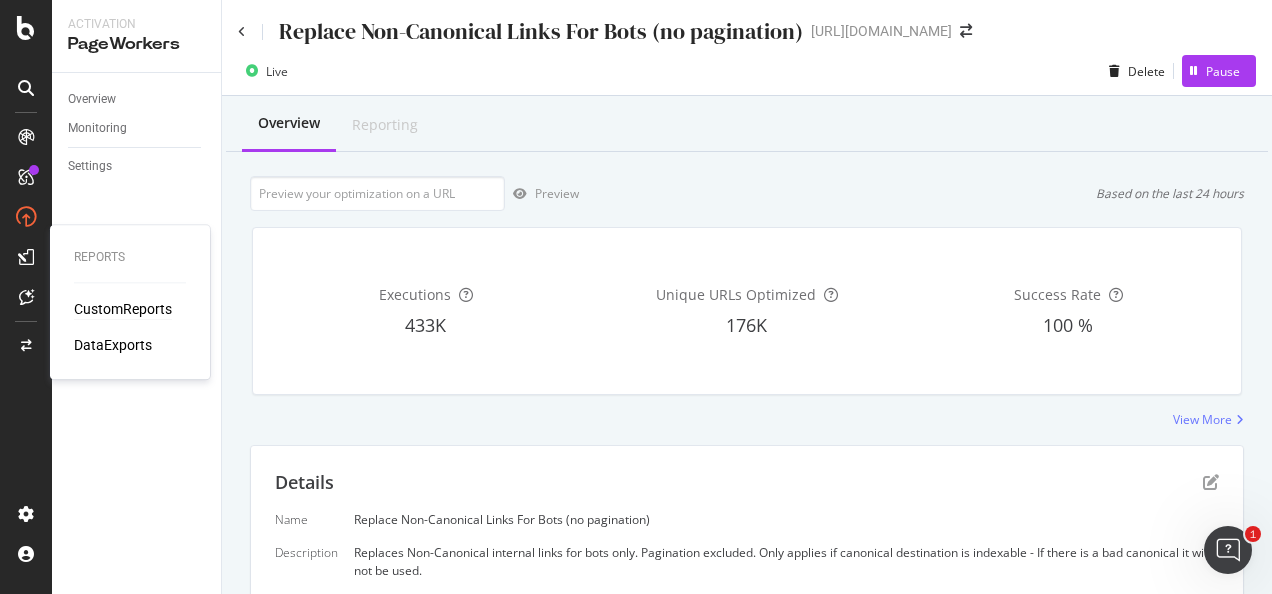 click on "CustomReports" at bounding box center [123, 309] 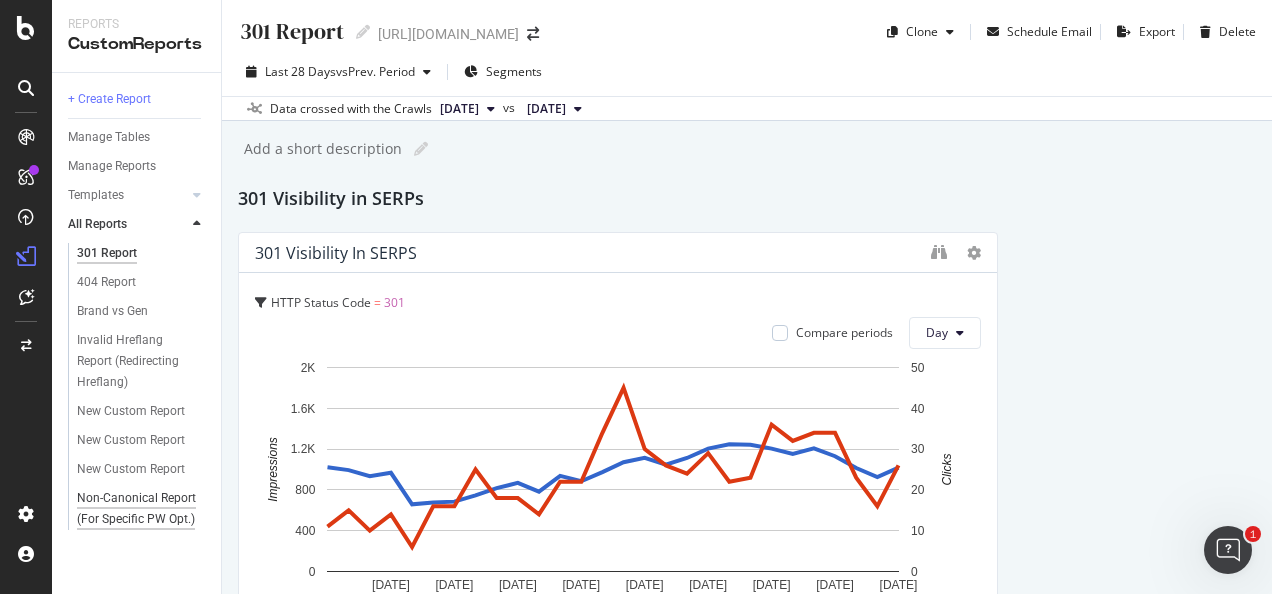 click on "Non-Canonical Report (For Specific PW Opt.)" at bounding box center [137, 509] 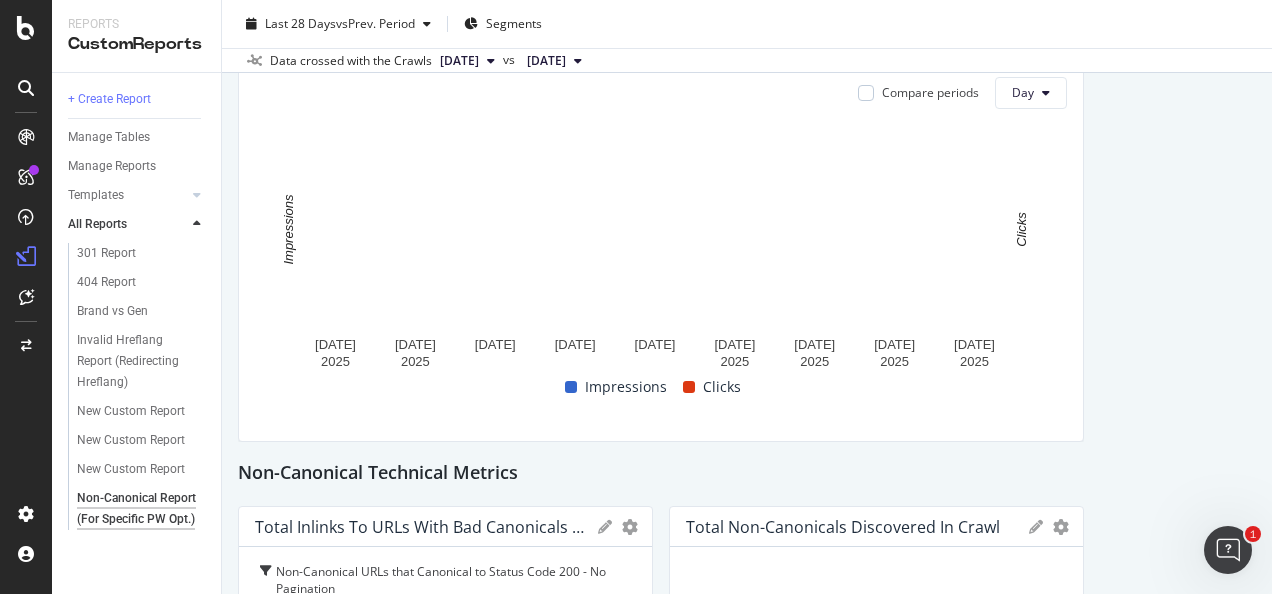 scroll, scrollTop: 0, scrollLeft: 0, axis: both 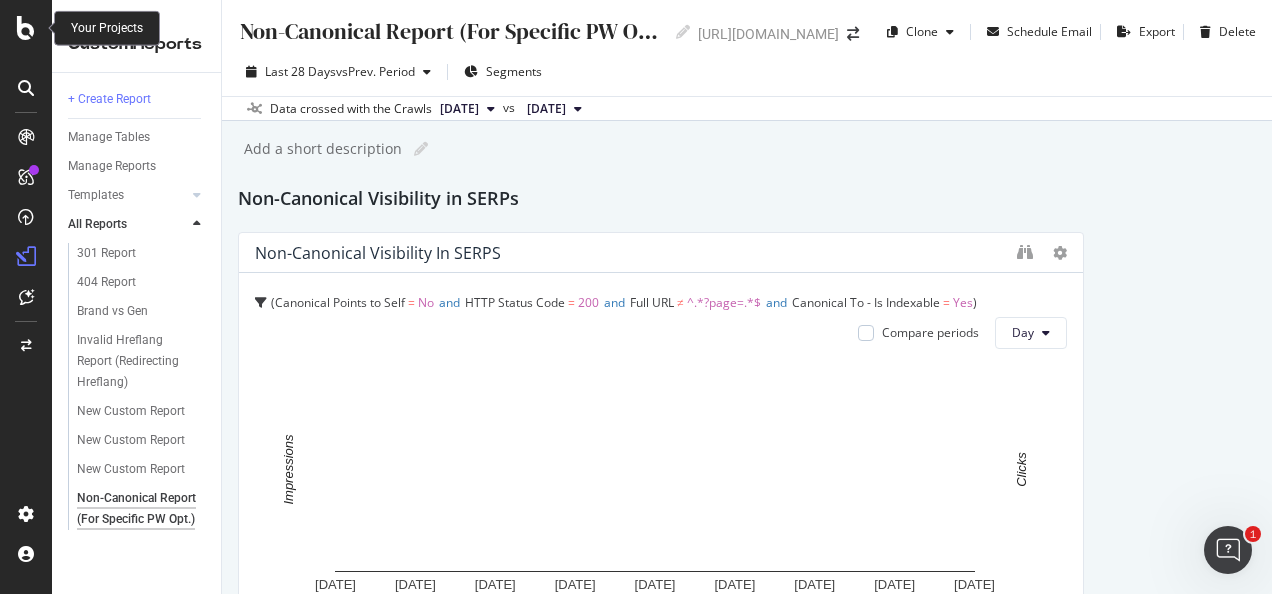 click at bounding box center [26, 28] 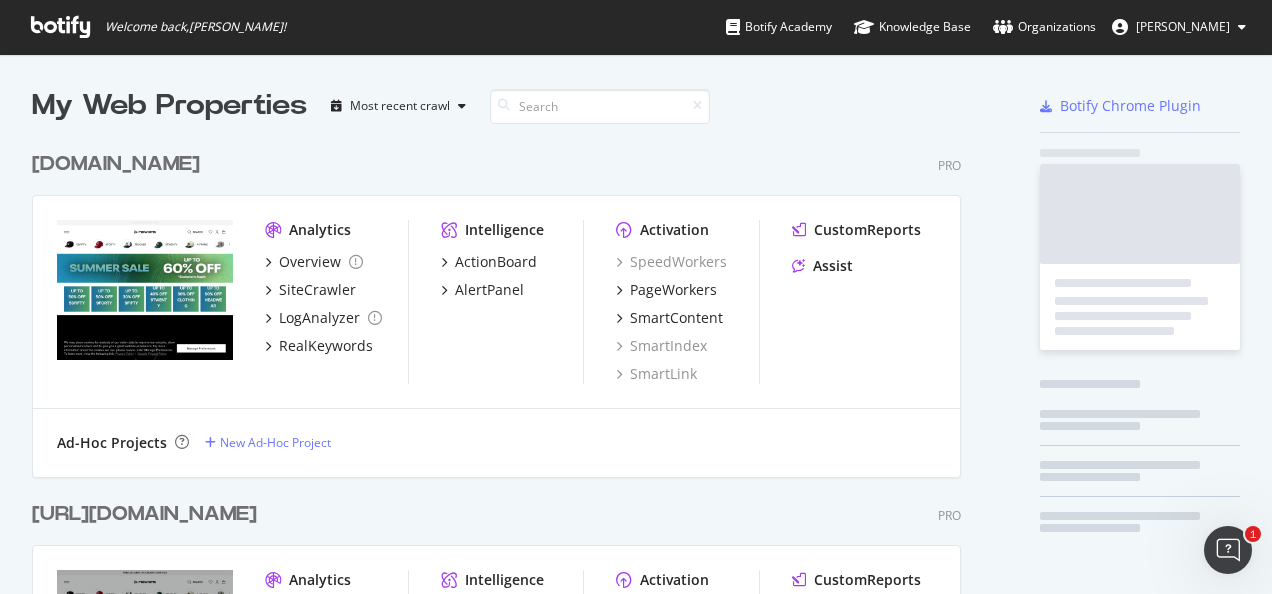 scroll, scrollTop: 16, scrollLeft: 16, axis: both 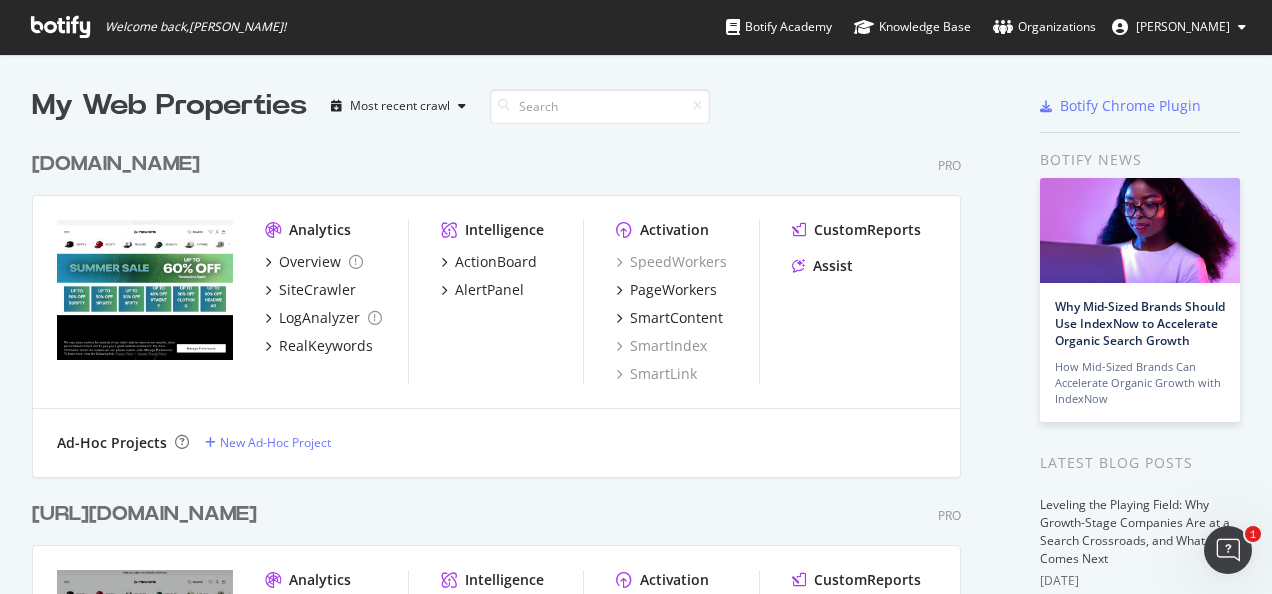 click on "[DOMAIN_NAME]" at bounding box center (116, 164) 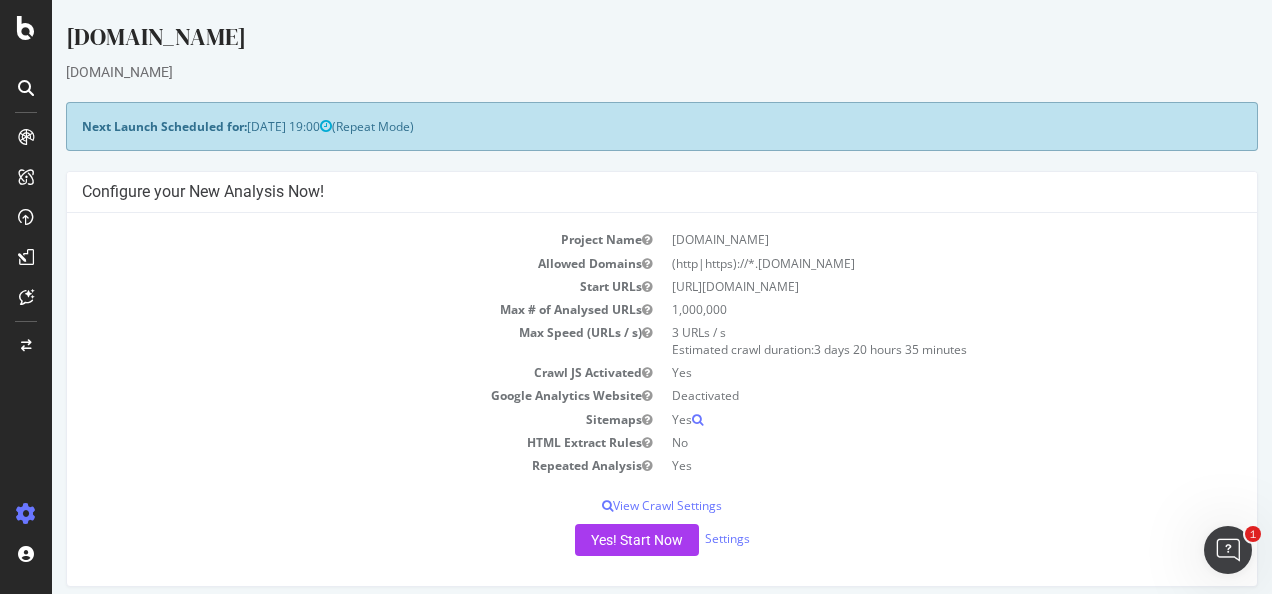 scroll, scrollTop: 0, scrollLeft: 0, axis: both 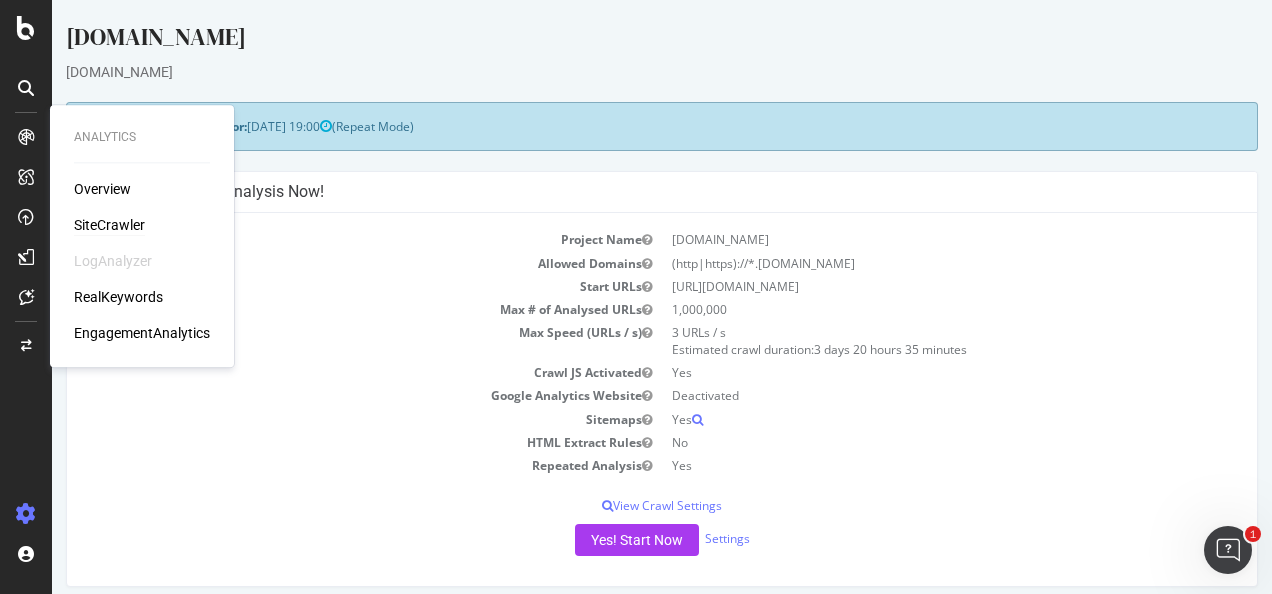 click on "SiteCrawler" at bounding box center [109, 225] 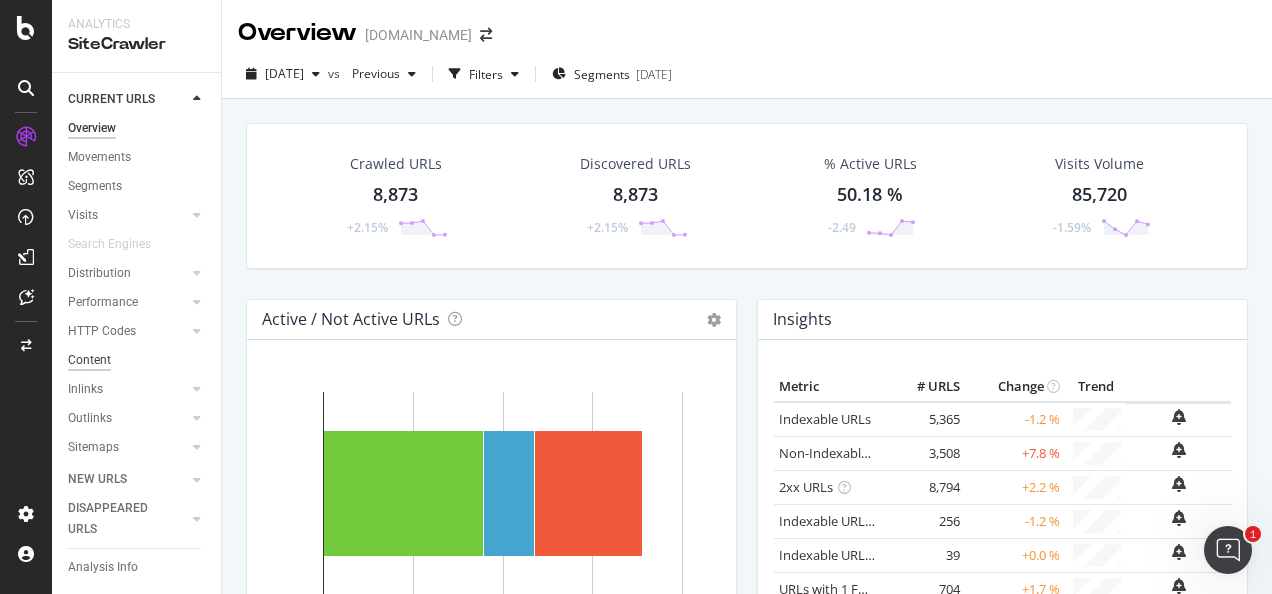 click on "Content" at bounding box center (89, 360) 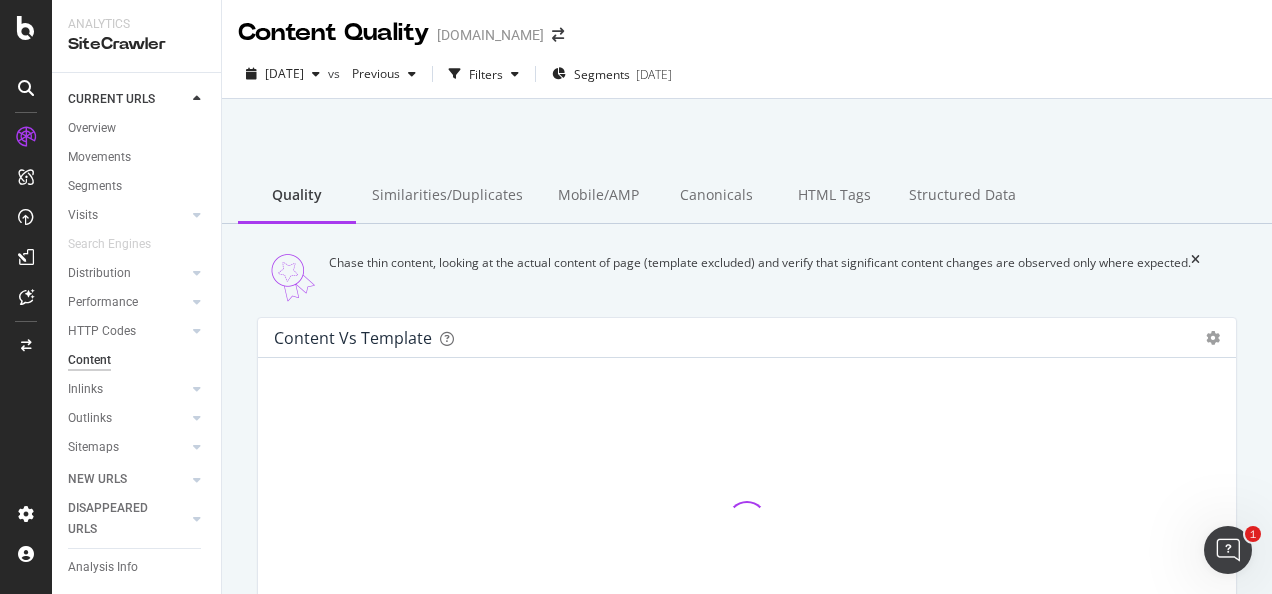 click at bounding box center (747, 150) 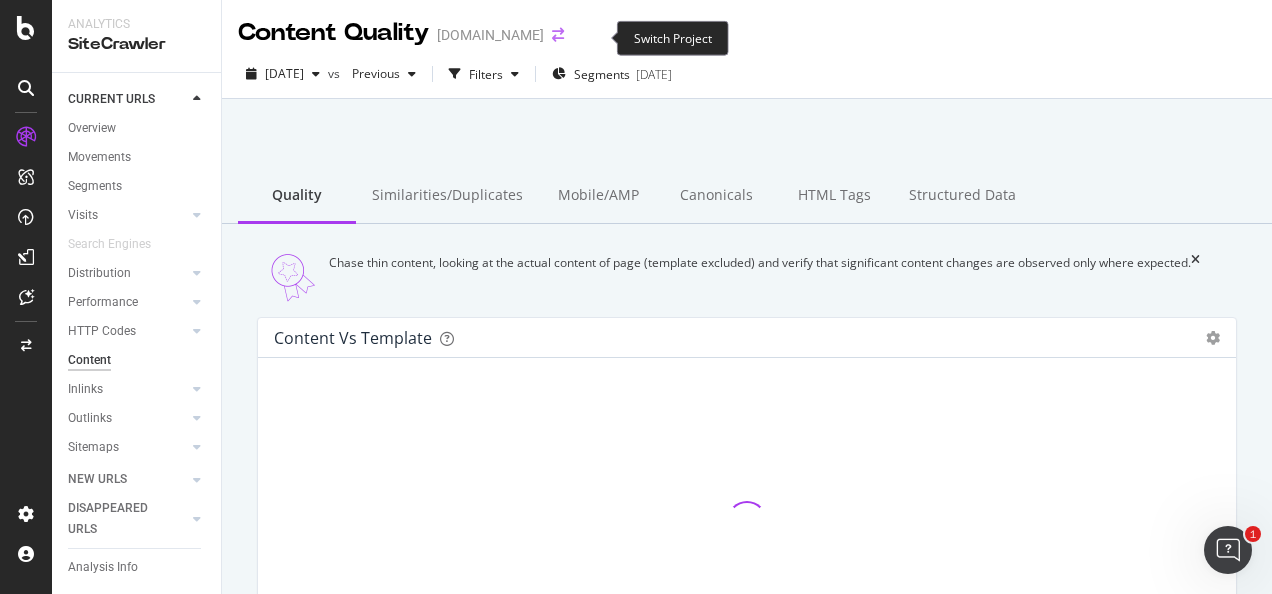 click at bounding box center [558, 35] 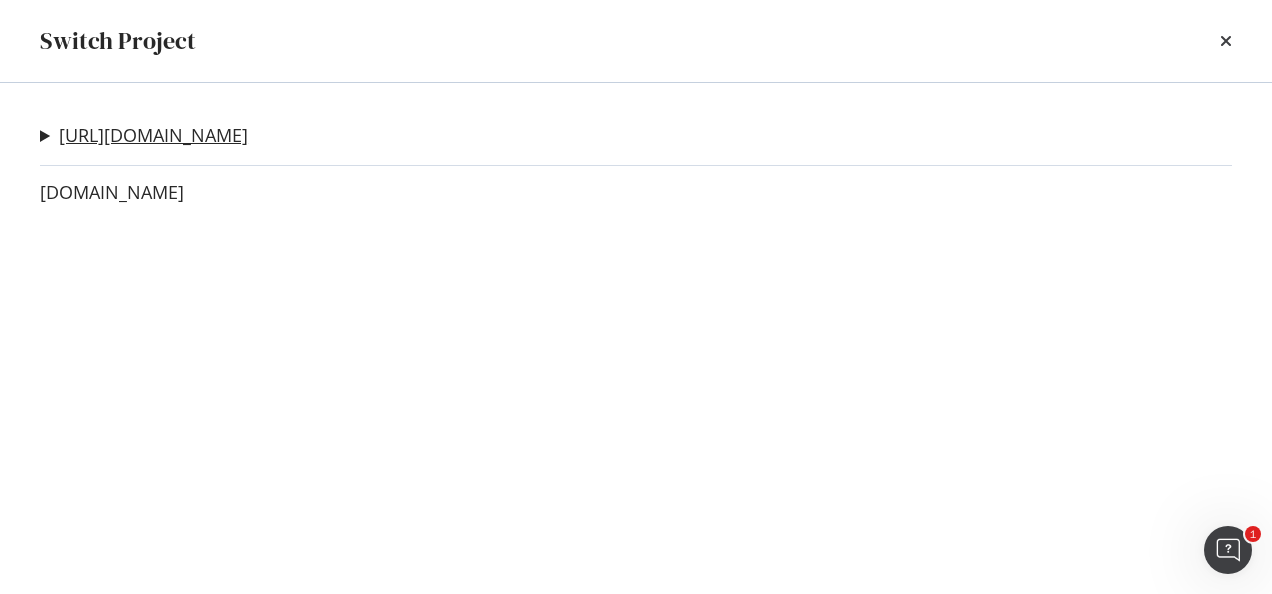 click on "[URL][DOMAIN_NAME]" at bounding box center [153, 135] 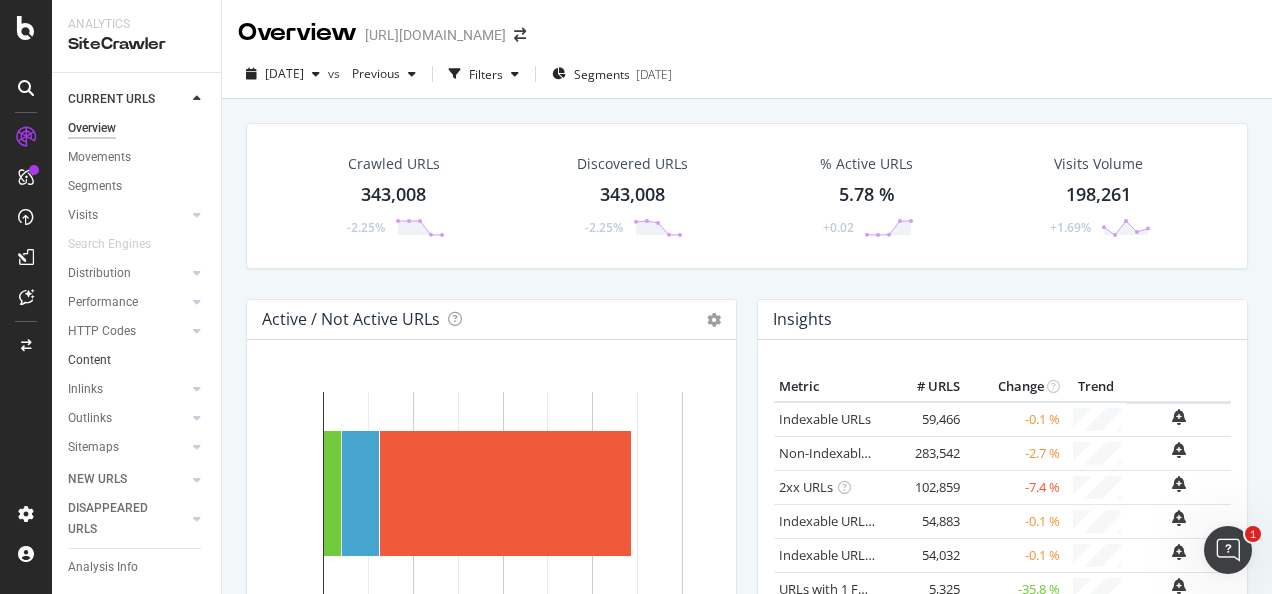 click on "Content" at bounding box center (137, 360) 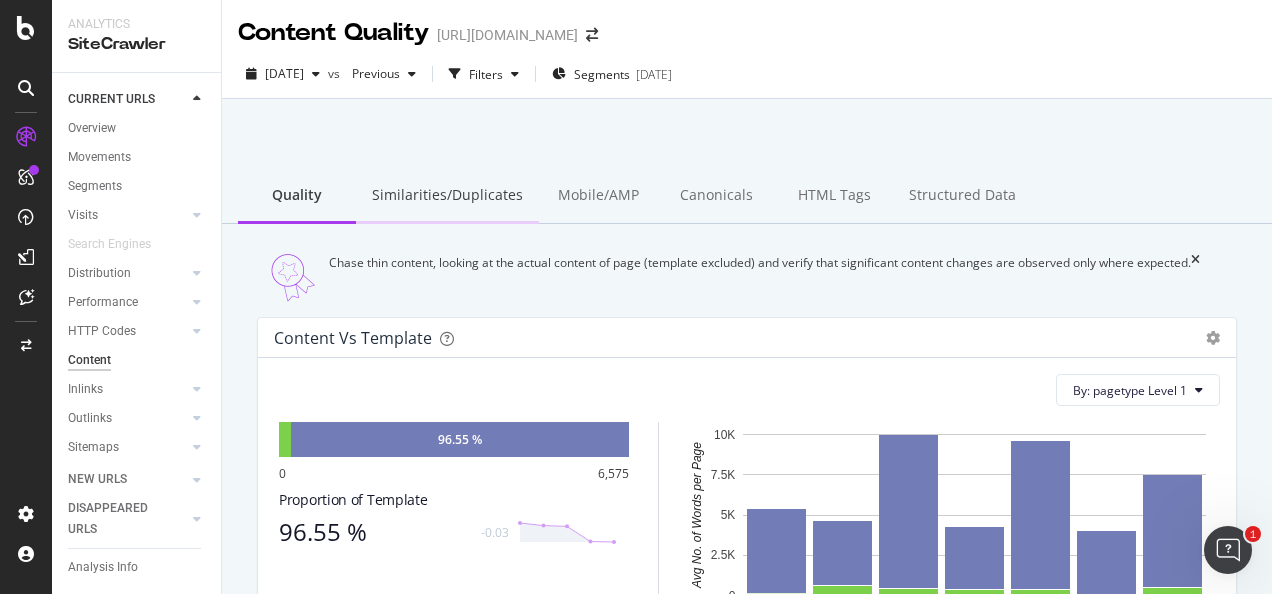 click on "Similarities/Duplicates" at bounding box center (447, 196) 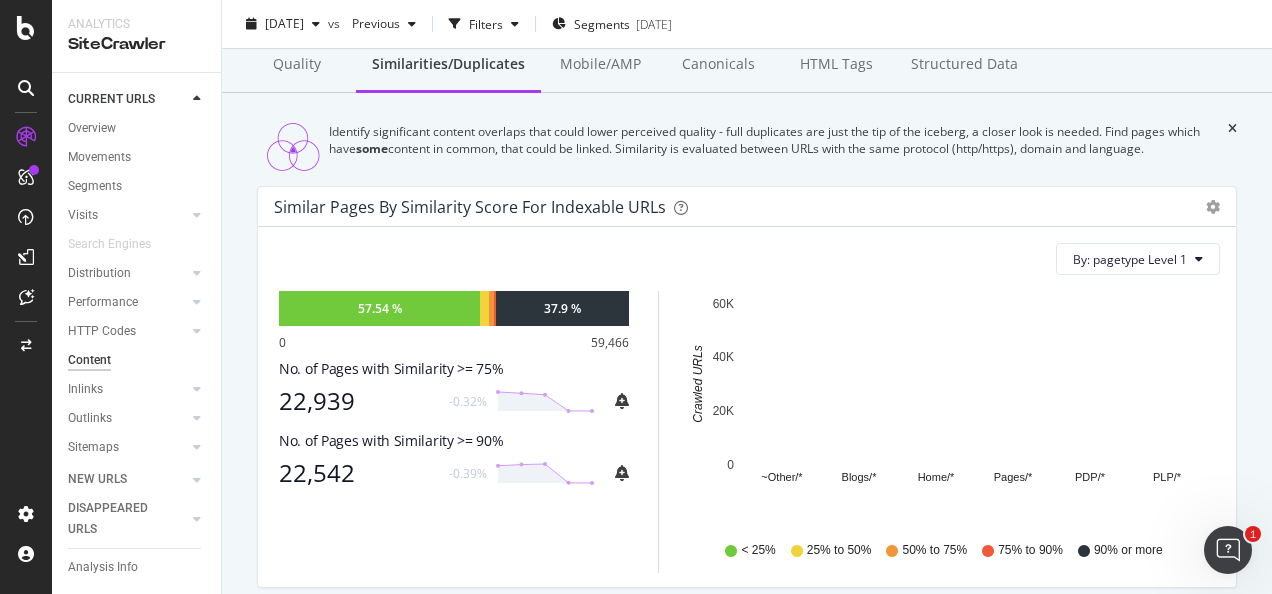 scroll, scrollTop: 0, scrollLeft: 0, axis: both 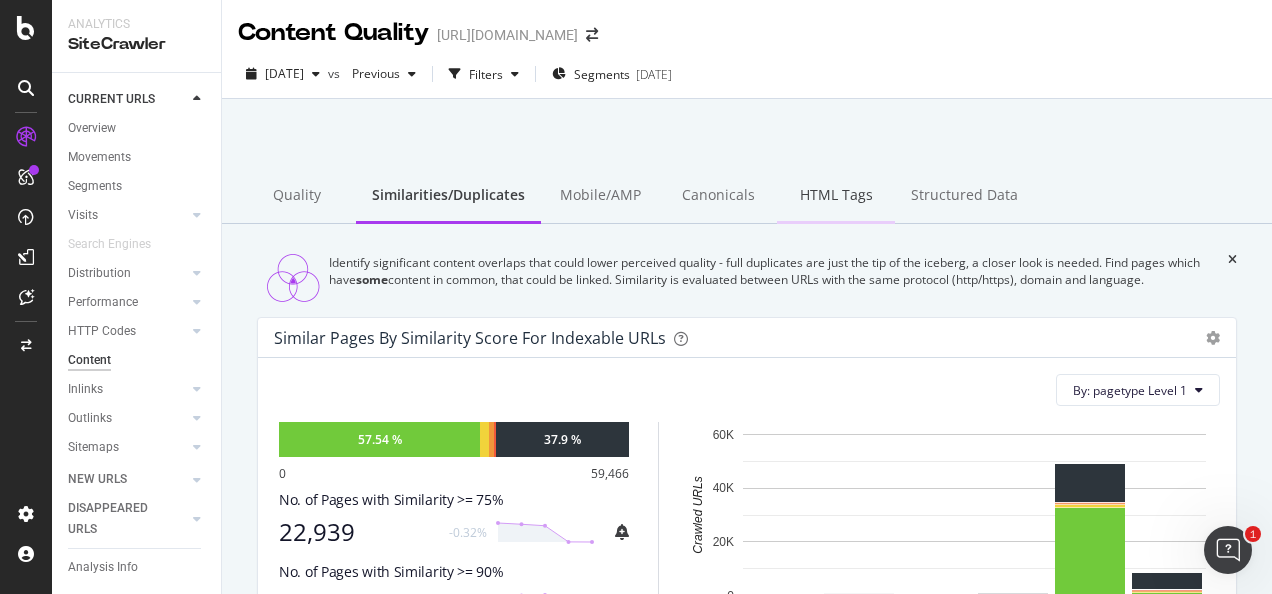 click on "HTML Tags" at bounding box center (836, 196) 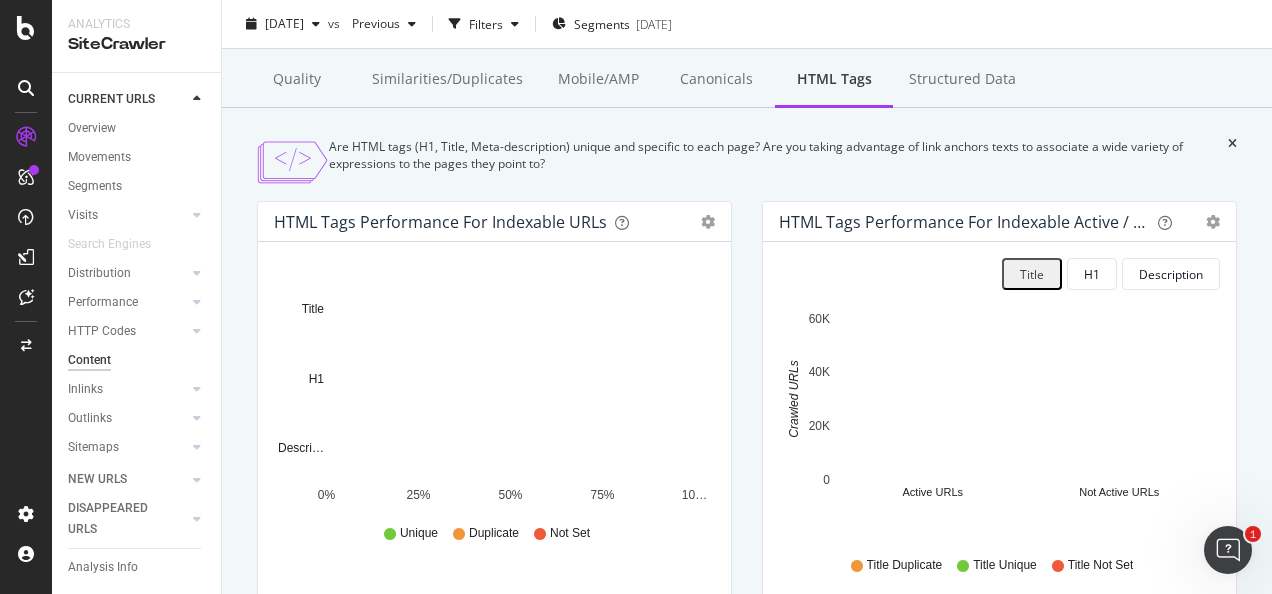 scroll, scrollTop: 118, scrollLeft: 0, axis: vertical 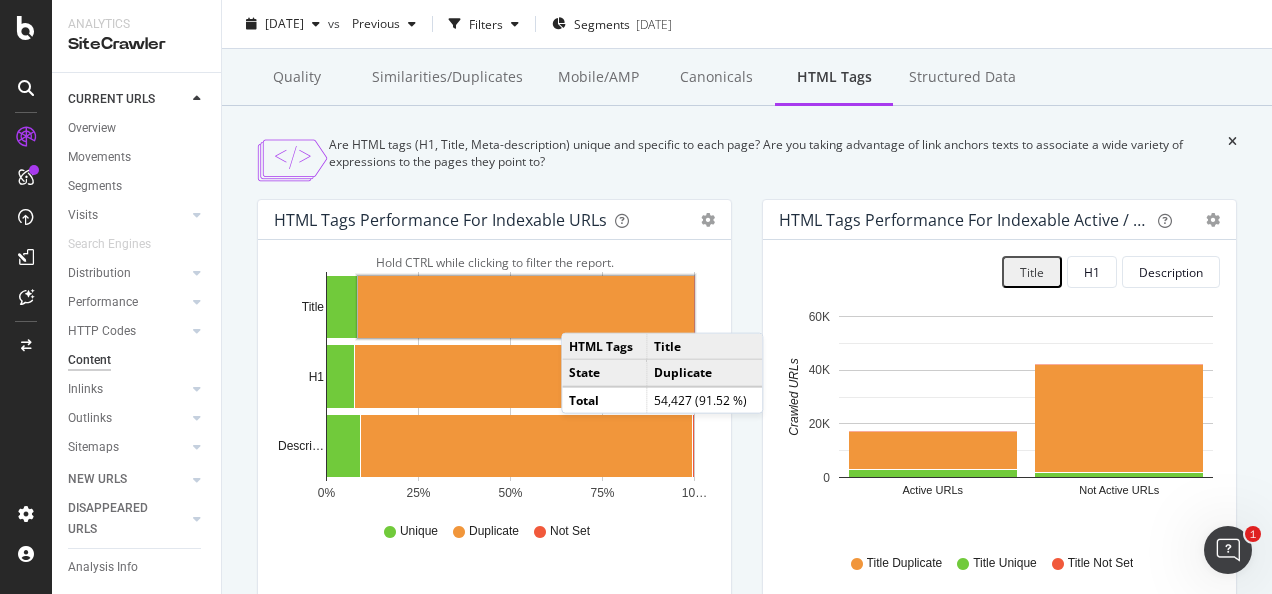 click 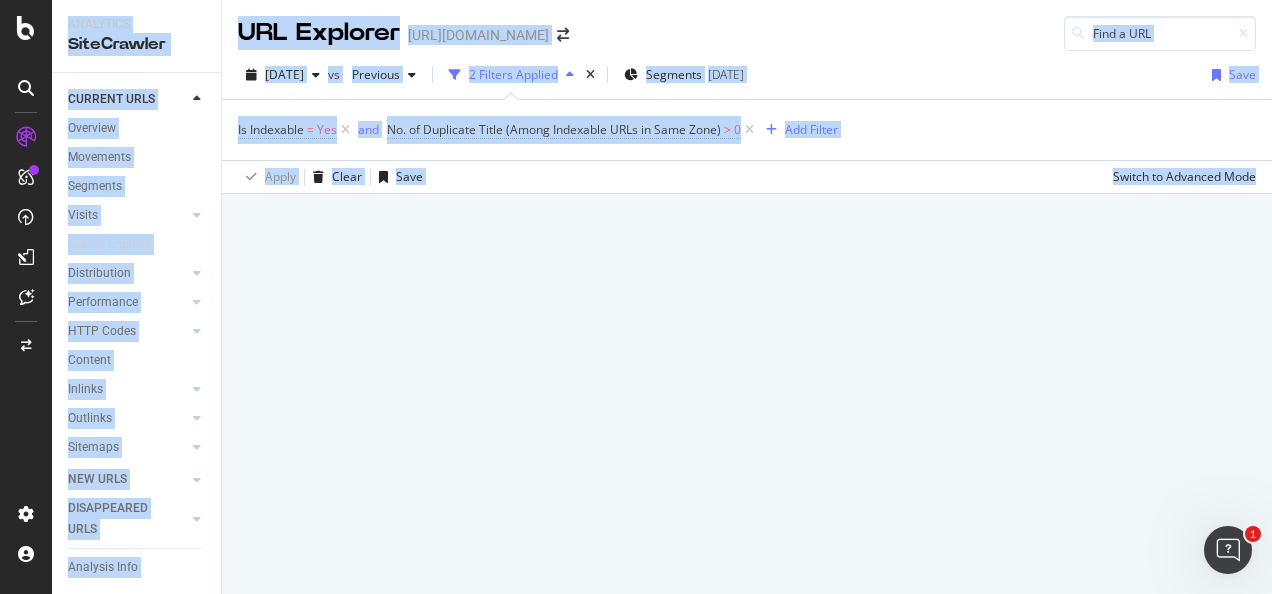 scroll, scrollTop: 0, scrollLeft: 0, axis: both 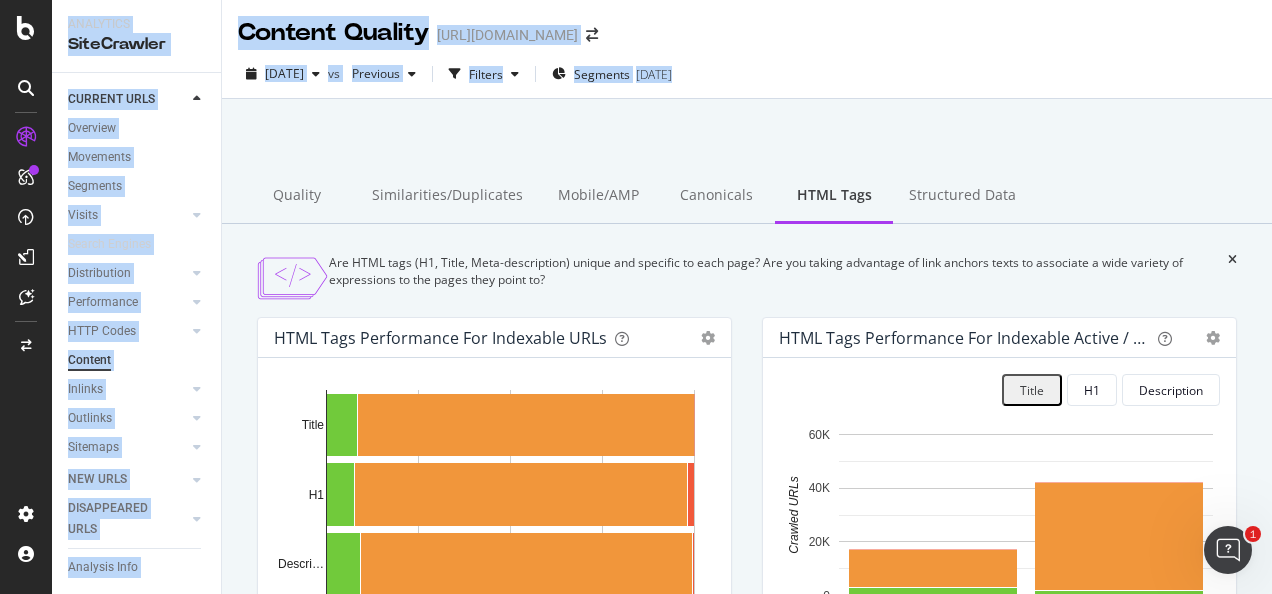 click on "Hold CTRL while clicking to filter the report. 0% 25% 50% 75% 10… Title H1 Descri… HTML Tags Unique Duplicate Not Set Title 5,039 54,427 0 H1 4,583 53,819 1,064 Description 5,434 53,731 301 Descri… Unique Duplicate Not Set" at bounding box center (494, 538) 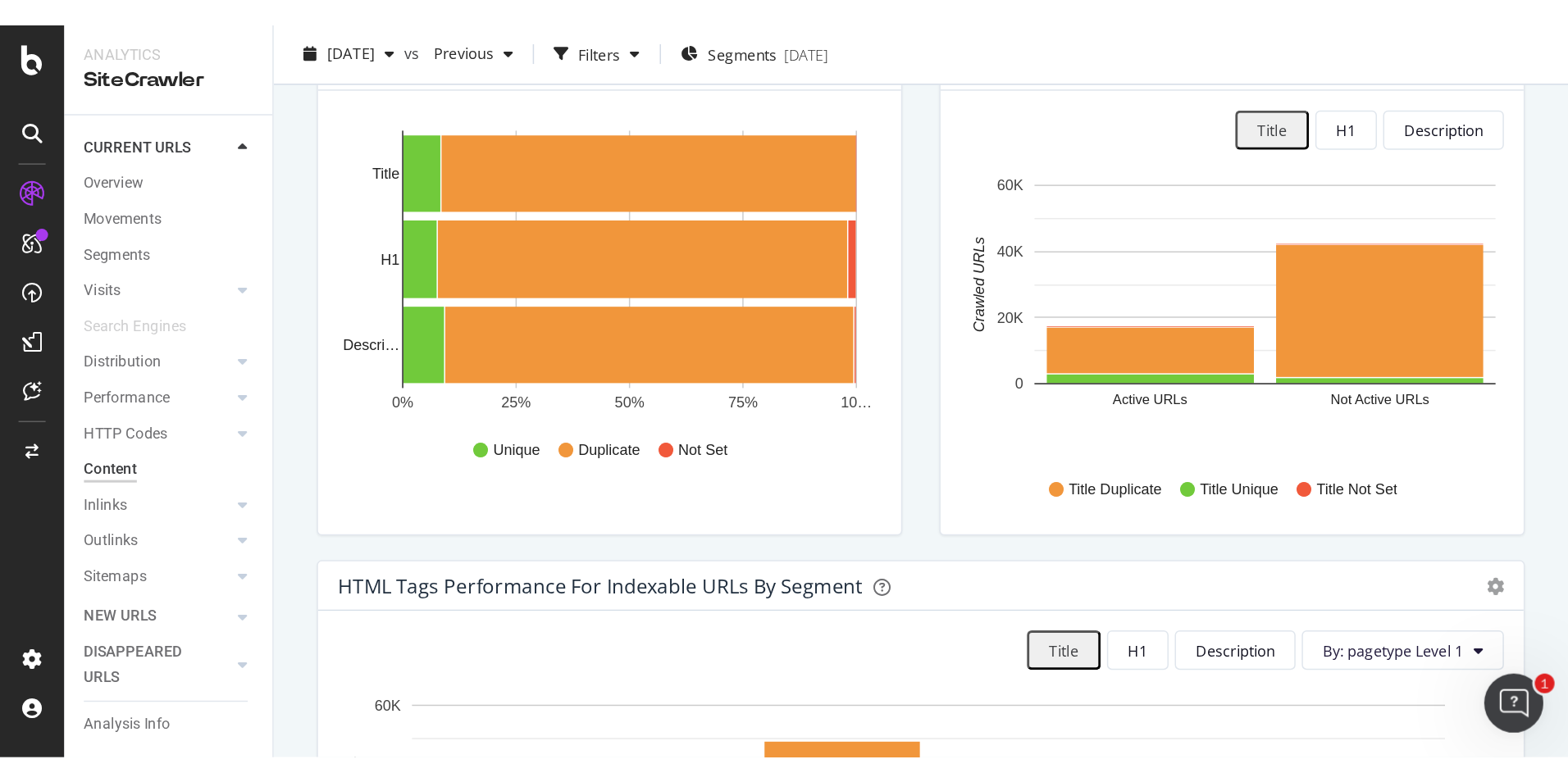 scroll, scrollTop: 251, scrollLeft: 0, axis: vertical 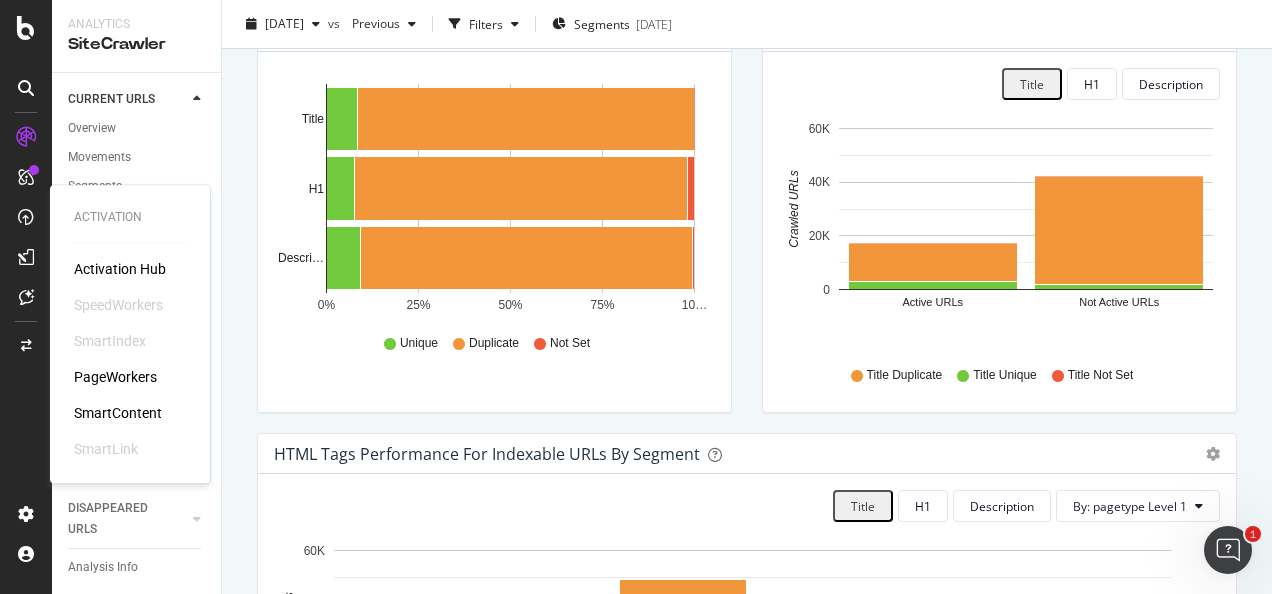 click on "SmartContent" at bounding box center (118, 413) 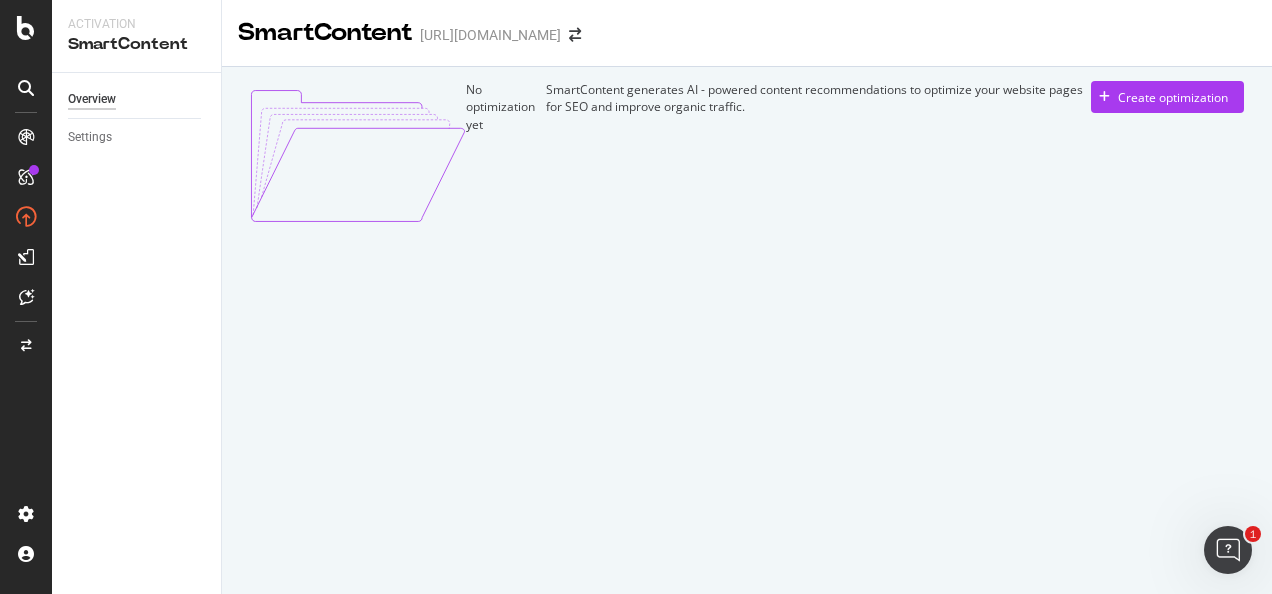 click on "Activation SmartContent Overview Settings SmartContent [URL][DOMAIN_NAME] No optimization yet SmartContent generates AI - powered content recommendations to optimize your website pages for SEO and improve organic traffic. Create optimization 1" at bounding box center (636, 297) 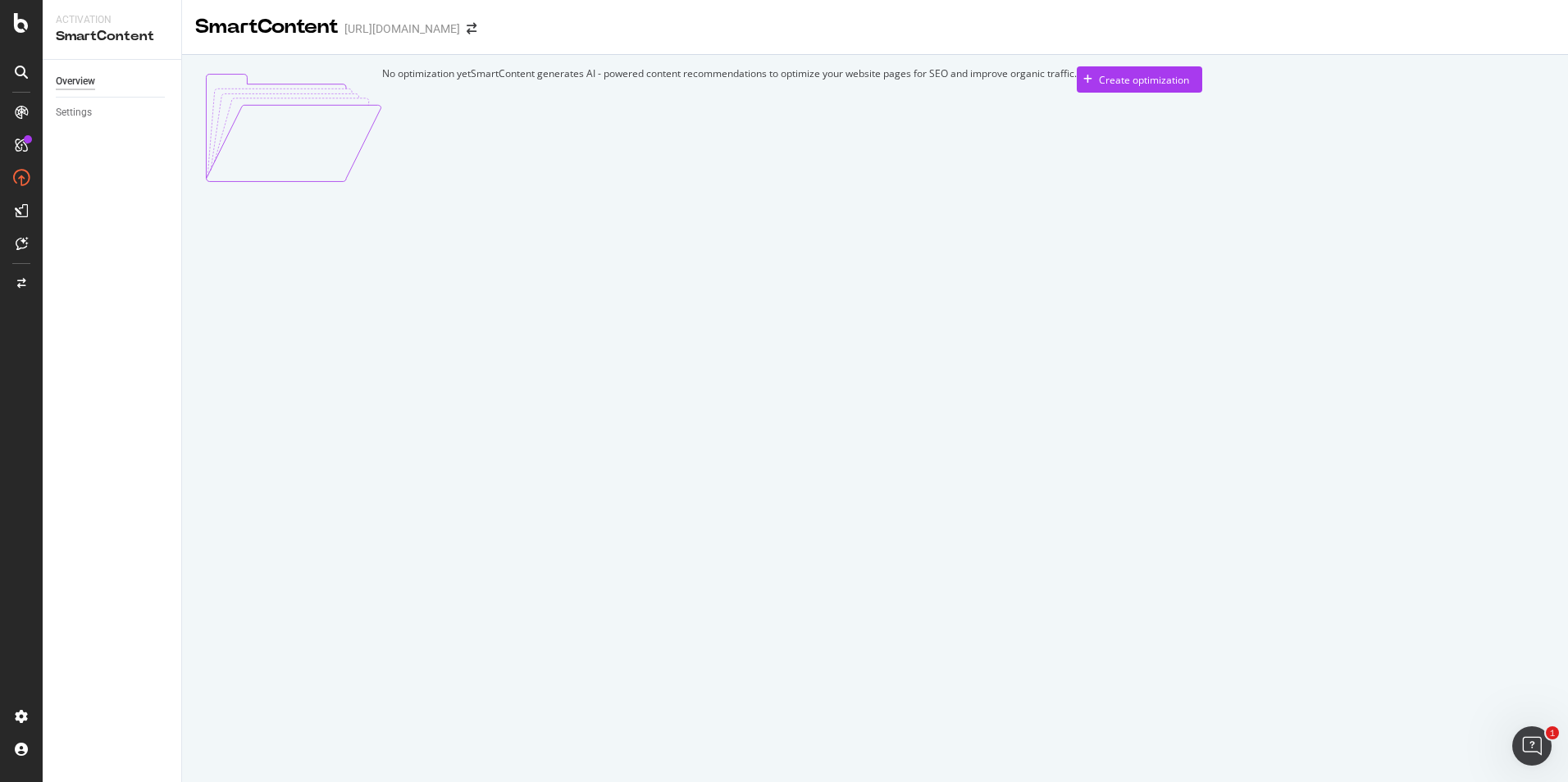 drag, startPoint x: 95, startPoint y: 27, endPoint x: 82, endPoint y: 53, distance: 29.06888 